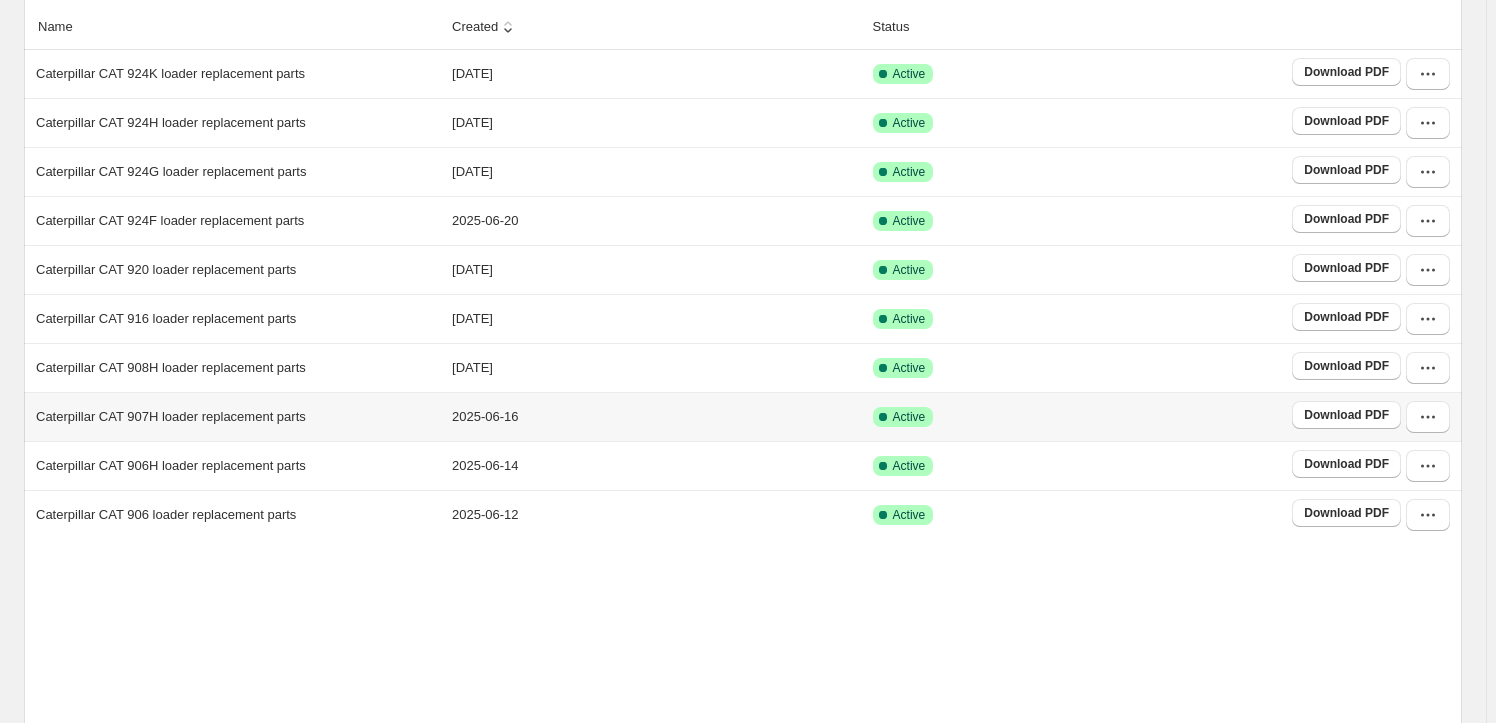 scroll, scrollTop: 372, scrollLeft: 0, axis: vertical 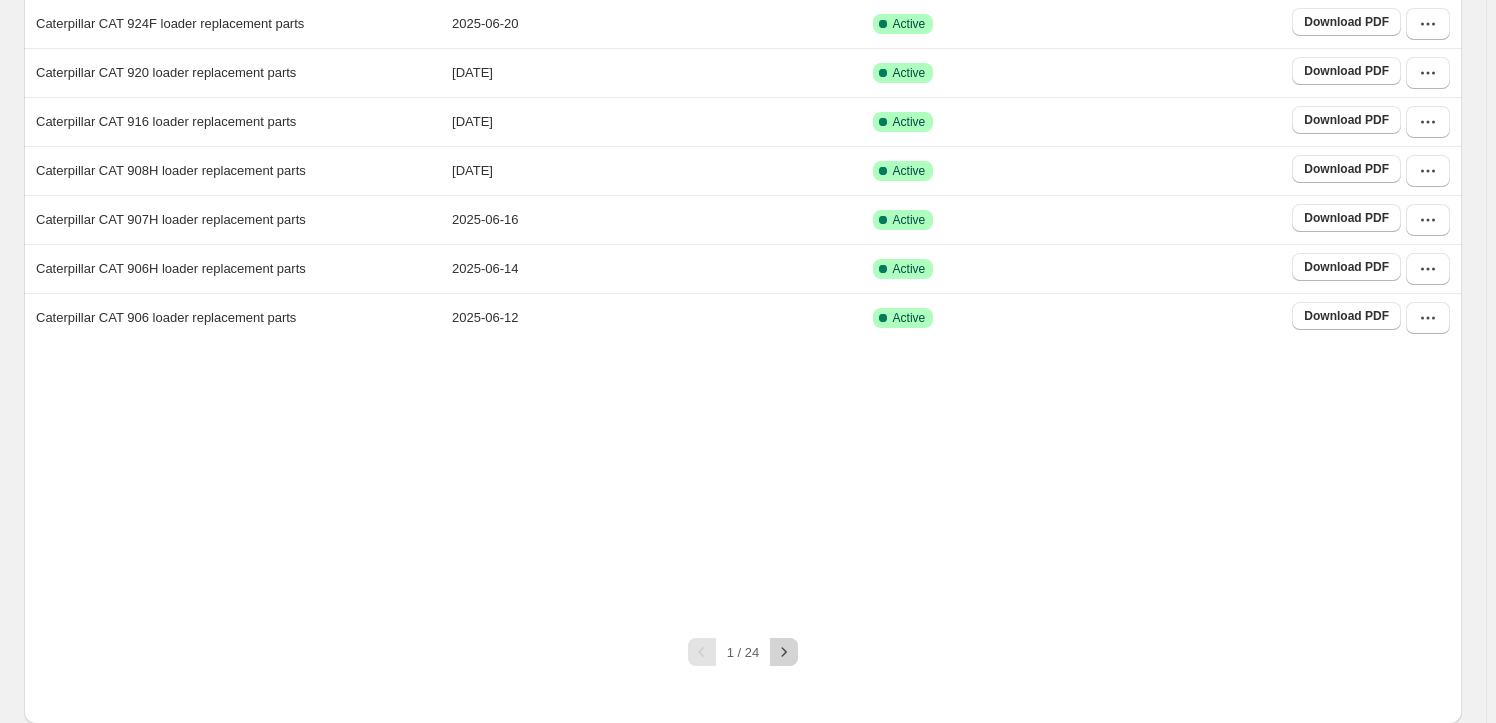 click 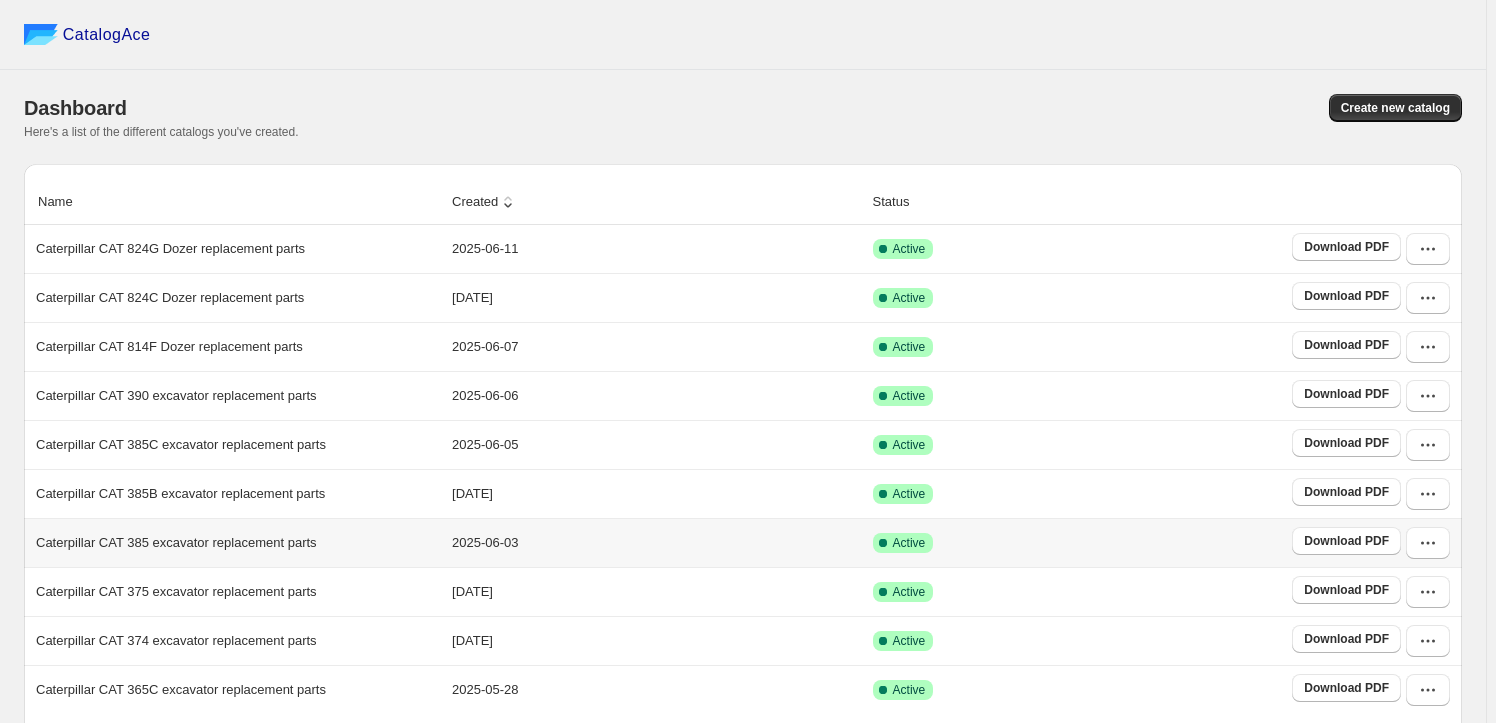 scroll, scrollTop: 312, scrollLeft: 0, axis: vertical 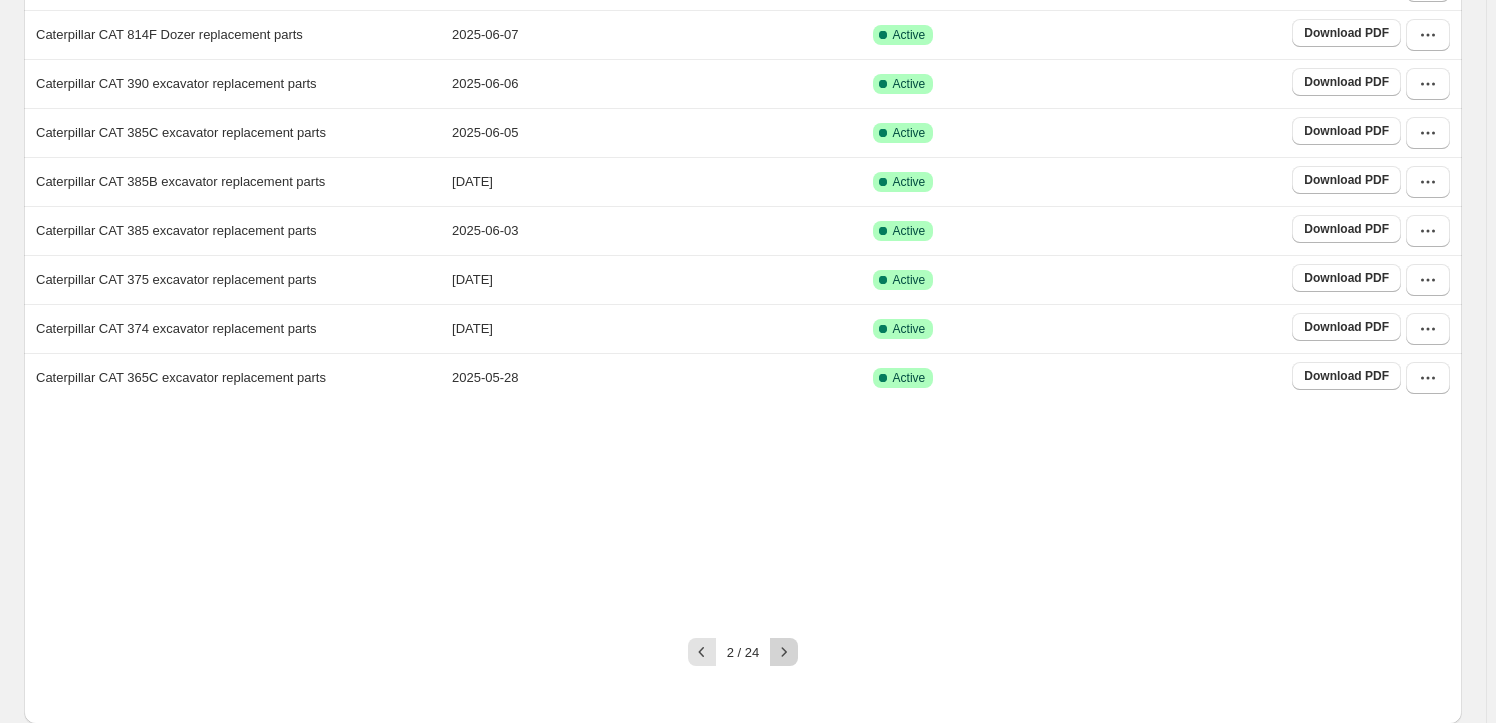 click 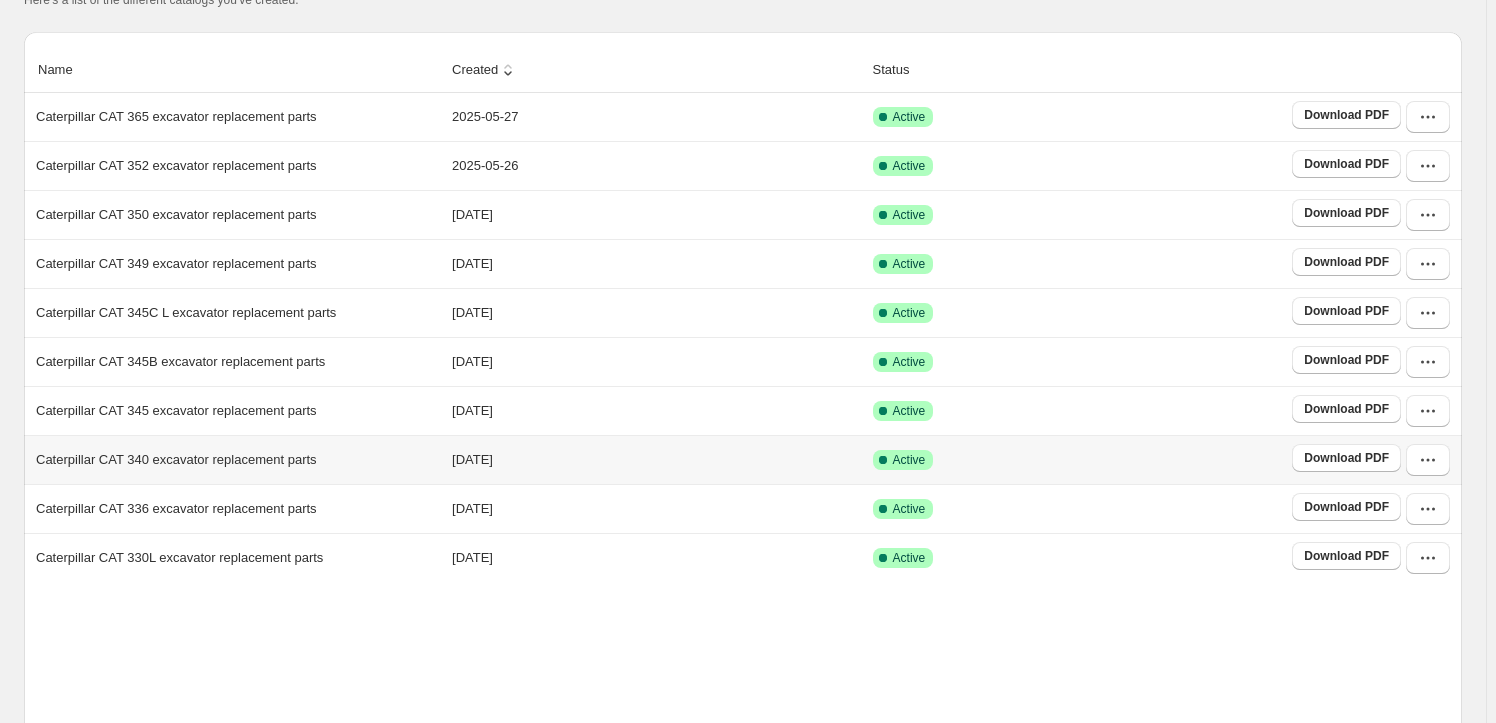 scroll, scrollTop: 372, scrollLeft: 0, axis: vertical 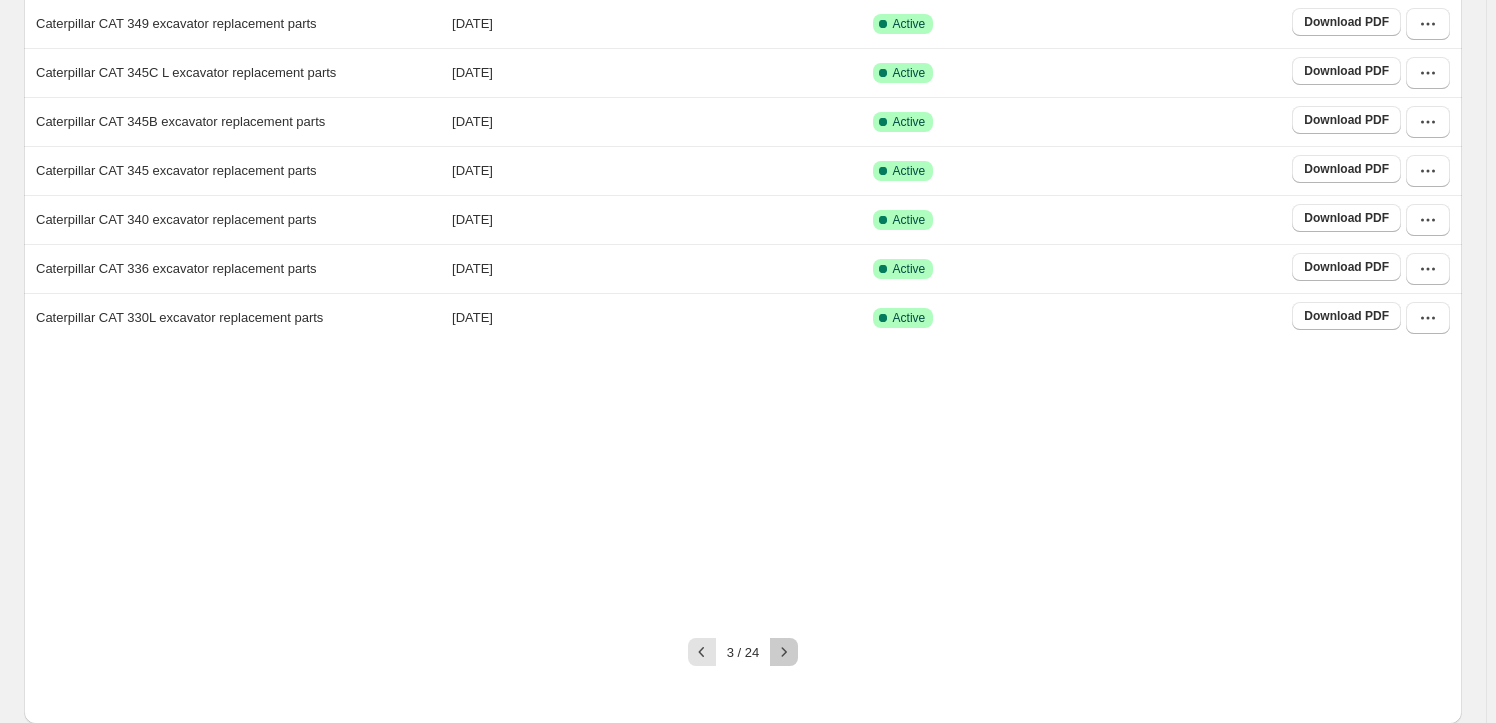 click 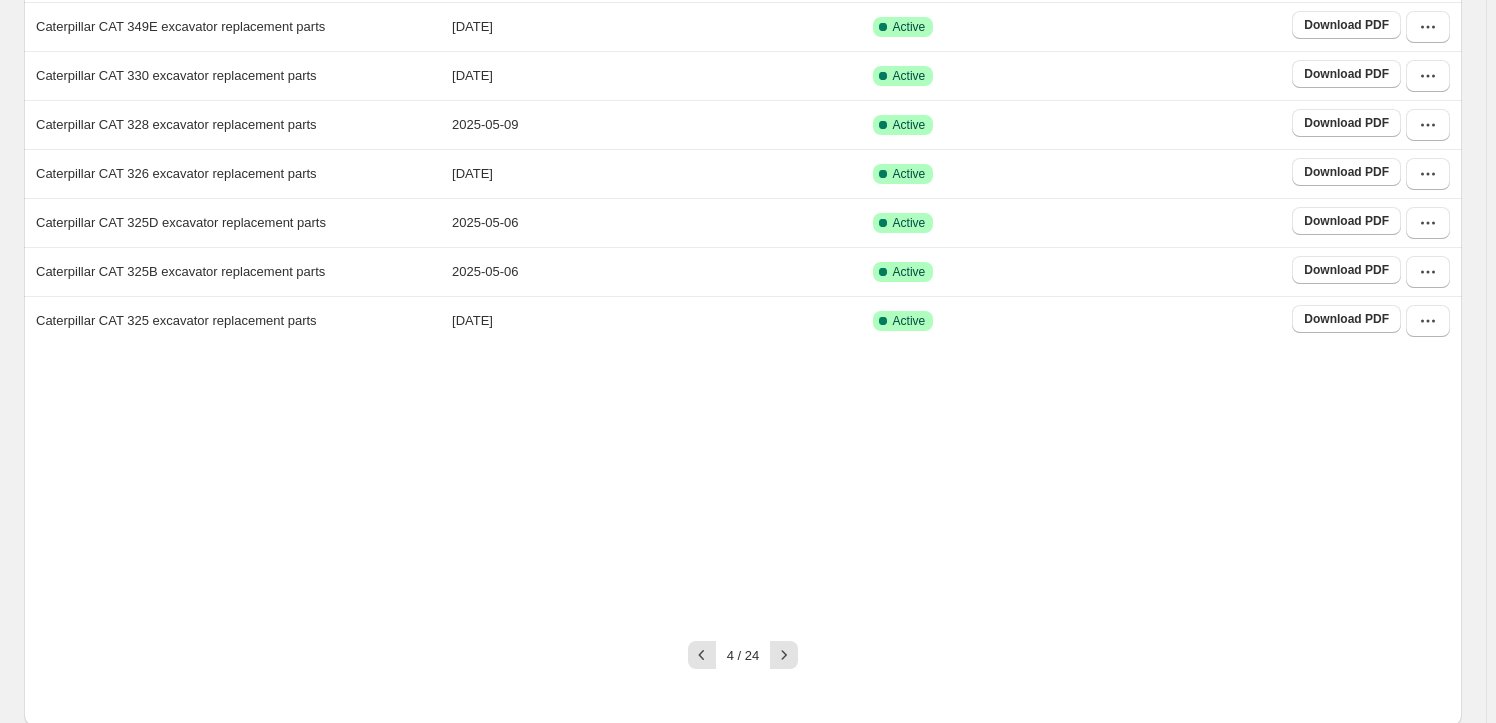 scroll, scrollTop: 372, scrollLeft: 0, axis: vertical 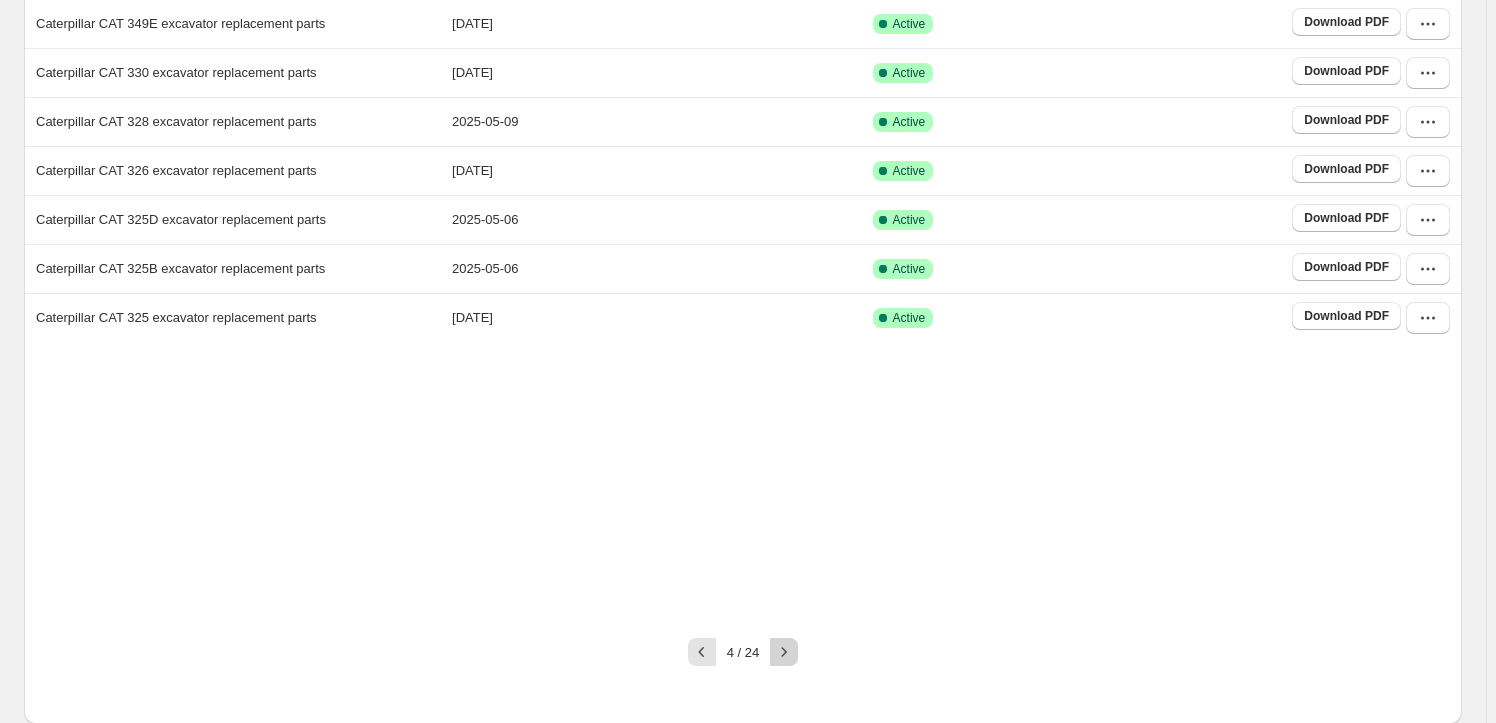 click 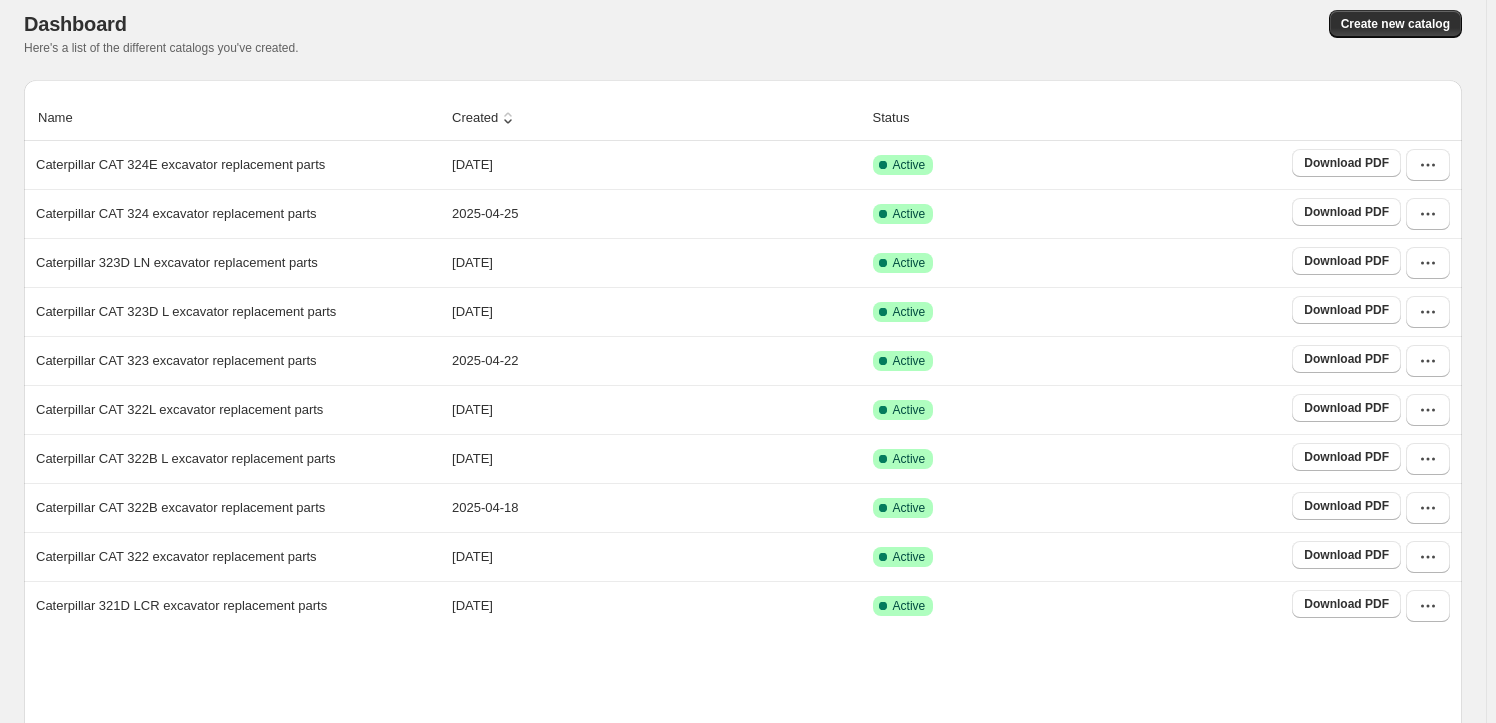 scroll, scrollTop: 372, scrollLeft: 0, axis: vertical 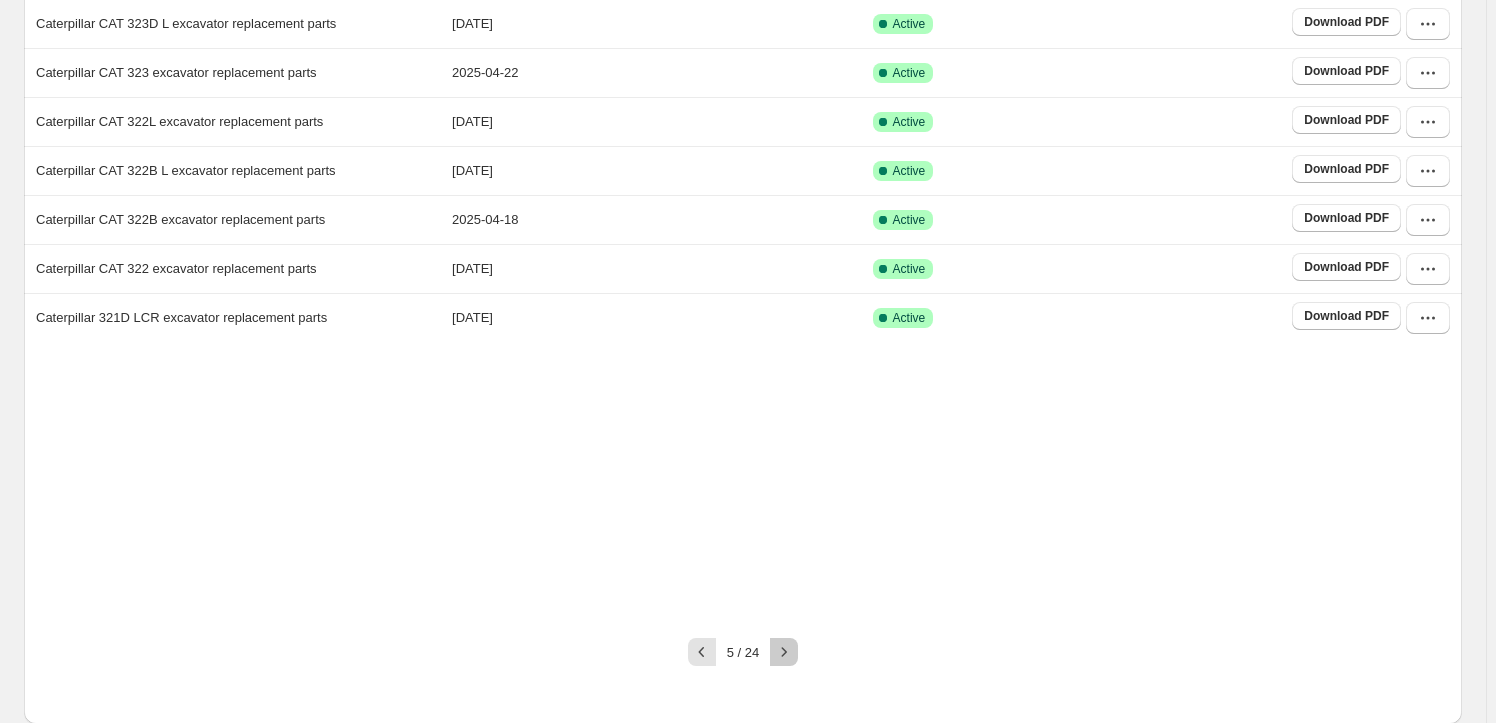 click 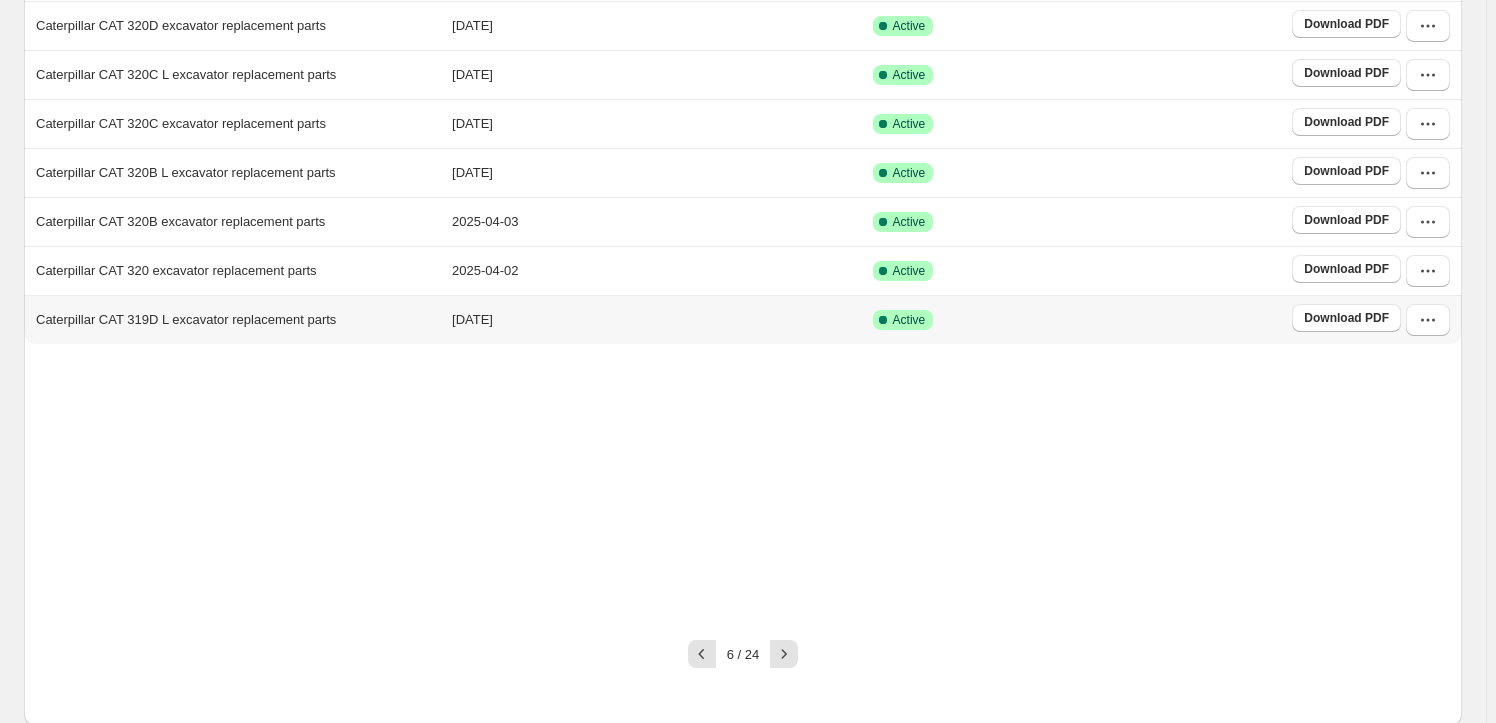 scroll, scrollTop: 372, scrollLeft: 0, axis: vertical 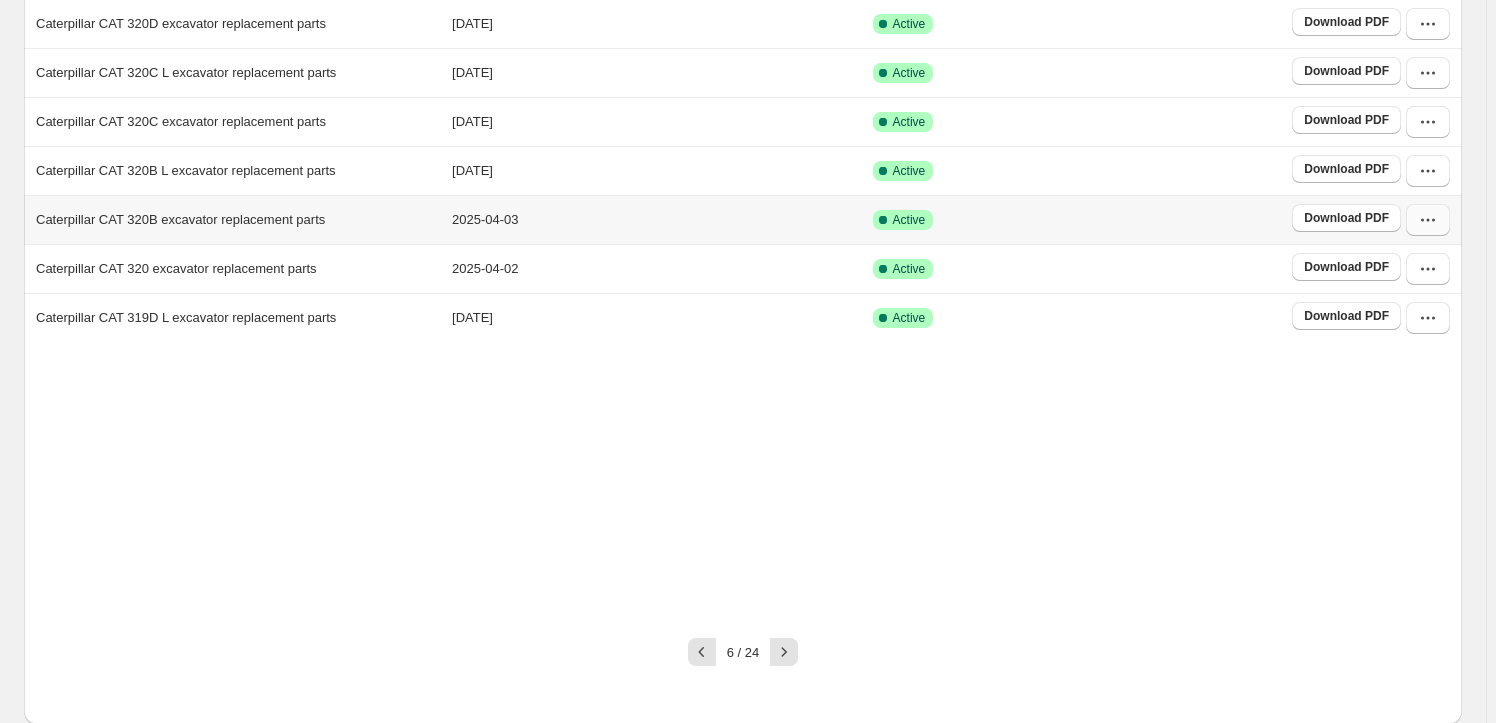 click 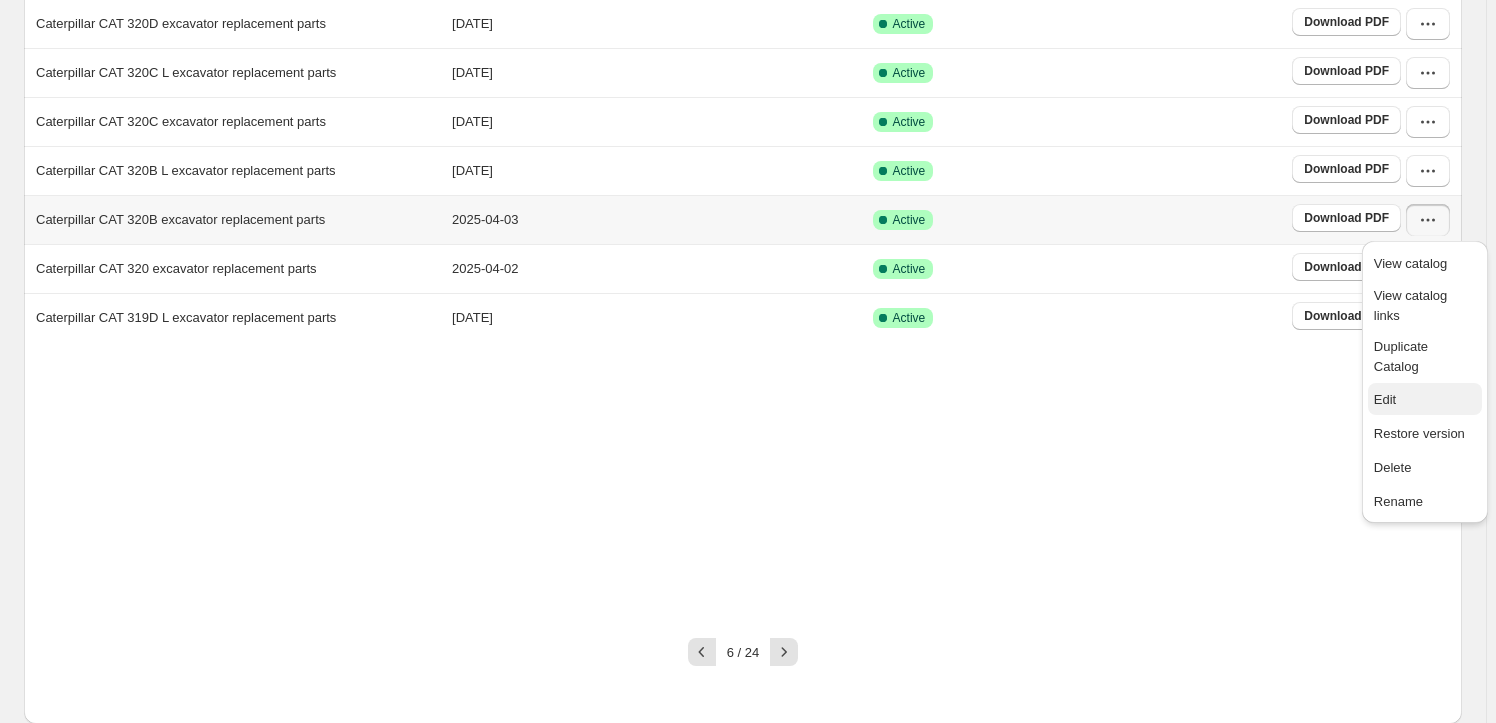 click on "Edit" at bounding box center [1425, 400] 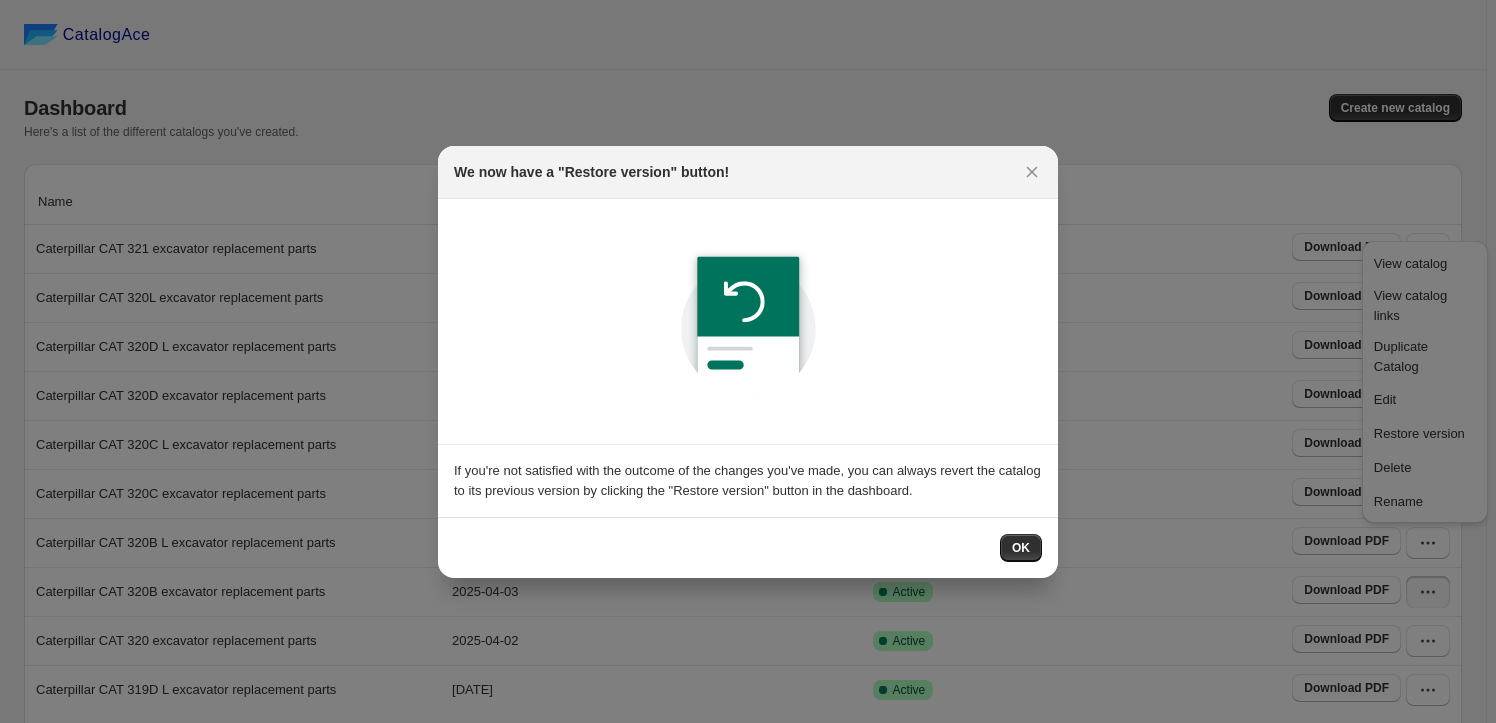 scroll, scrollTop: 372, scrollLeft: 0, axis: vertical 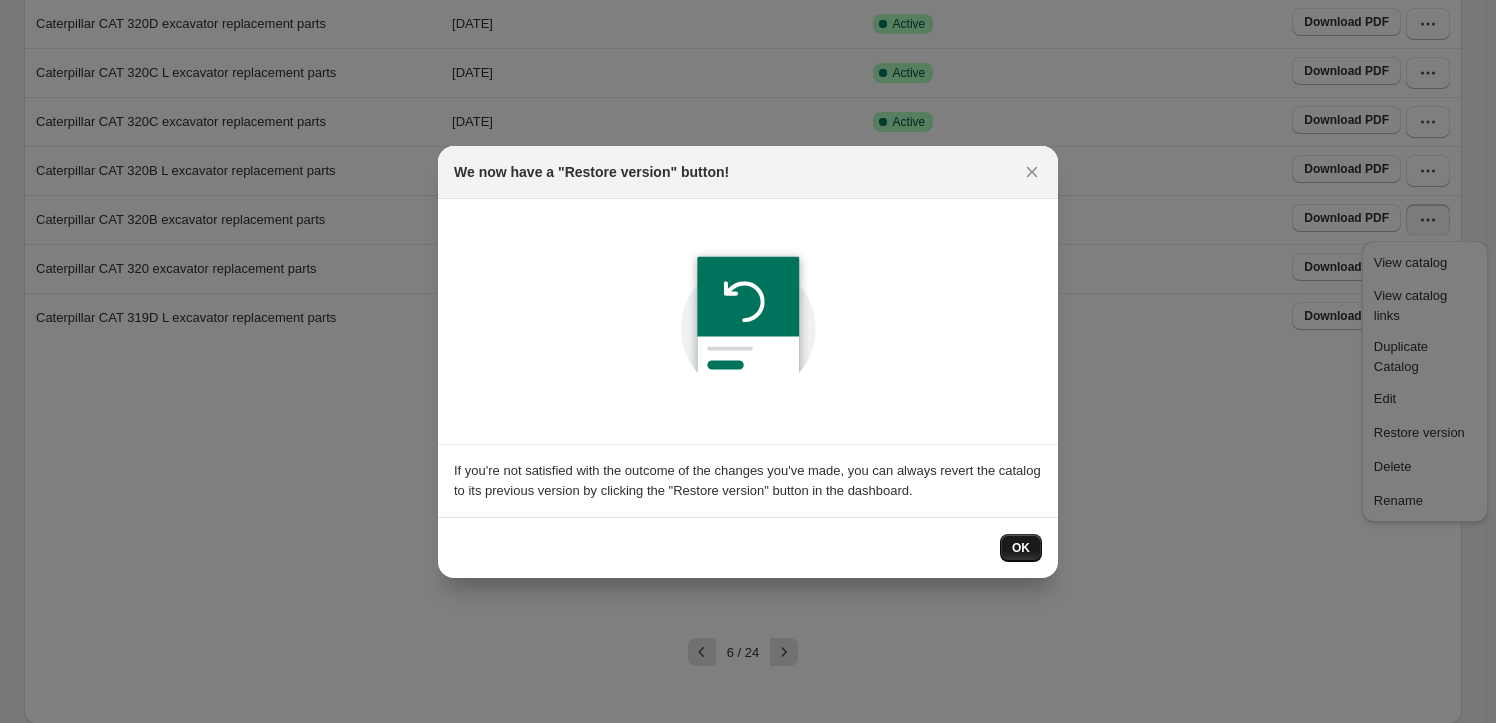 click on "OK" at bounding box center [1021, 548] 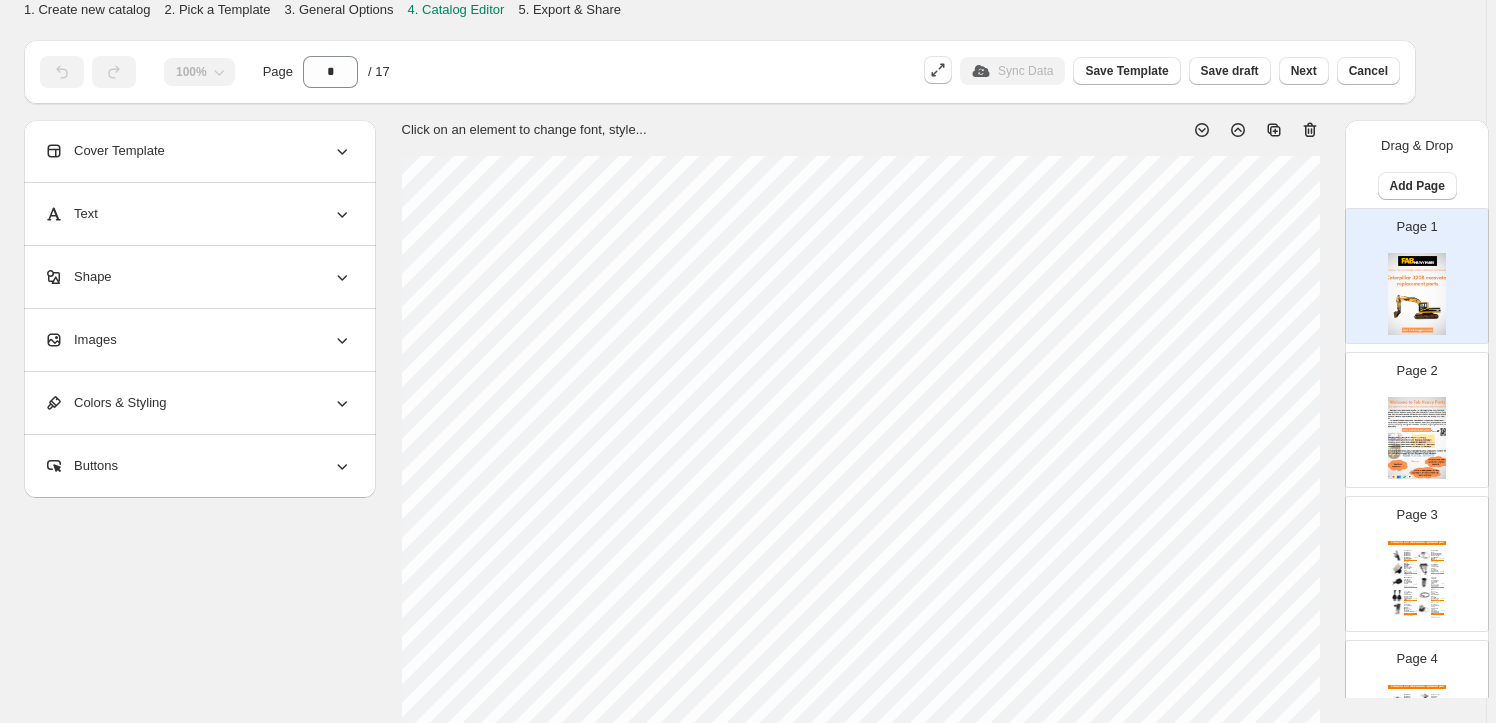 click on "Images" at bounding box center [198, 340] 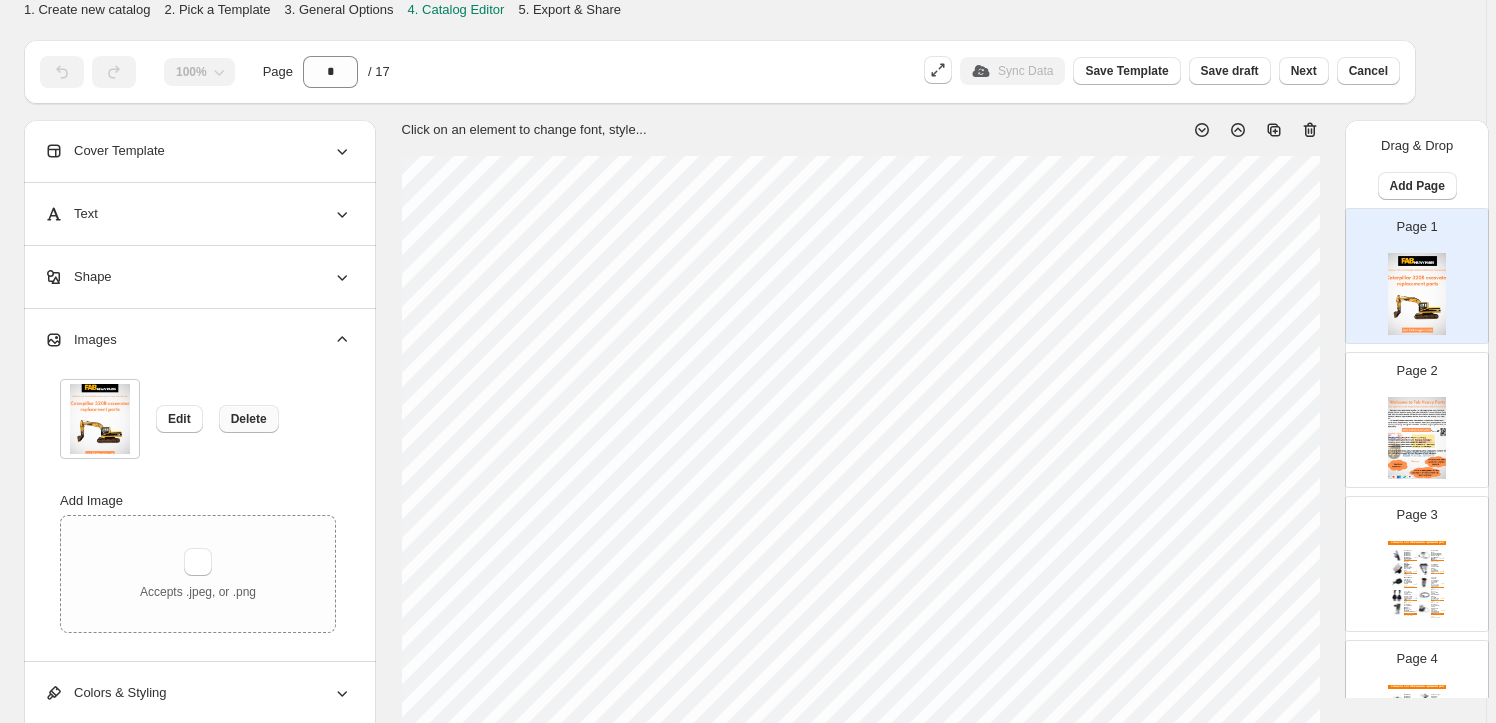 click on "Delete" at bounding box center (249, 419) 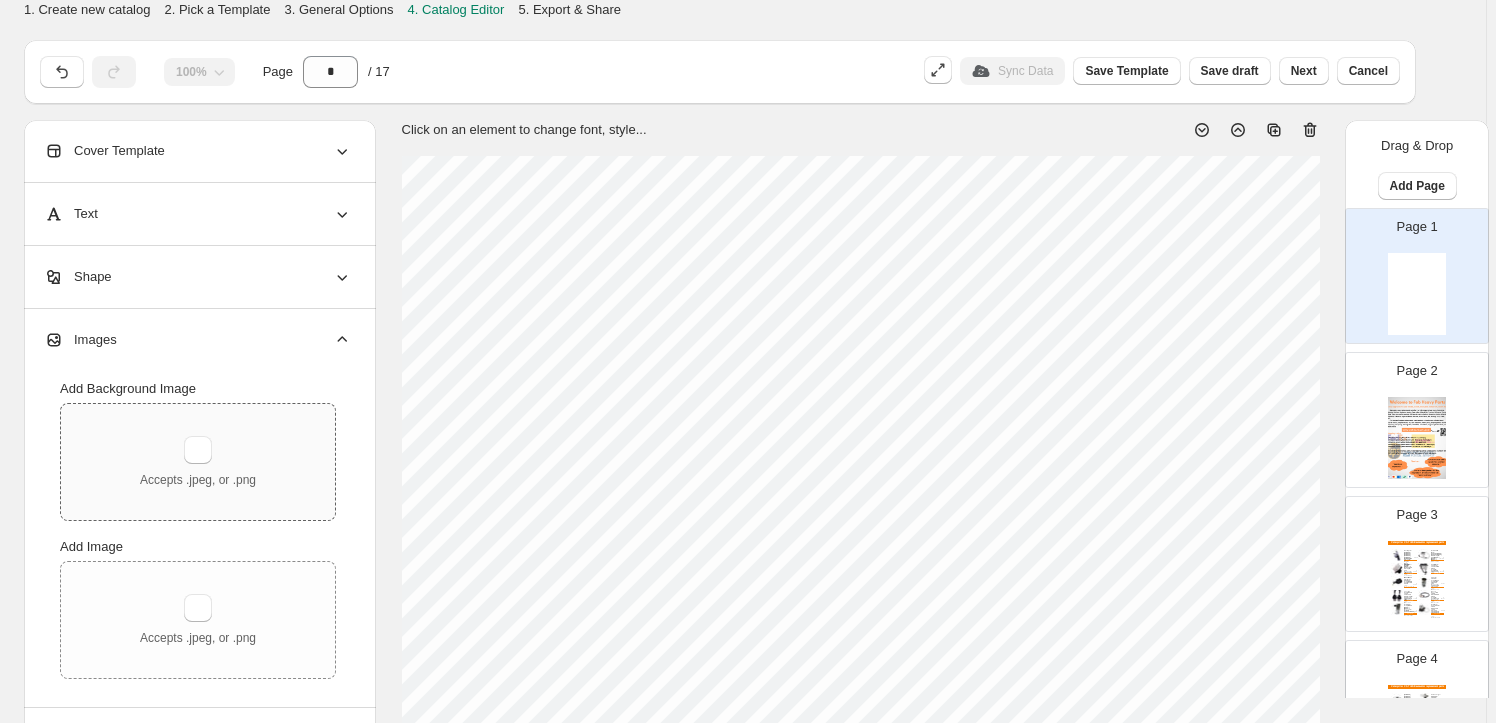 click on "Accepts .jpeg, or .png" at bounding box center (198, 462) 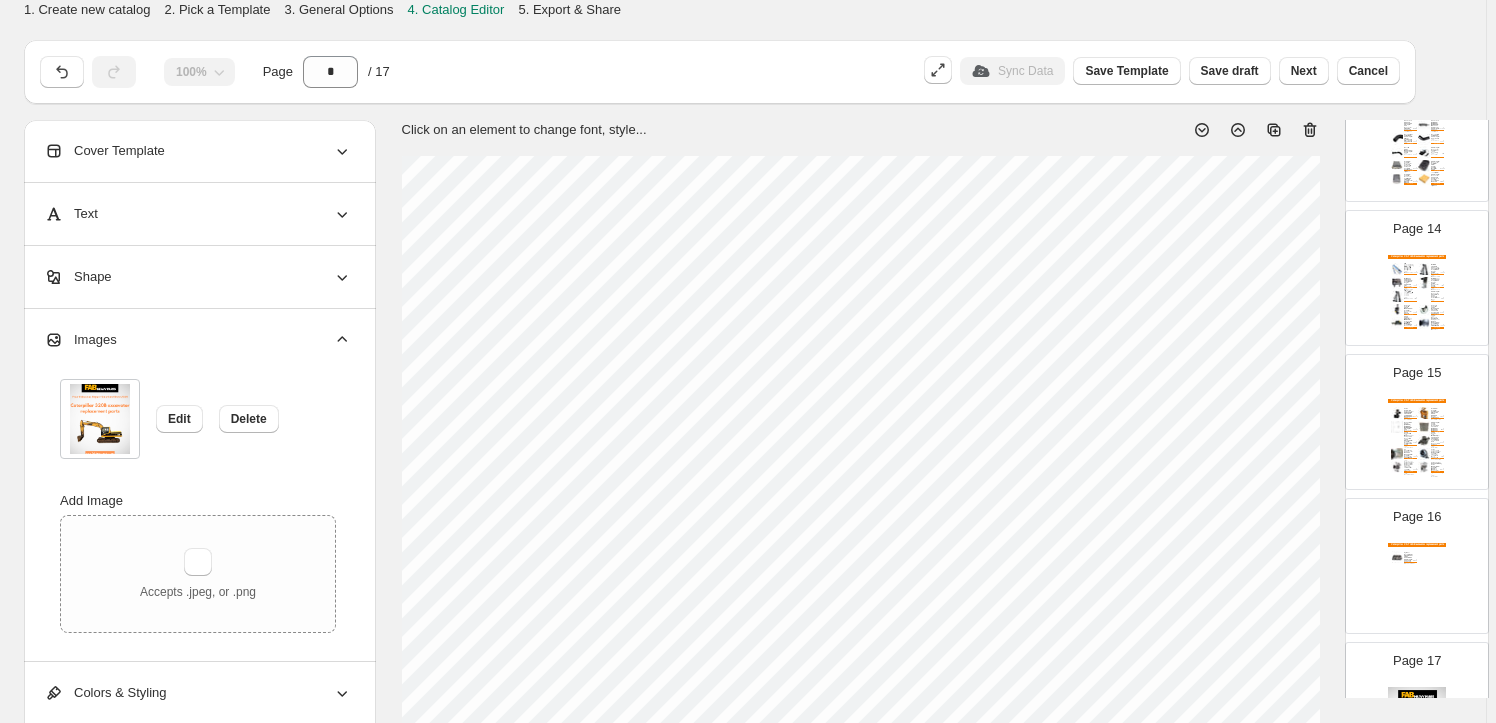 scroll, scrollTop: 1998, scrollLeft: 0, axis: vertical 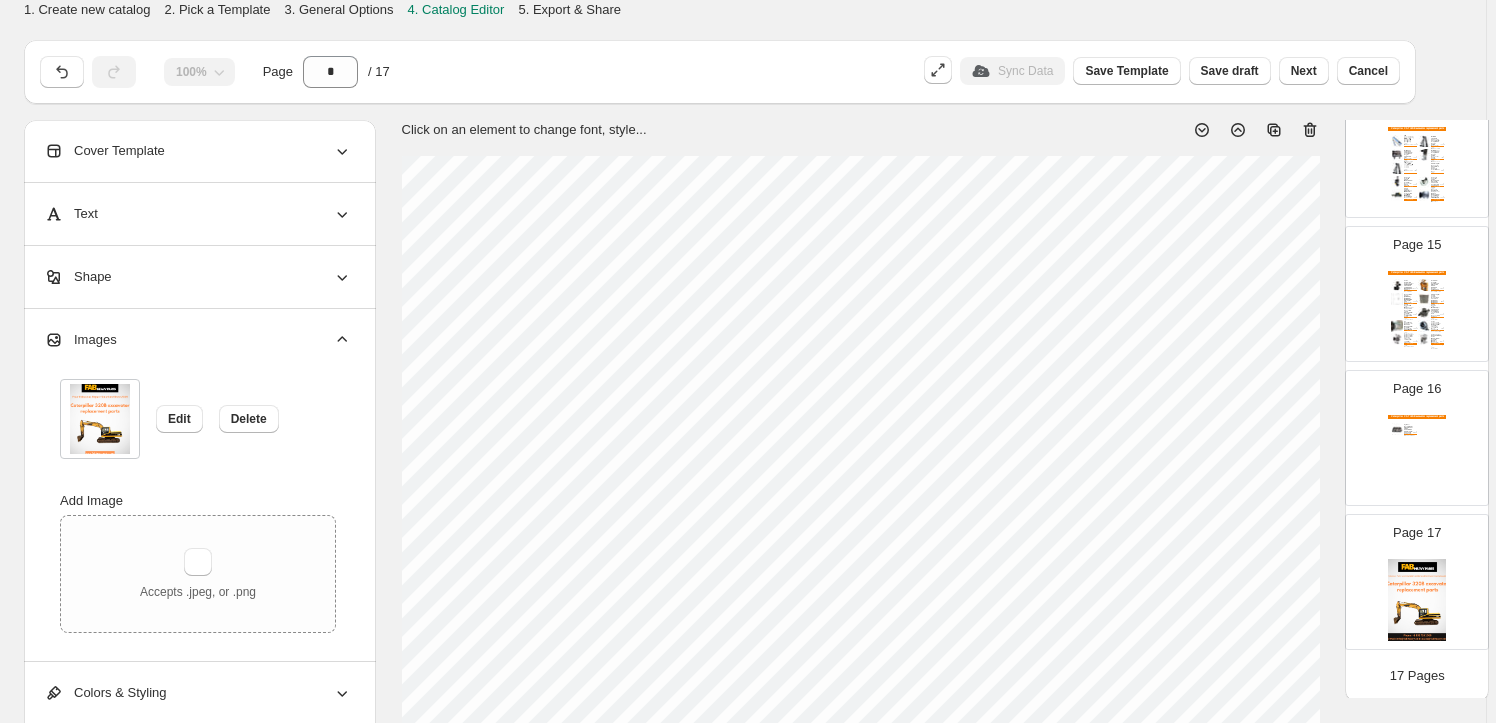click on "Page 17" at bounding box center [1409, 574] 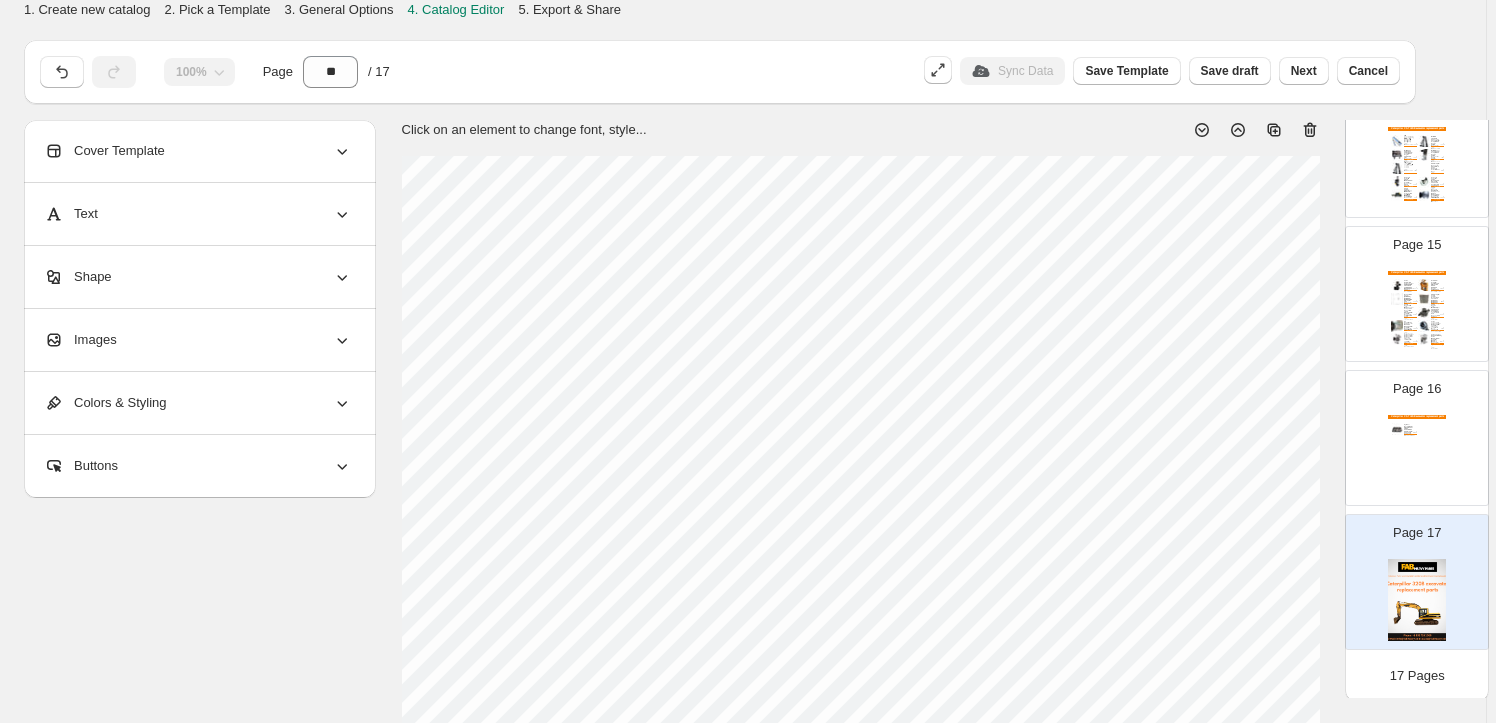 click on "Images" at bounding box center (198, 340) 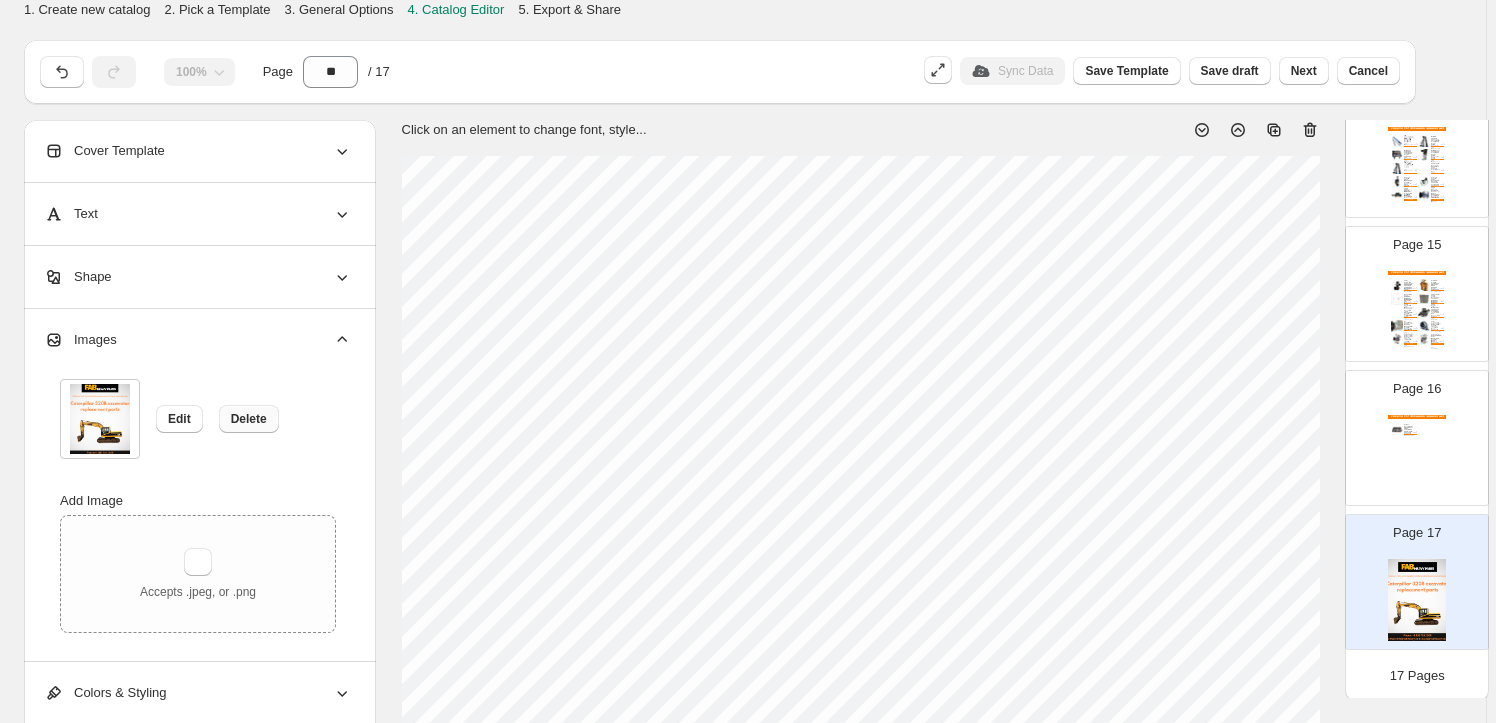 click on "Delete" at bounding box center (249, 419) 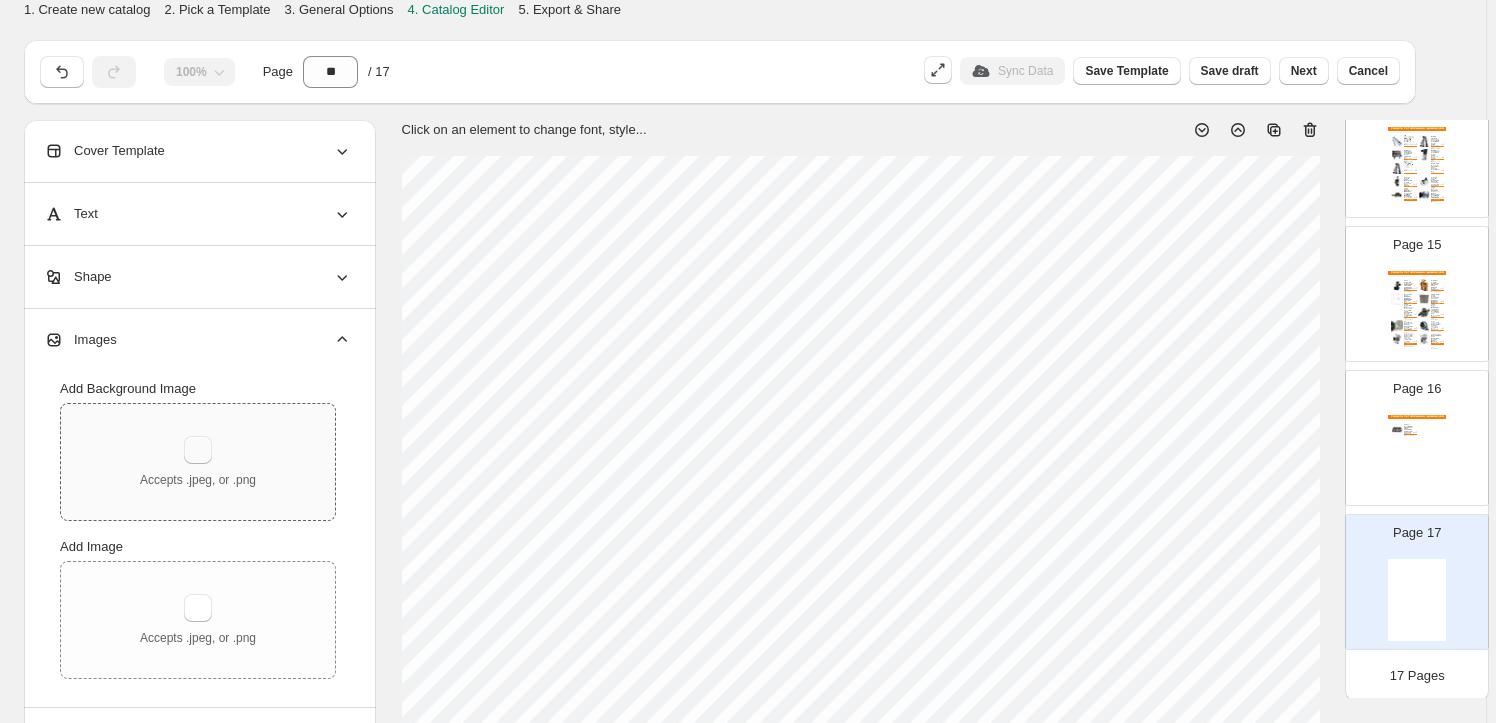 click at bounding box center [198, 450] 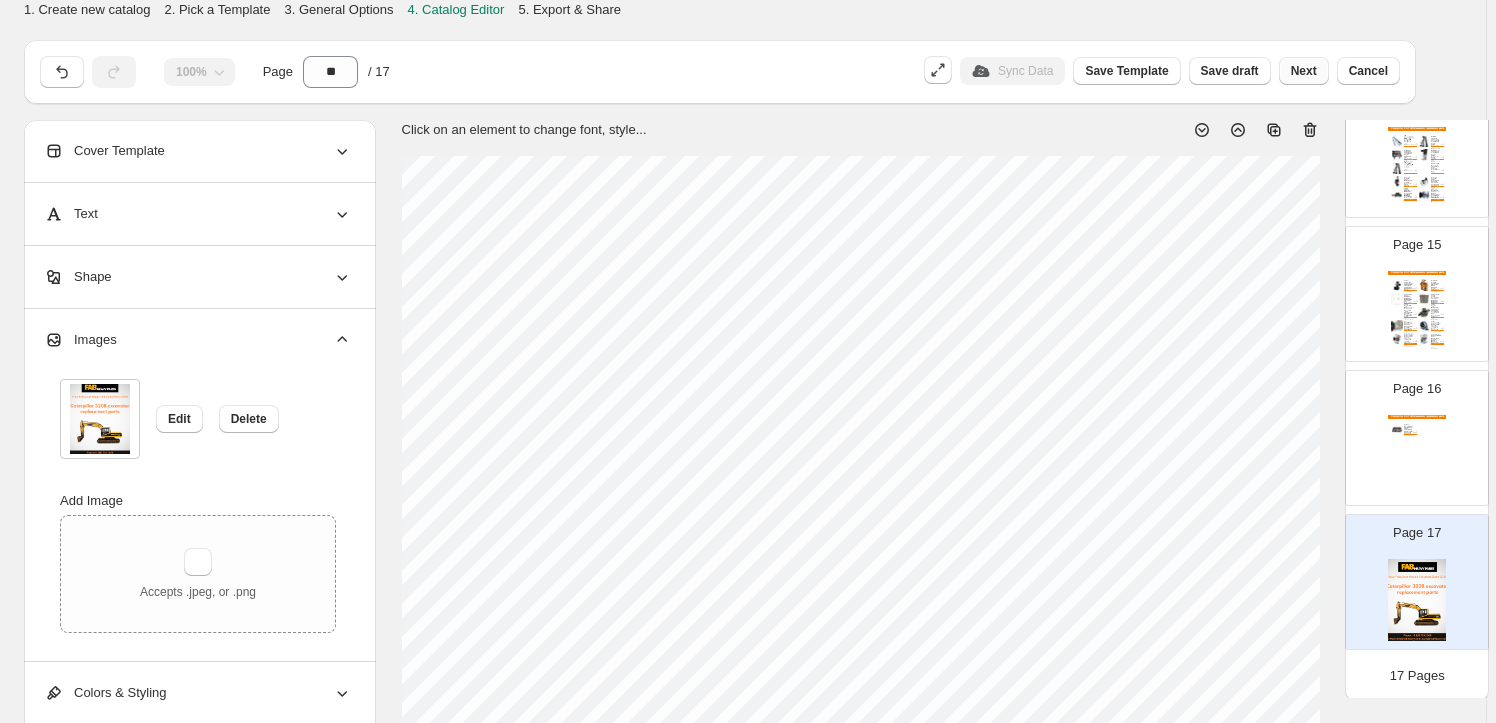 click on "Next" at bounding box center (1304, 71) 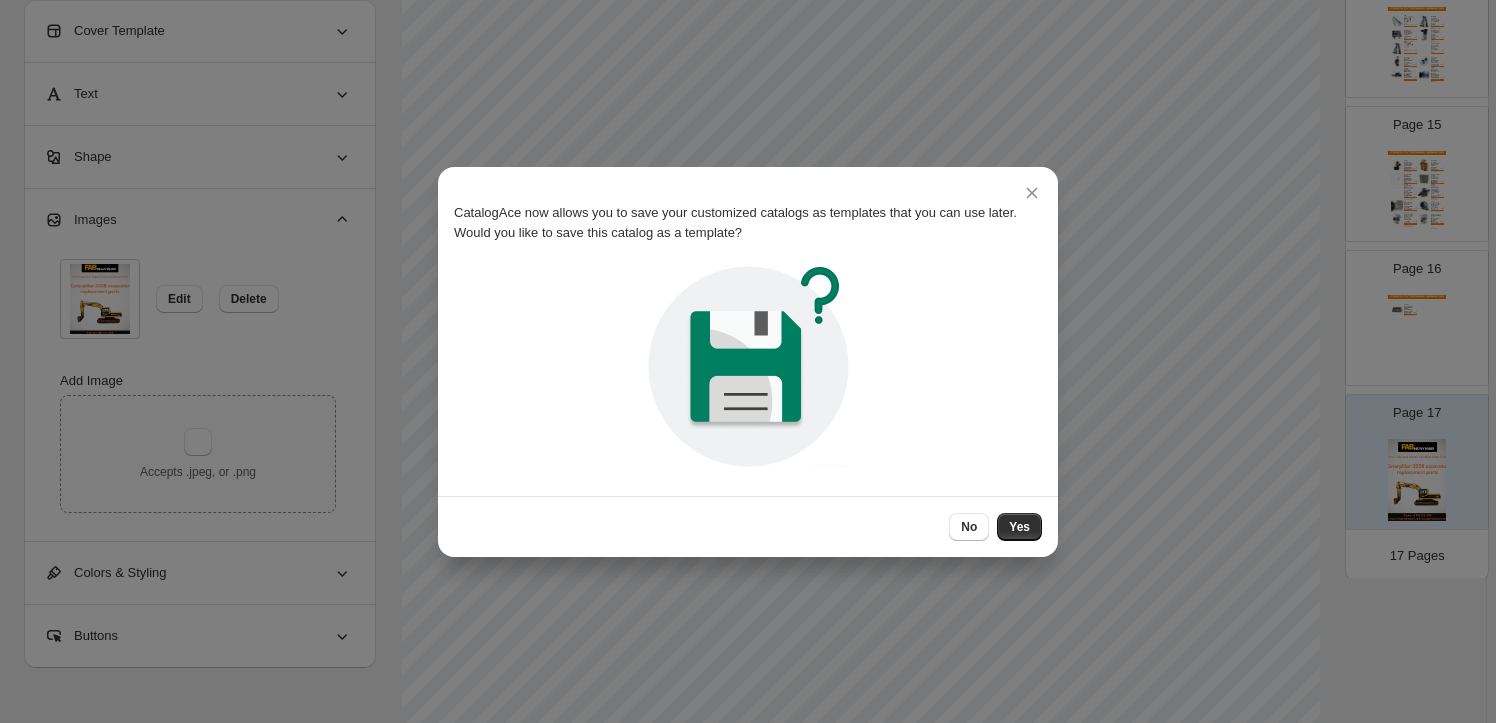 scroll, scrollTop: 0, scrollLeft: 0, axis: both 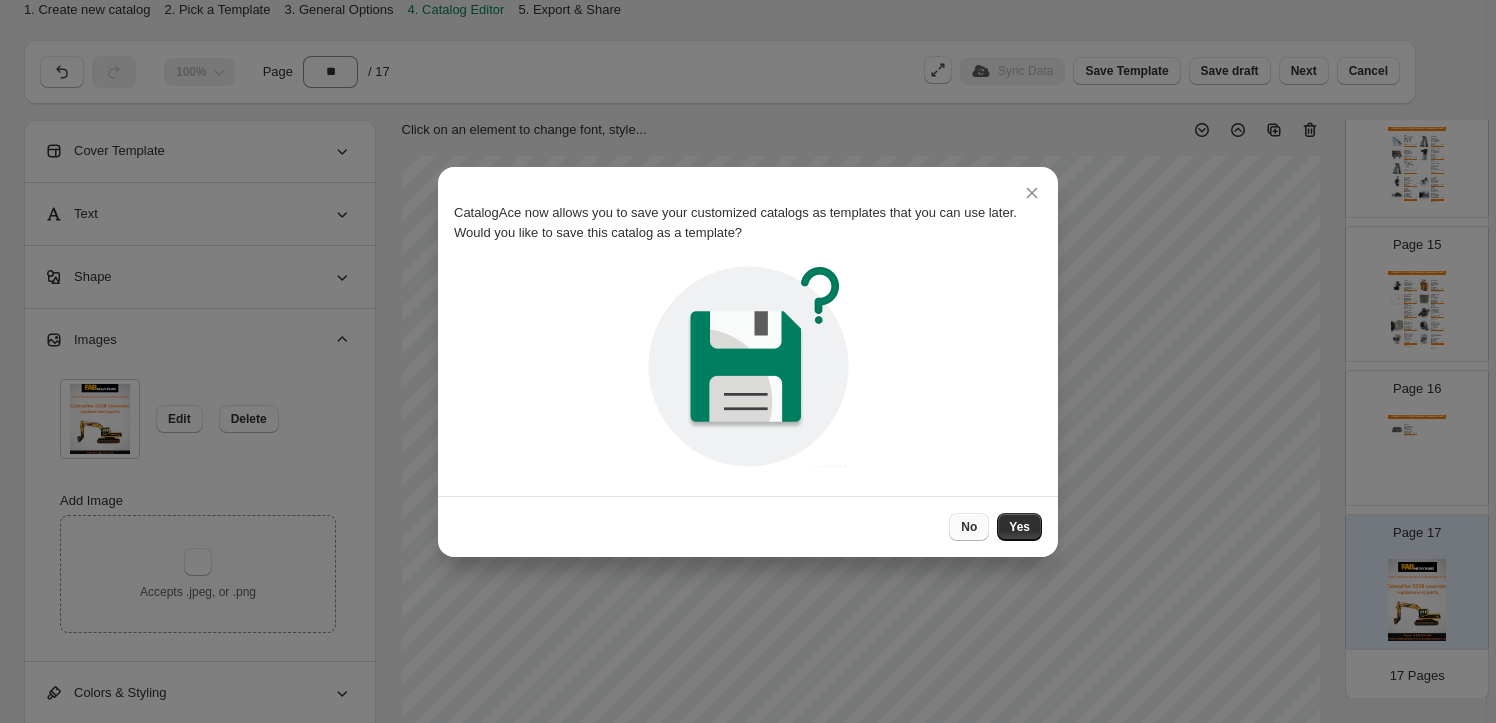 click on "No" at bounding box center [969, 527] 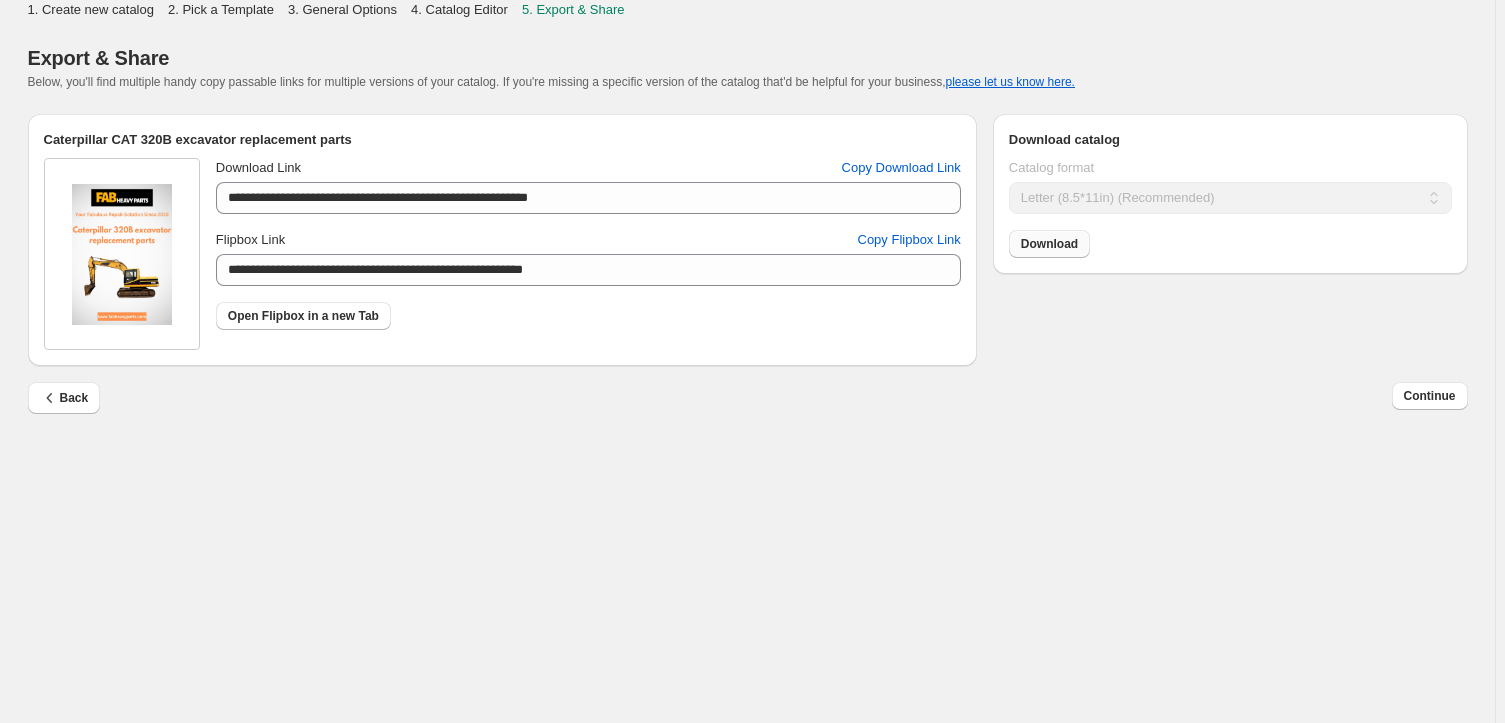 click on "Download" at bounding box center (1049, 244) 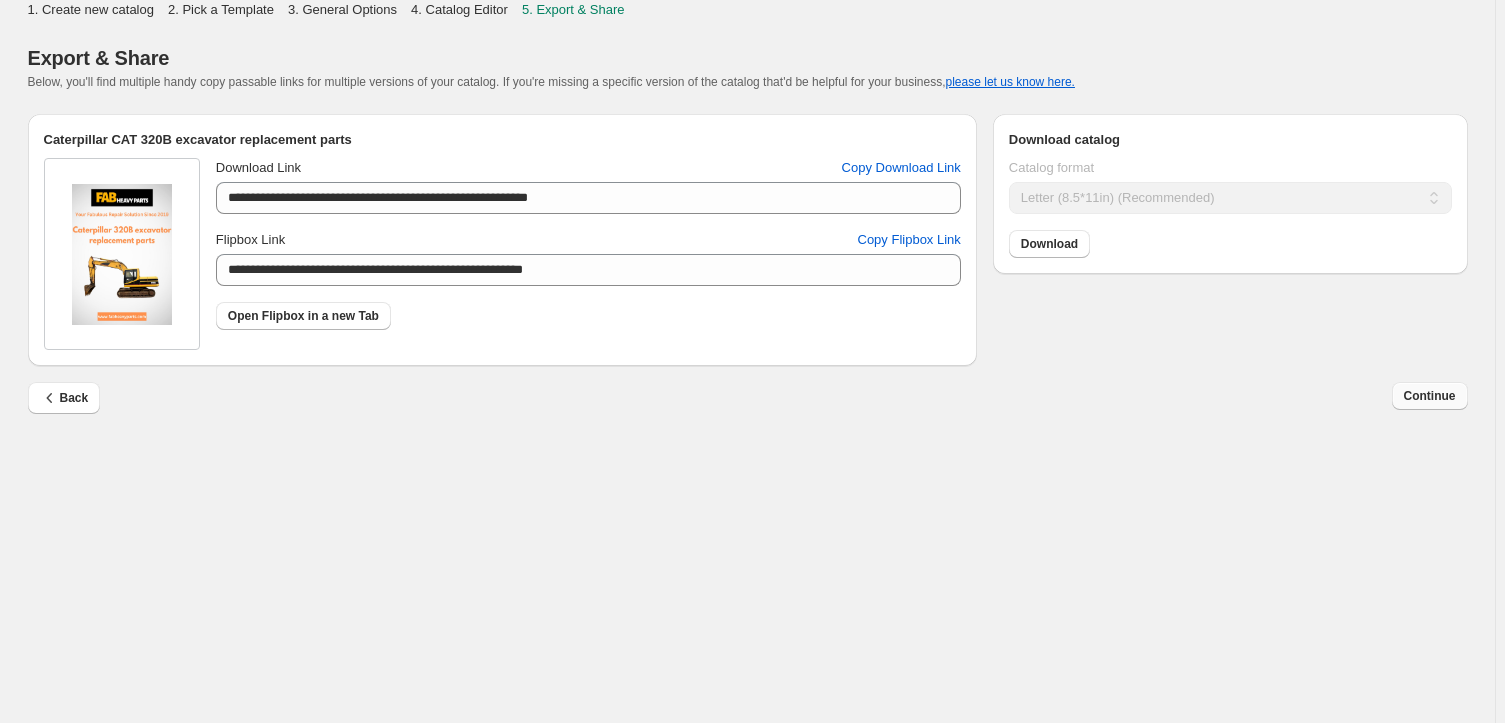 click on "Continue" at bounding box center (1430, 396) 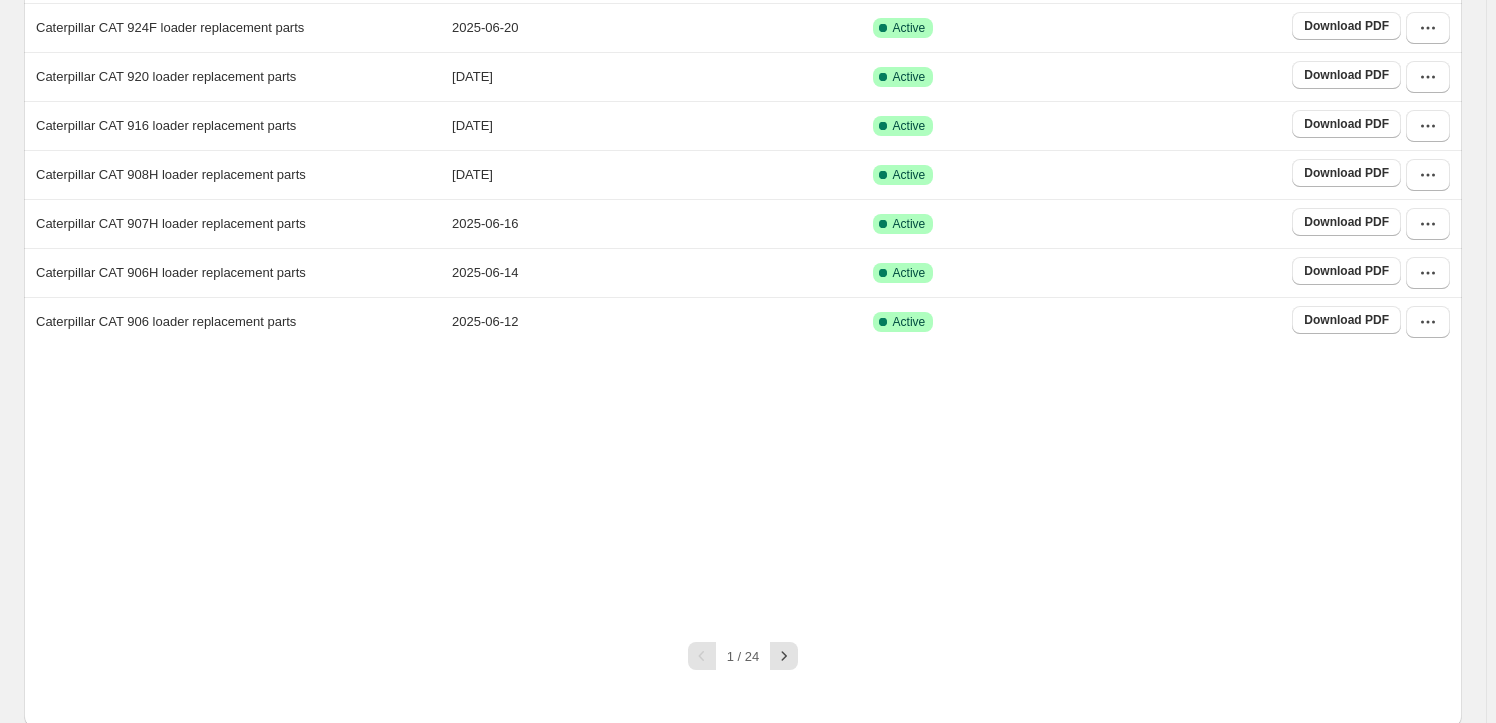 scroll, scrollTop: 372, scrollLeft: 0, axis: vertical 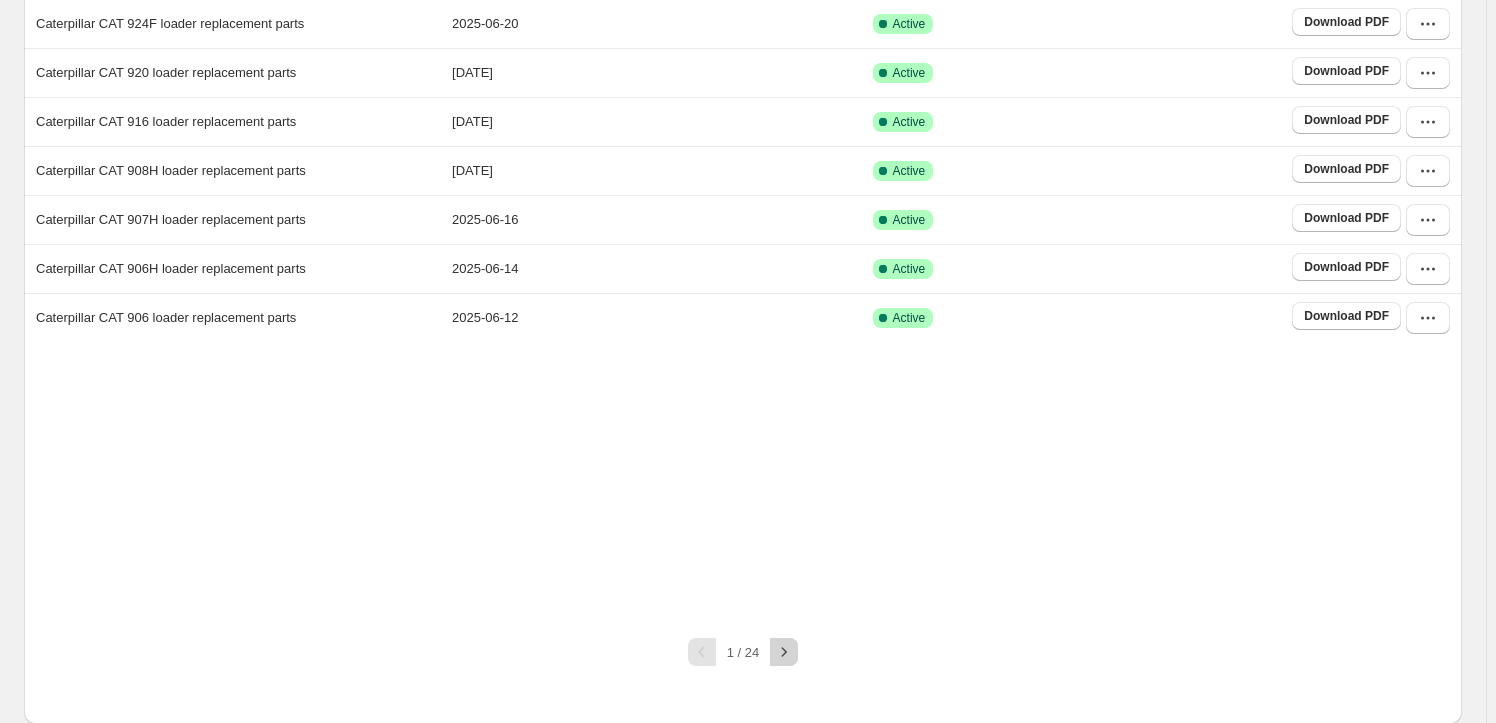 click 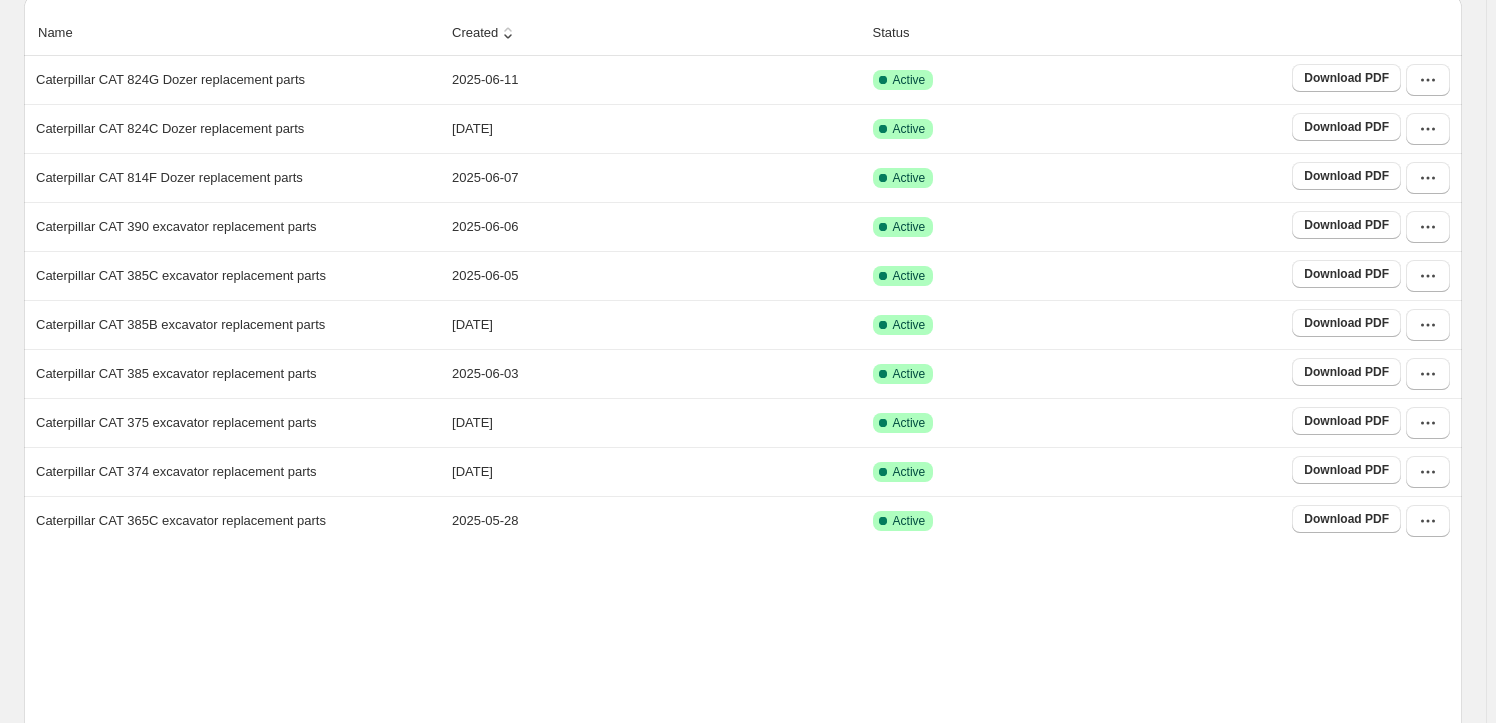 scroll, scrollTop: 312, scrollLeft: 0, axis: vertical 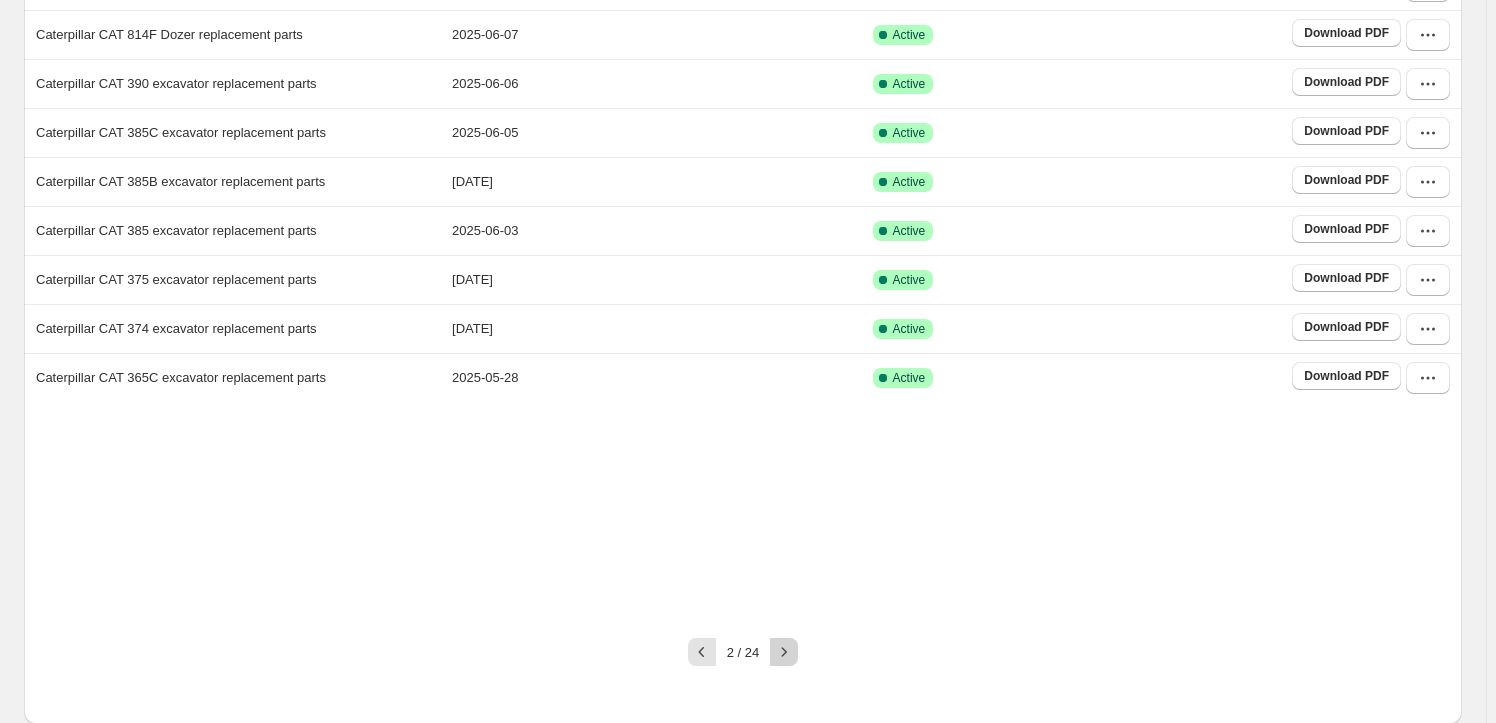click at bounding box center (784, 652) 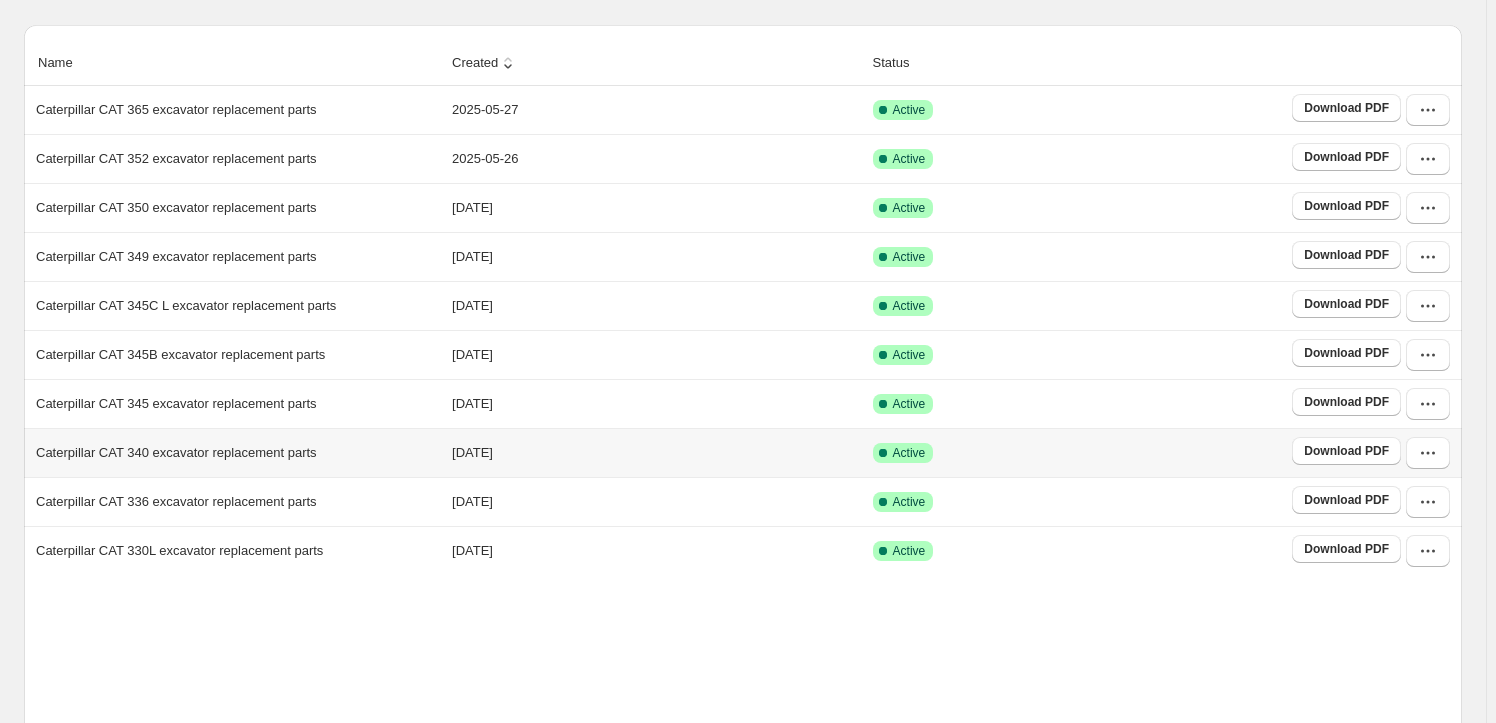 scroll, scrollTop: 372, scrollLeft: 0, axis: vertical 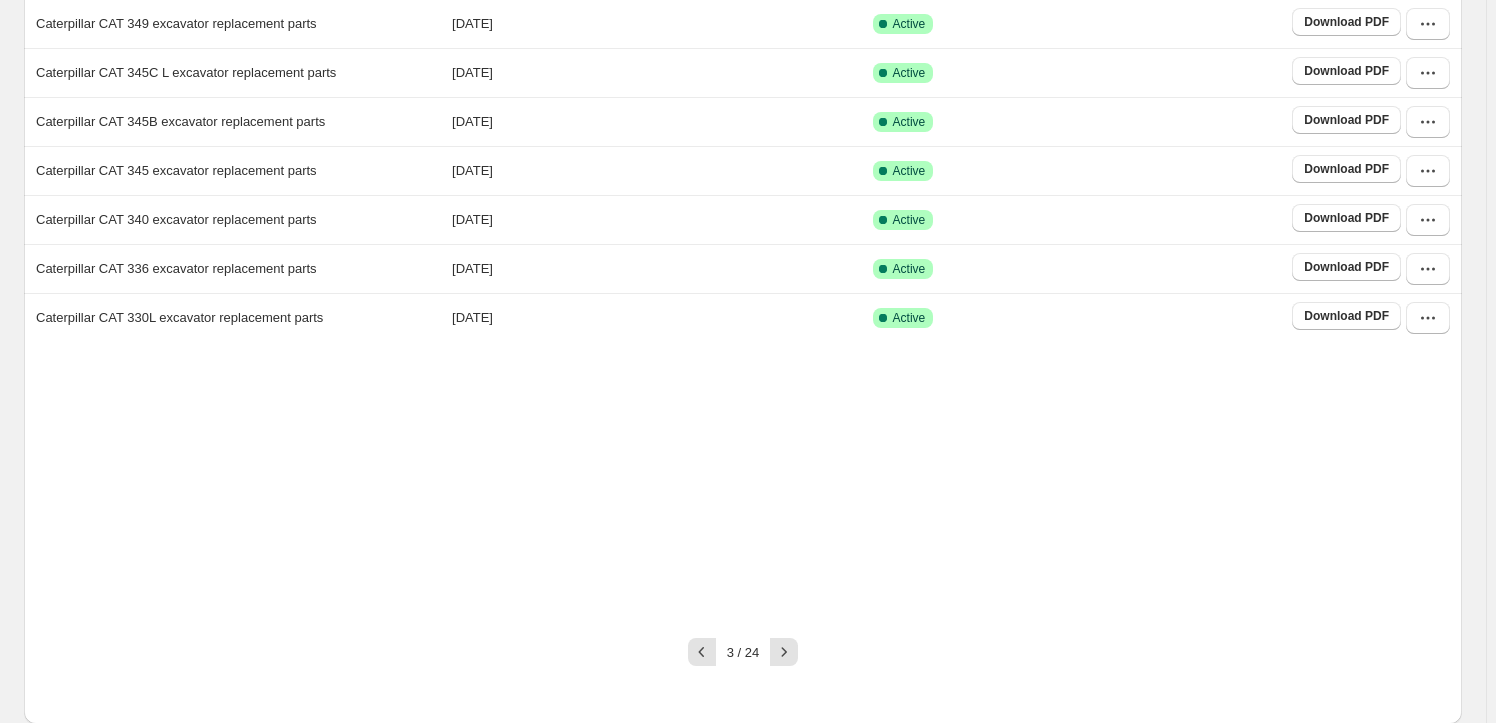 click on "3 / 24" at bounding box center [735, 644] 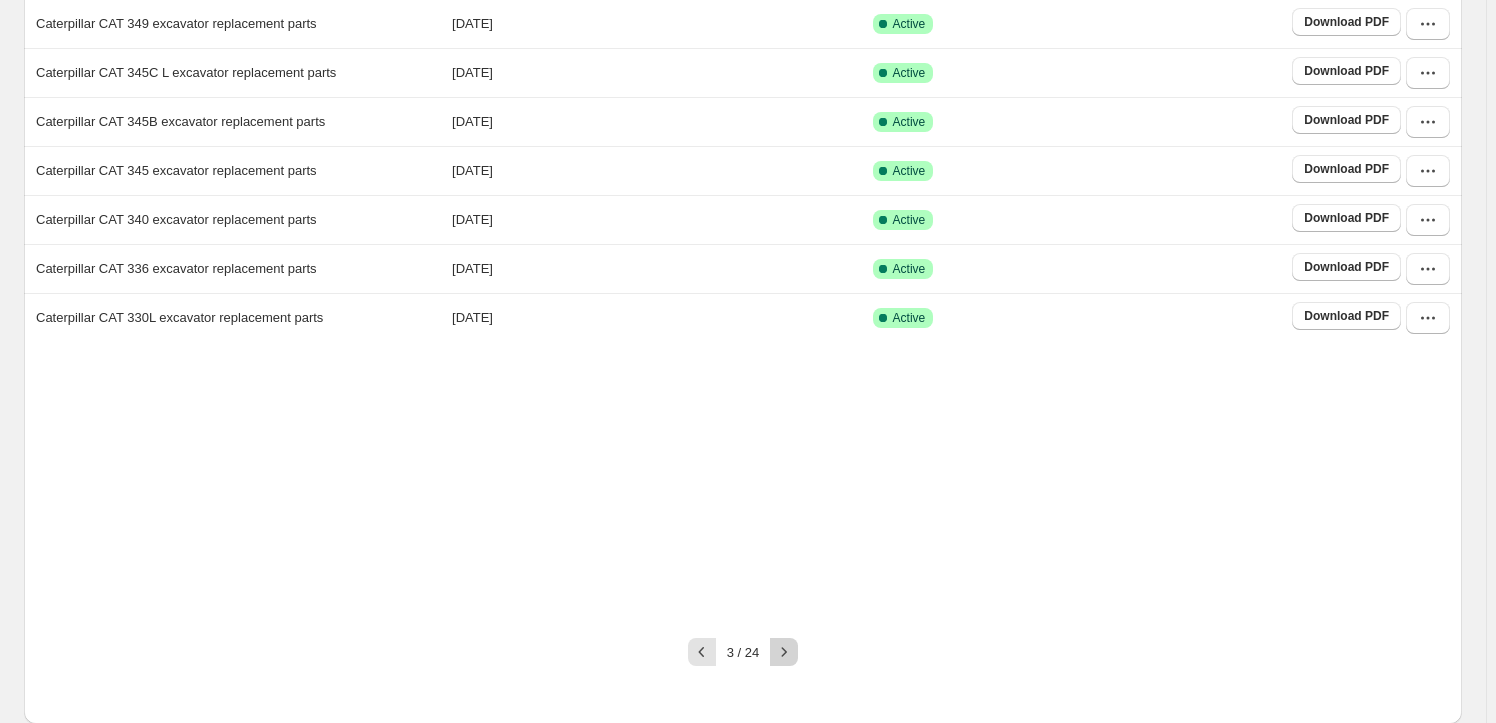 click 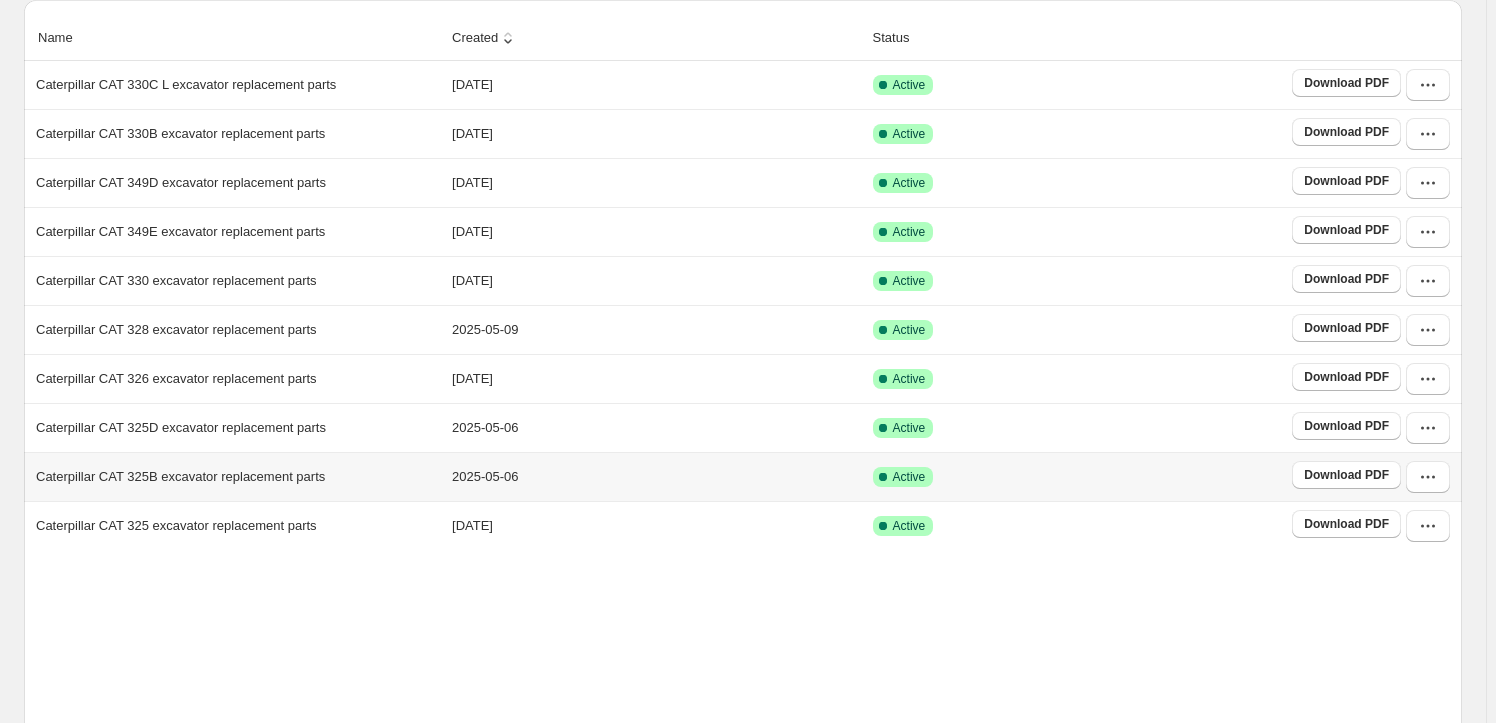 scroll, scrollTop: 372, scrollLeft: 0, axis: vertical 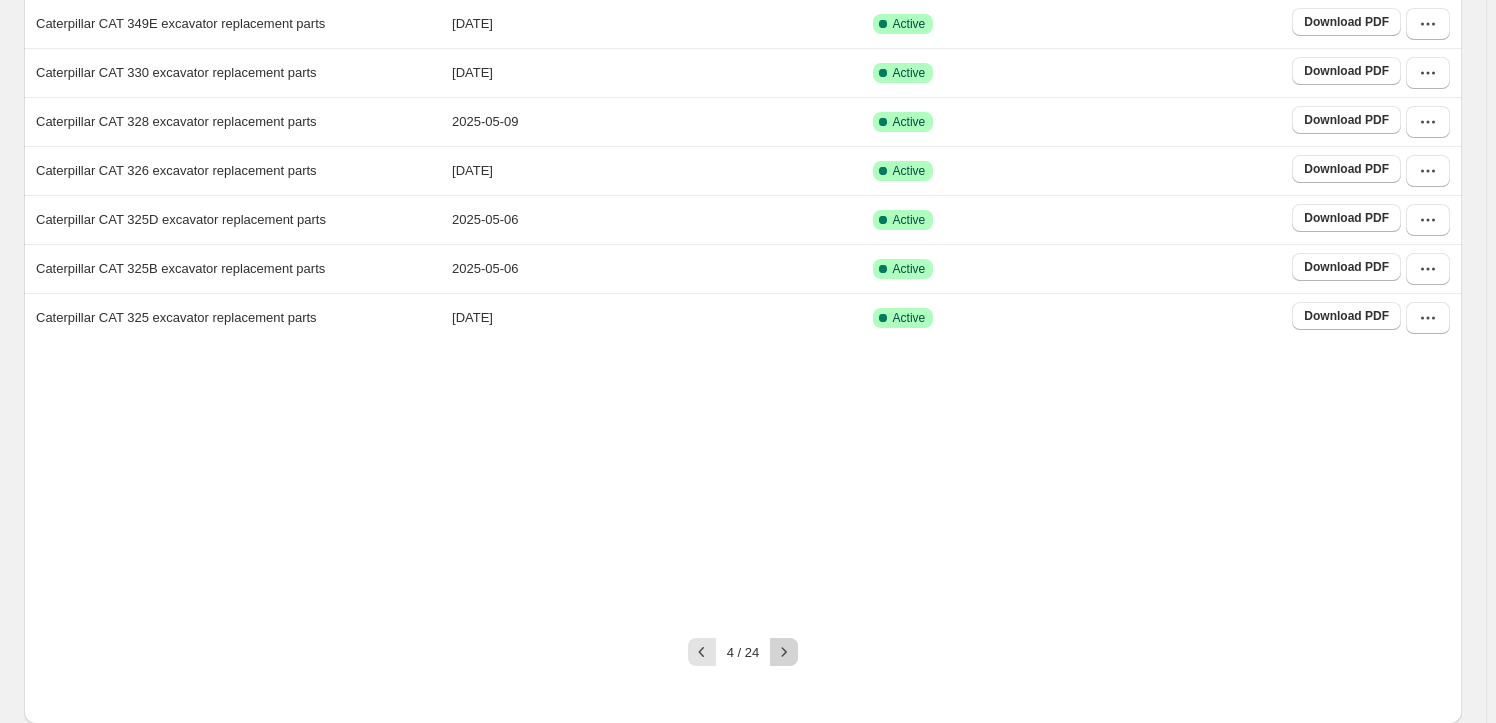 click 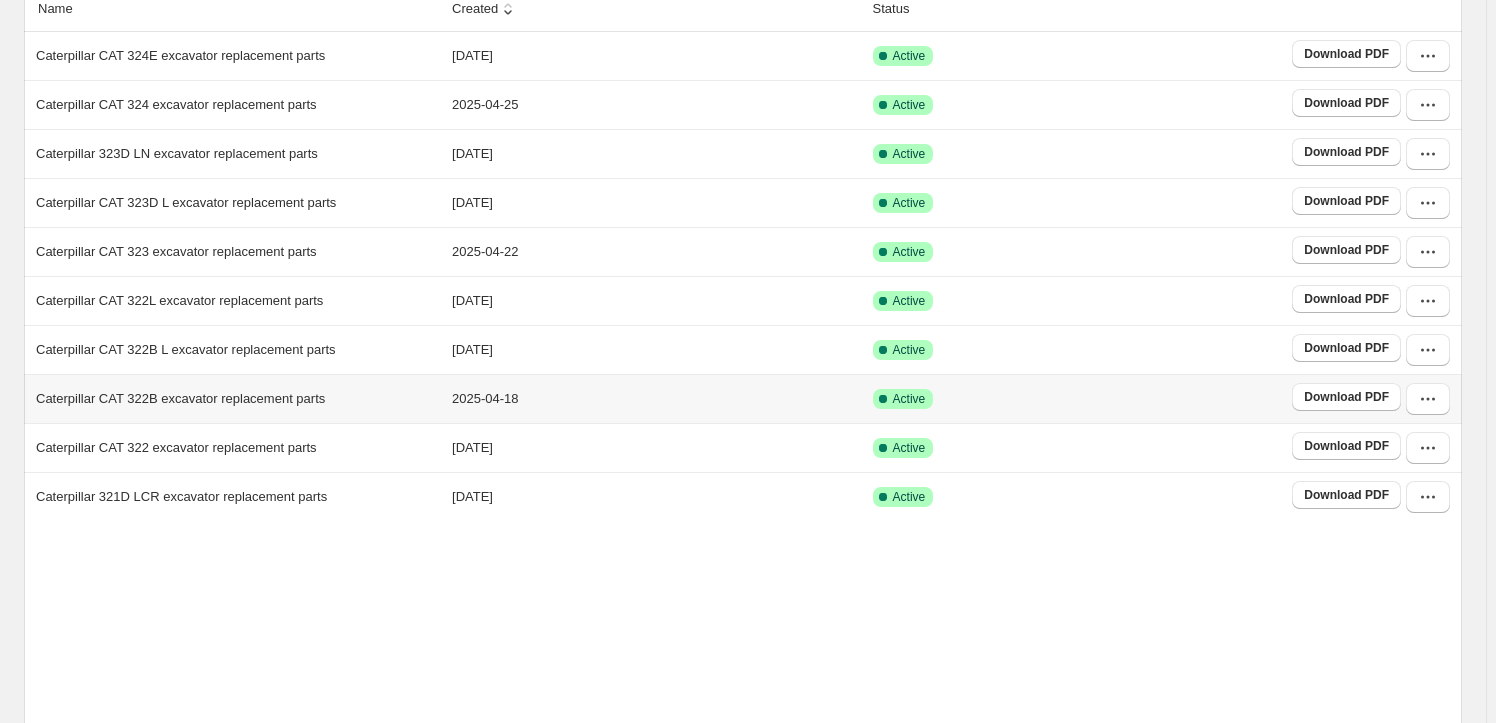 scroll, scrollTop: 372, scrollLeft: 0, axis: vertical 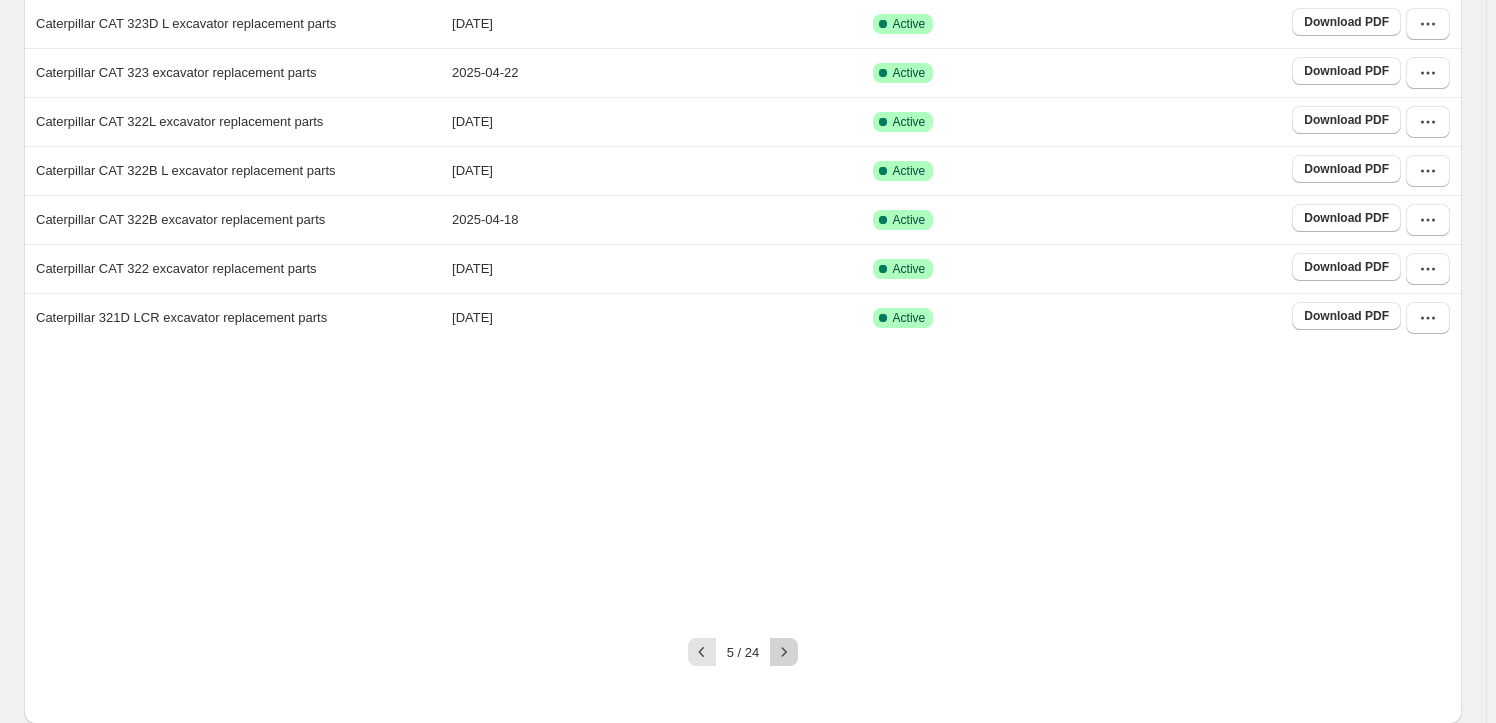 click 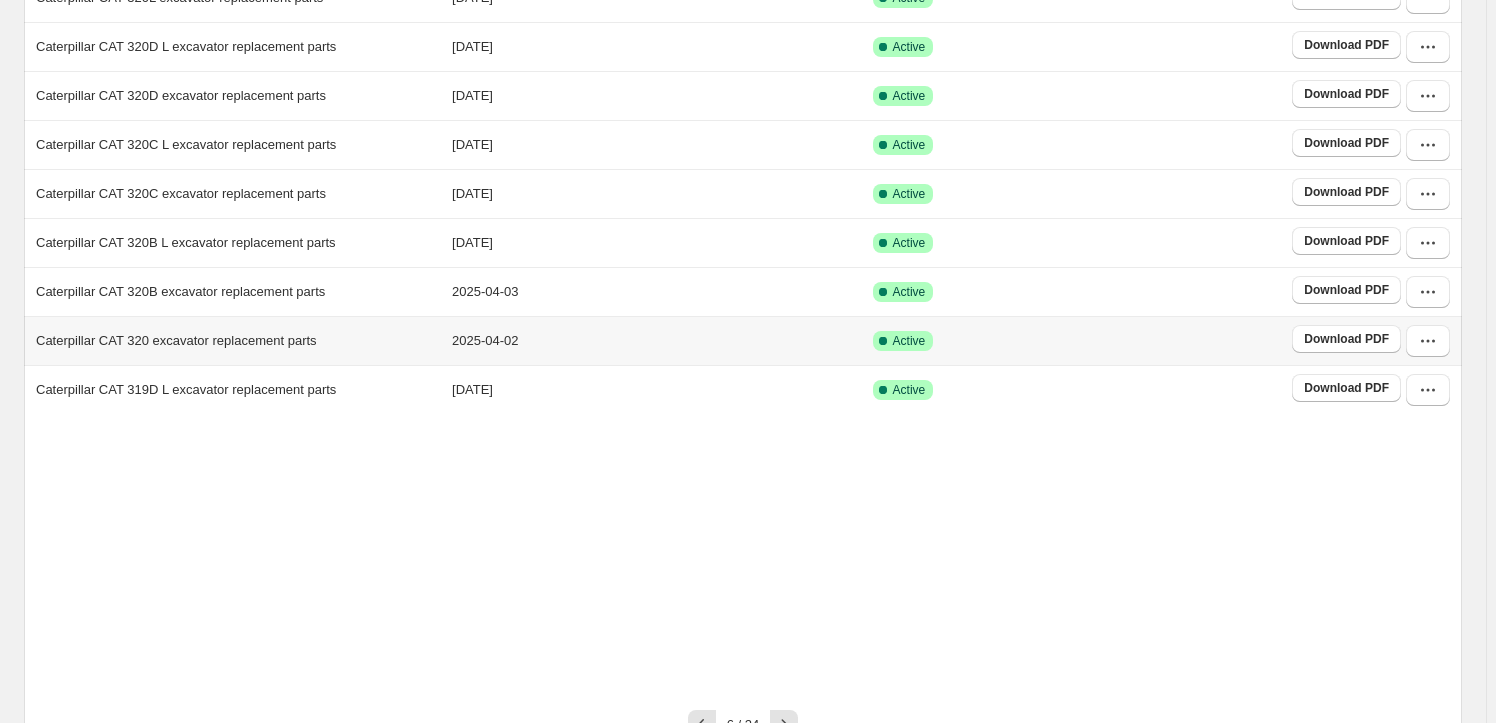 scroll, scrollTop: 372, scrollLeft: 0, axis: vertical 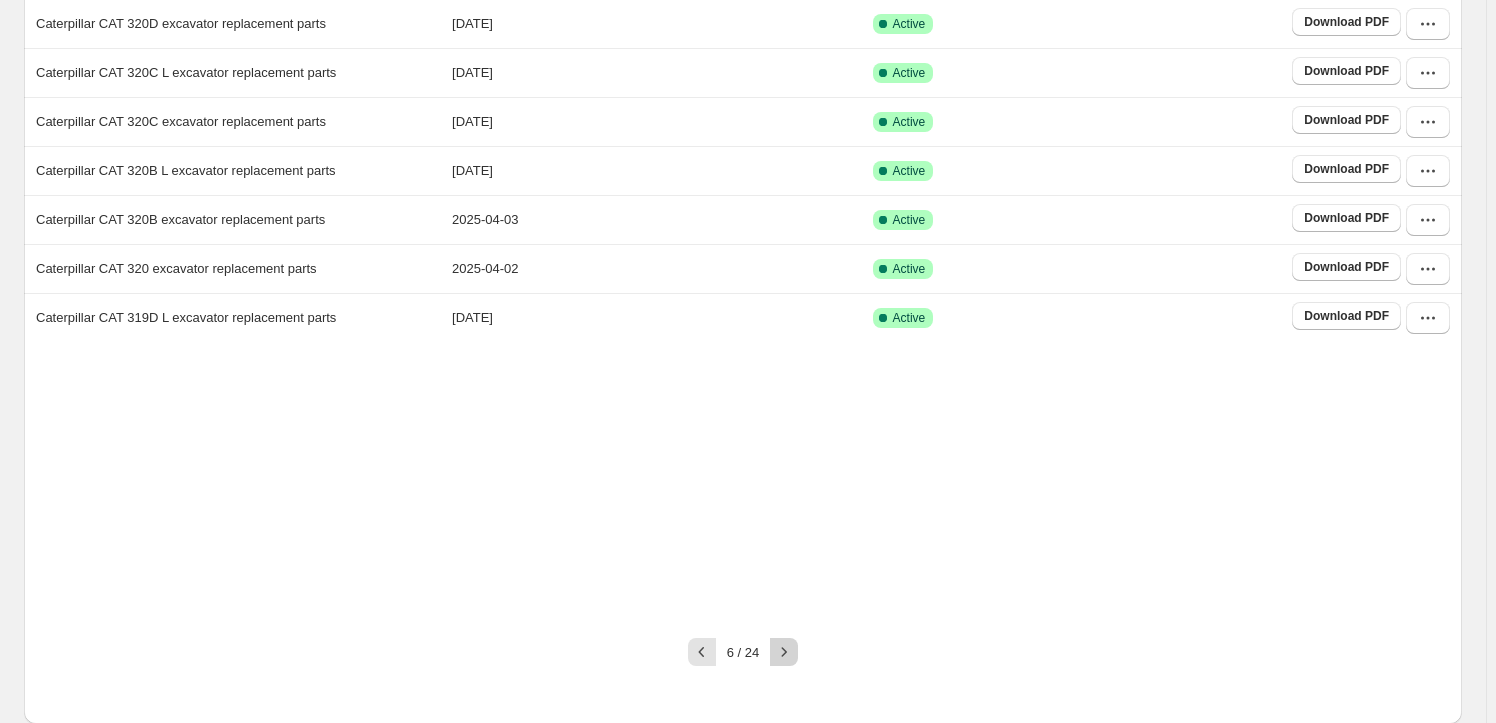 click at bounding box center [784, 652] 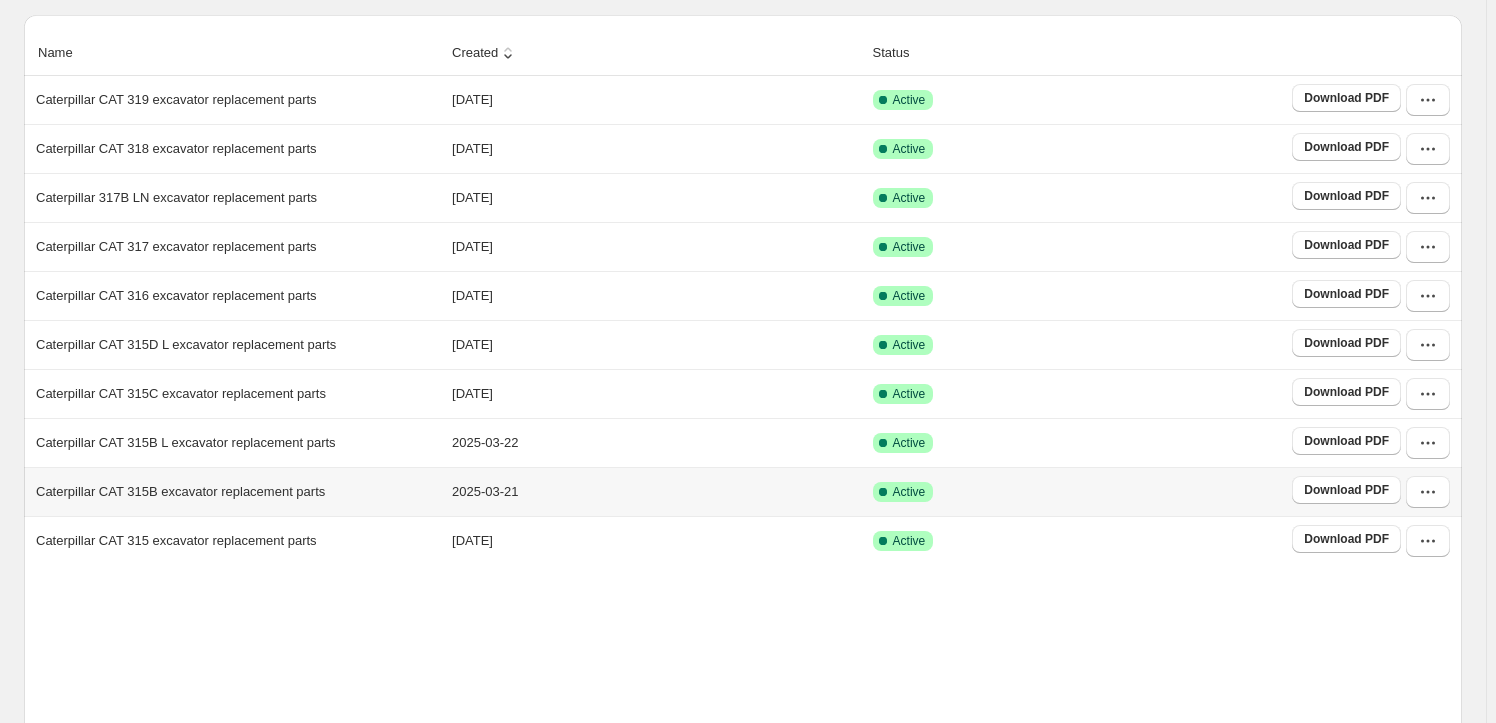 scroll, scrollTop: 372, scrollLeft: 0, axis: vertical 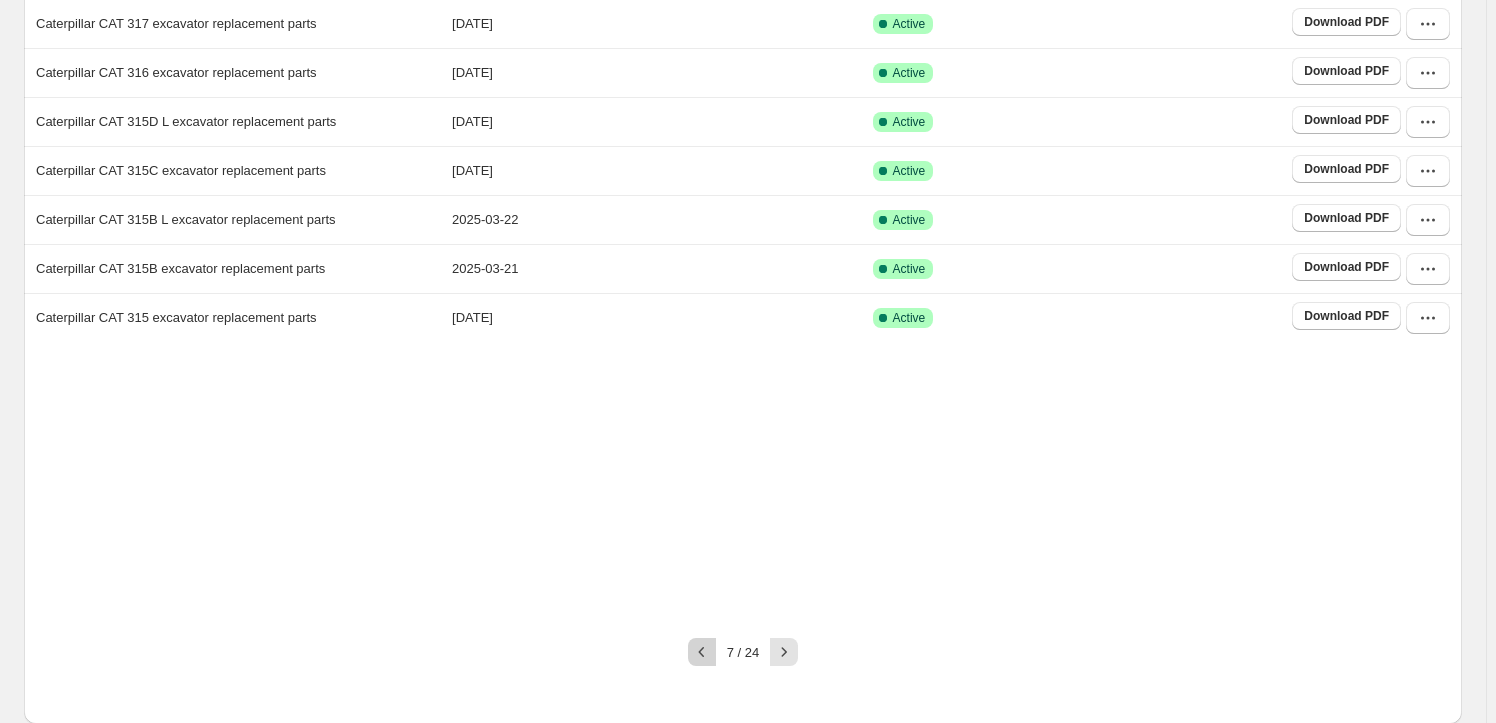 click 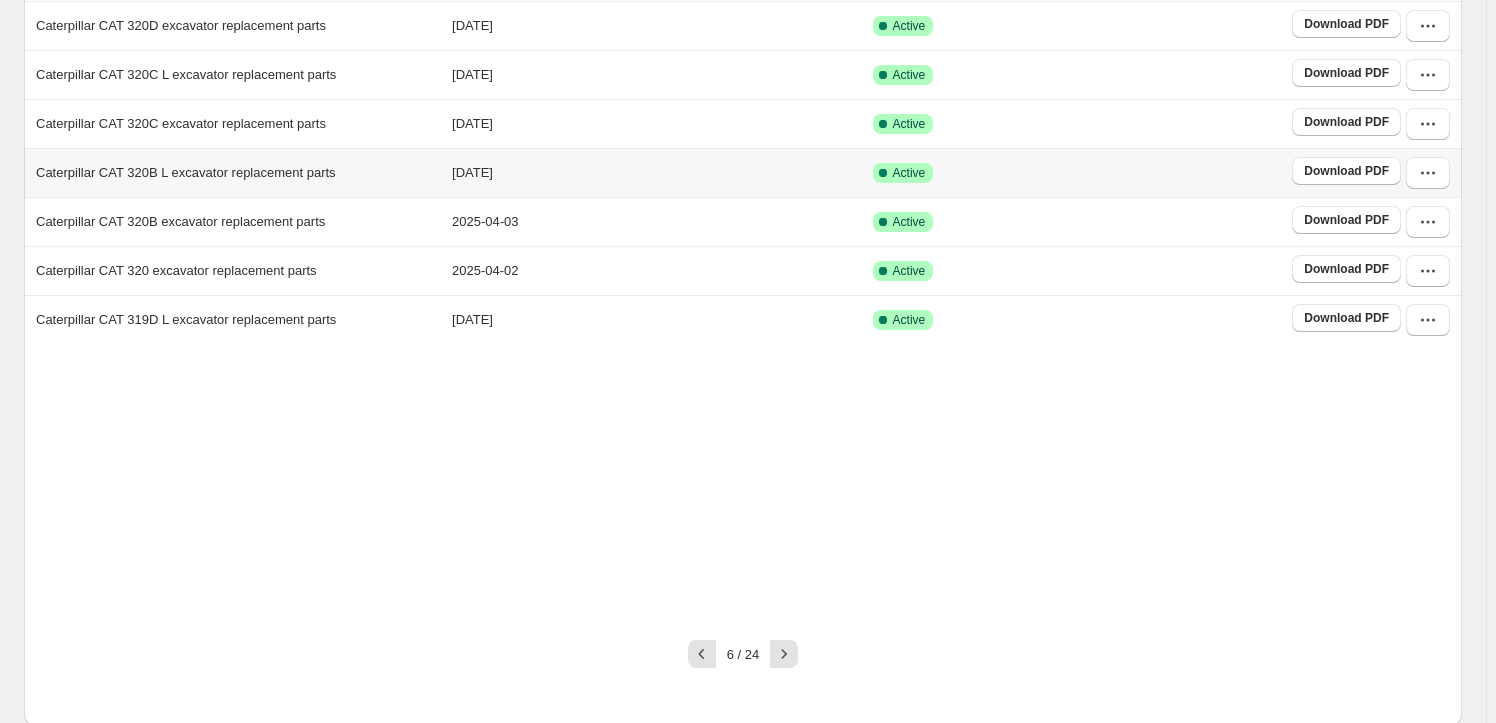 scroll, scrollTop: 372, scrollLeft: 0, axis: vertical 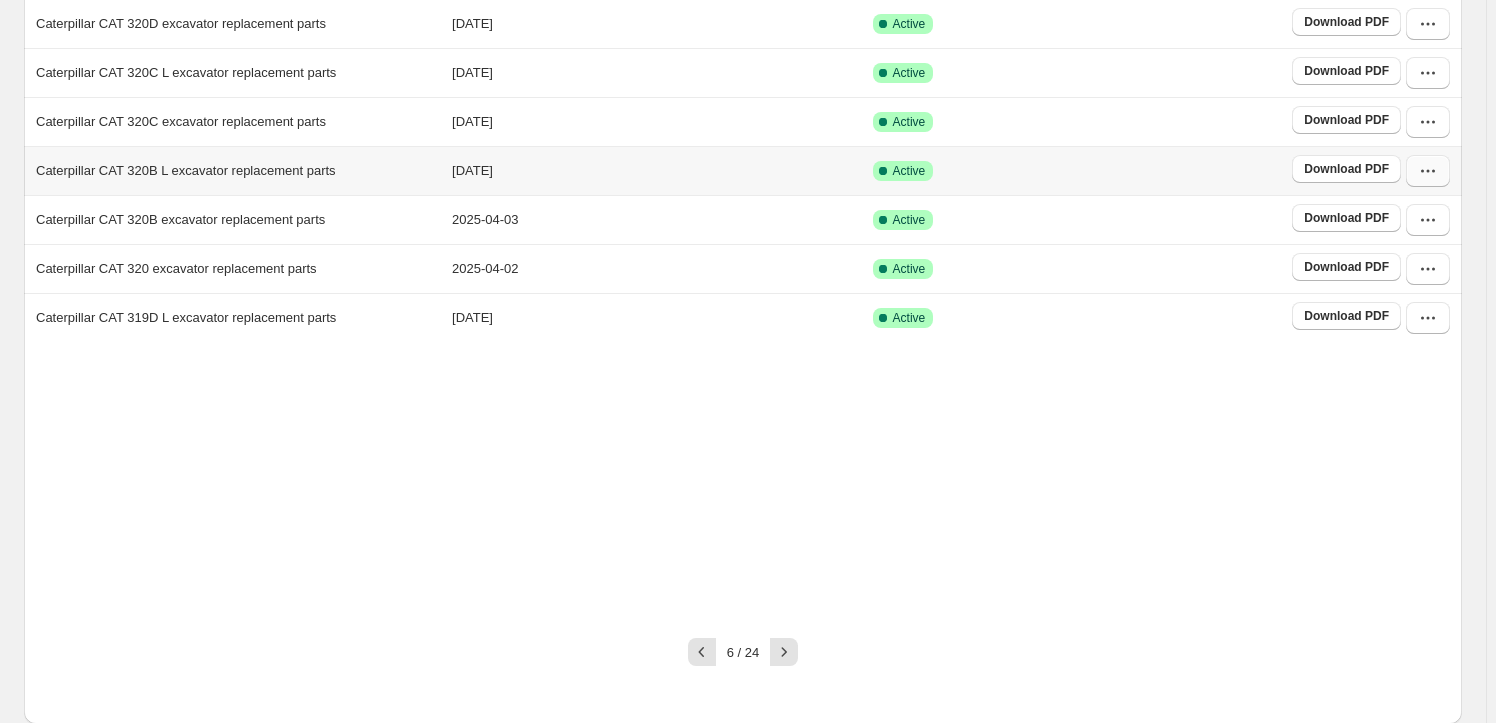 click 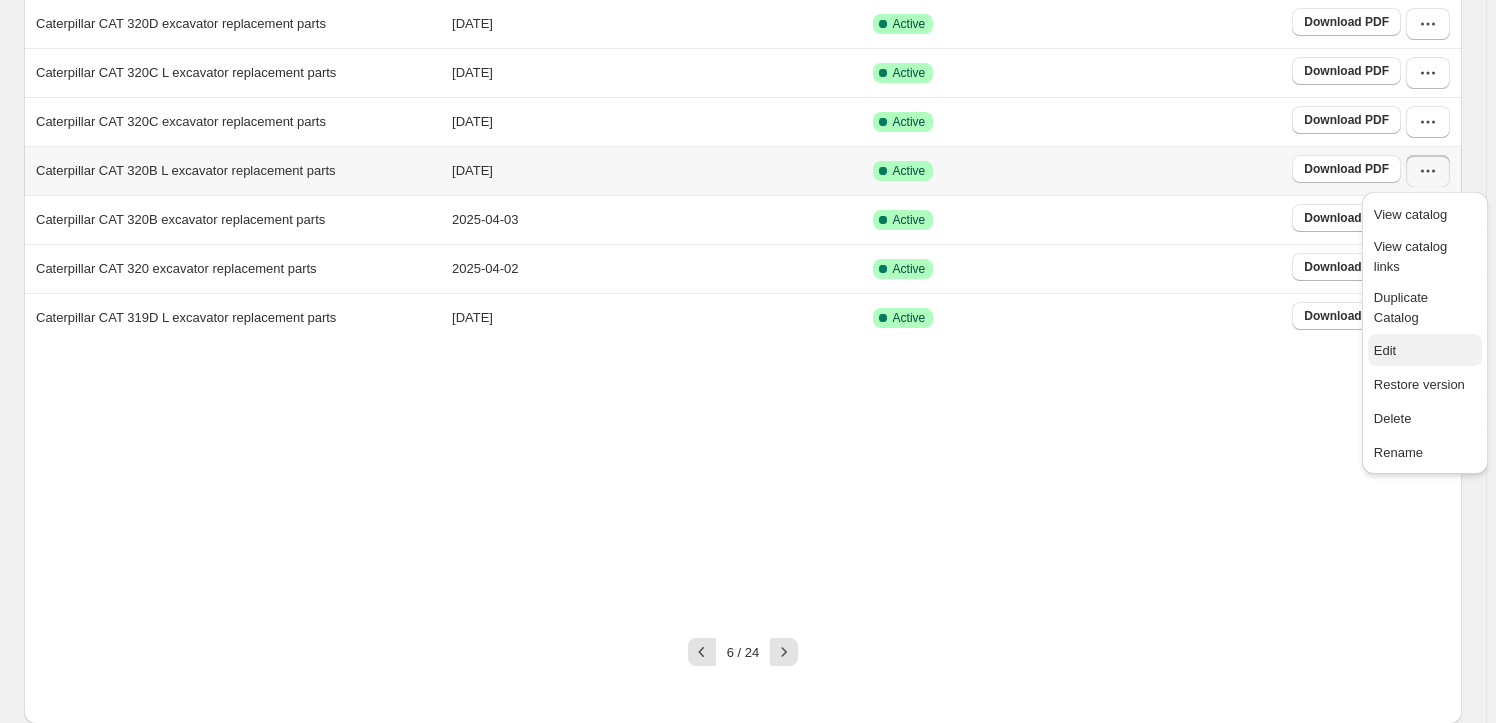 click on "Edit" at bounding box center [1425, 350] 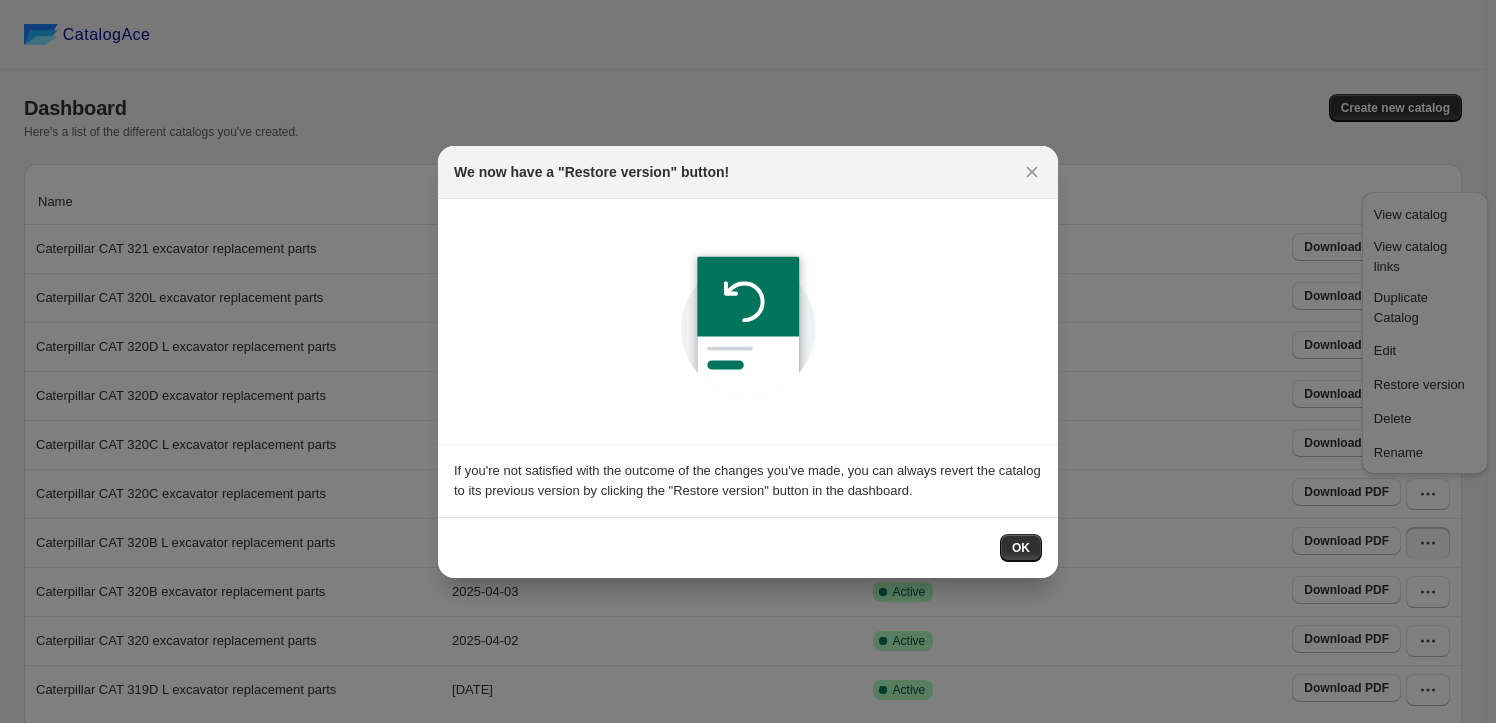 scroll, scrollTop: 372, scrollLeft: 0, axis: vertical 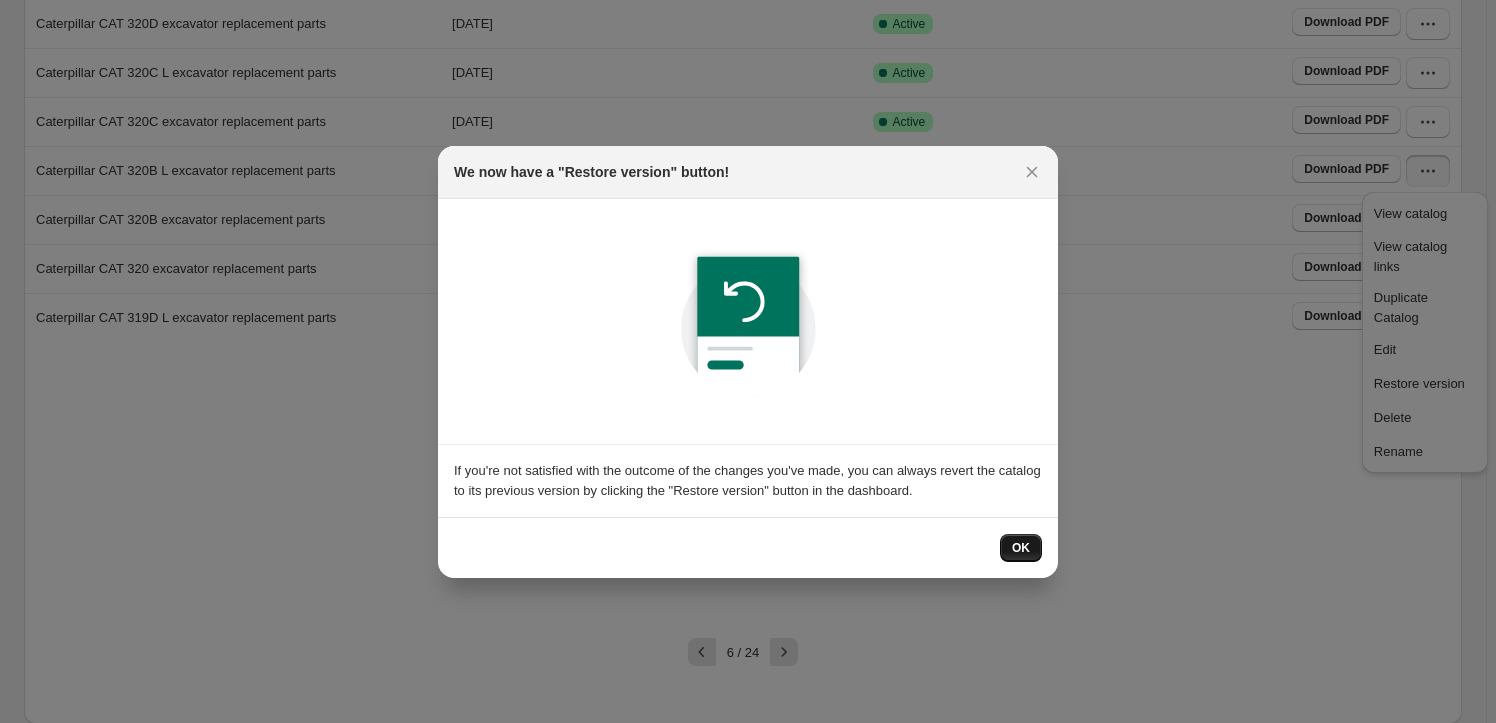 click on "OK" at bounding box center (1021, 548) 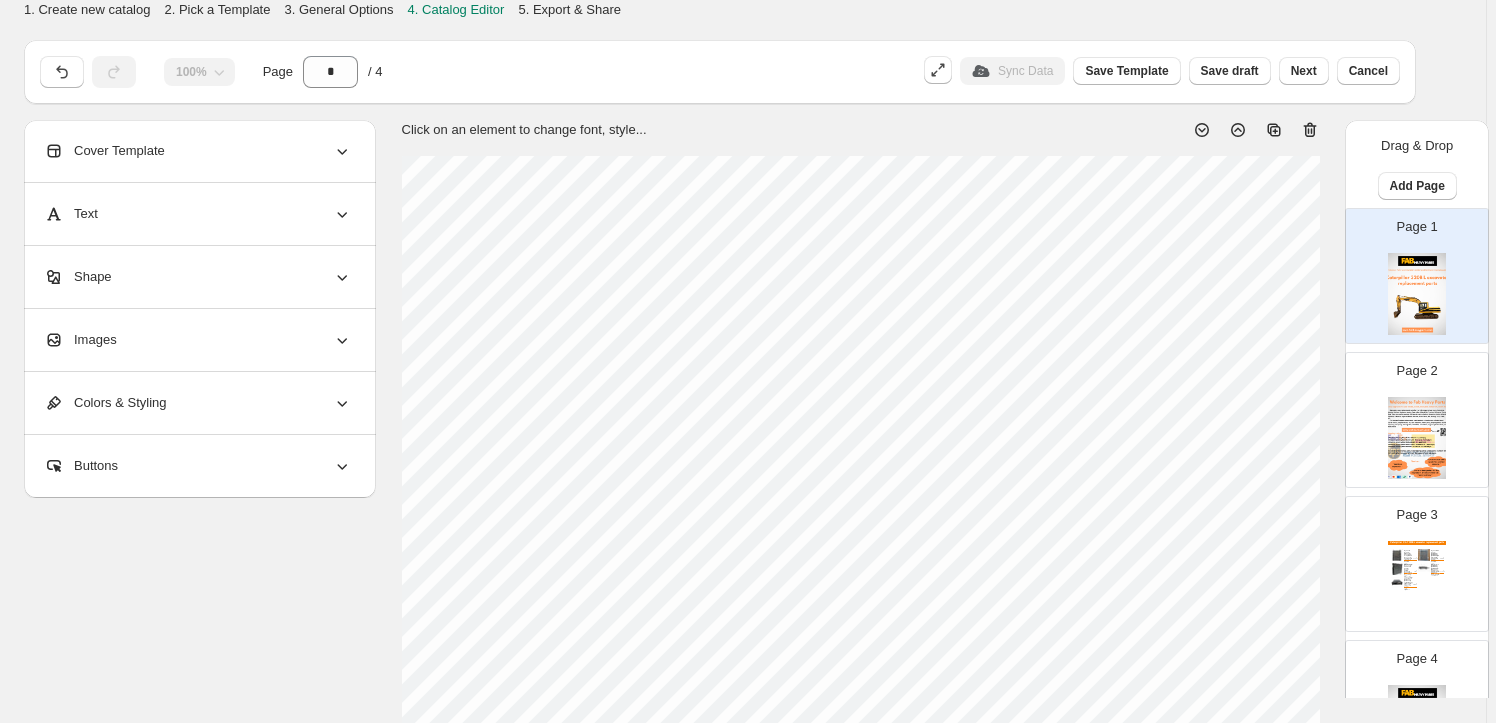 click on "Images" at bounding box center (198, 340) 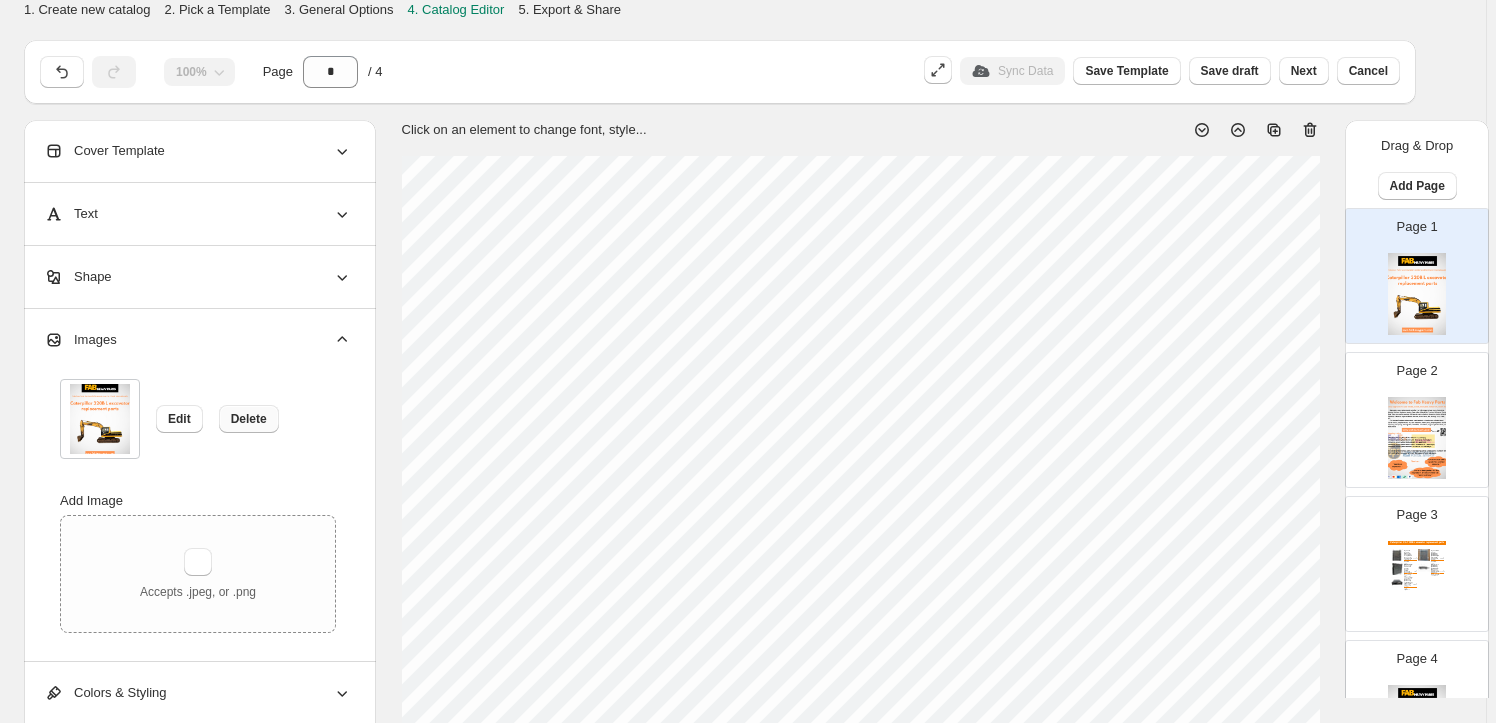 click on "Delete" at bounding box center [249, 419] 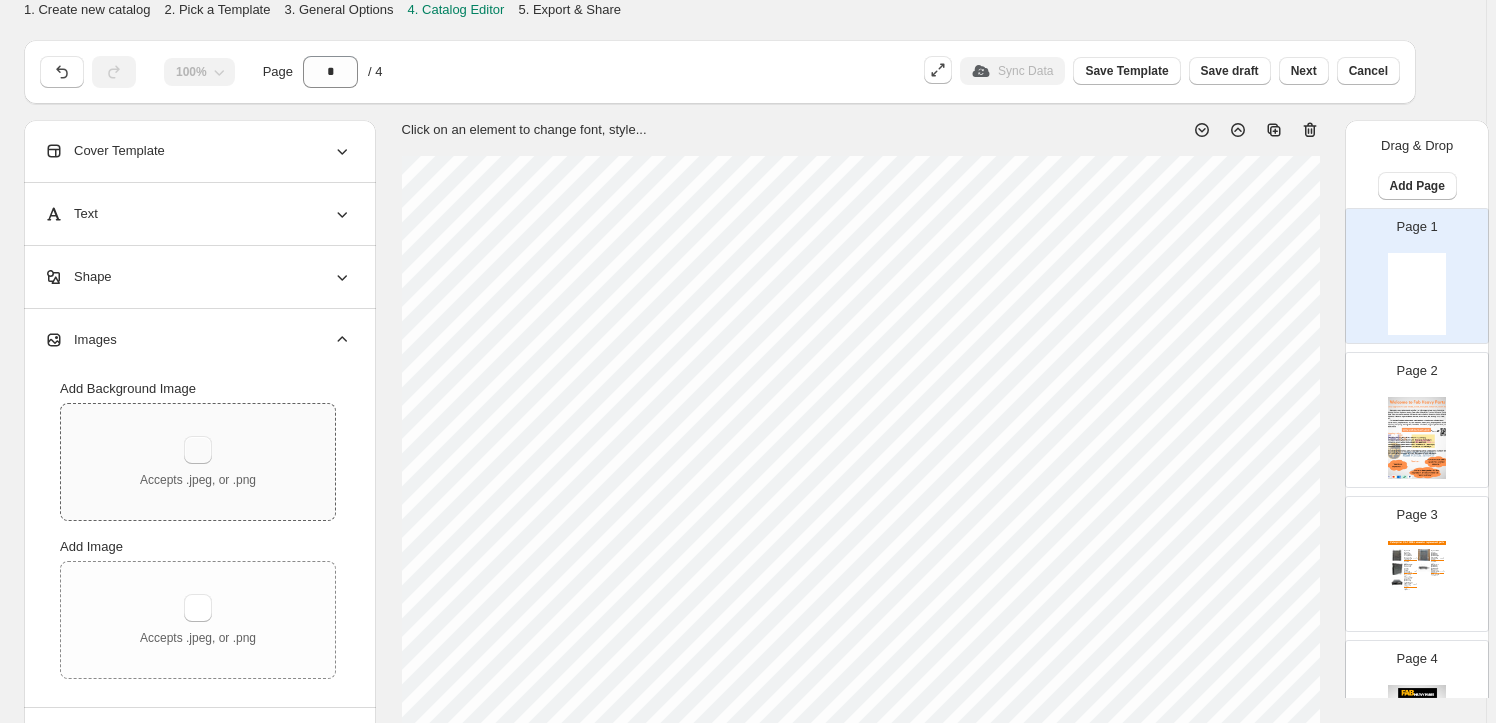 click at bounding box center [198, 450] 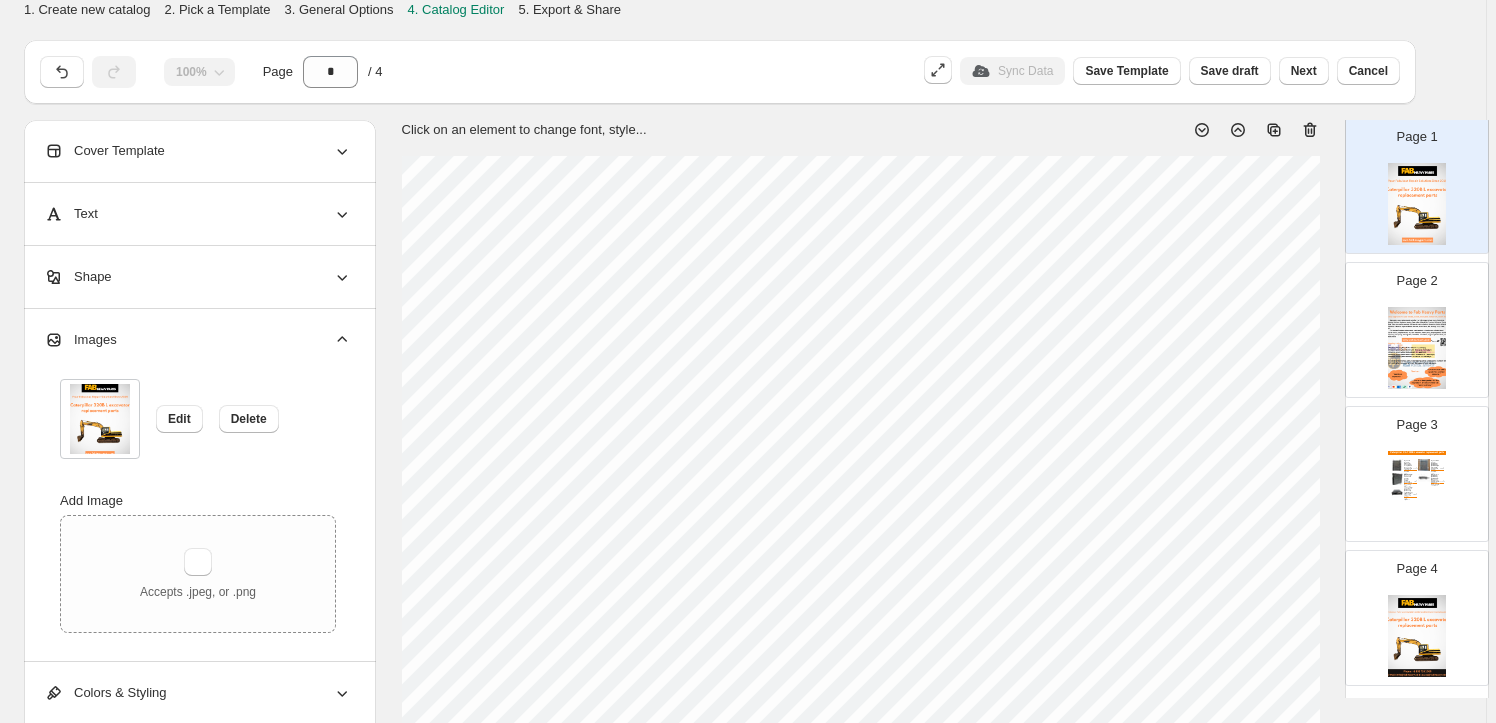 scroll, scrollTop: 129, scrollLeft: 0, axis: vertical 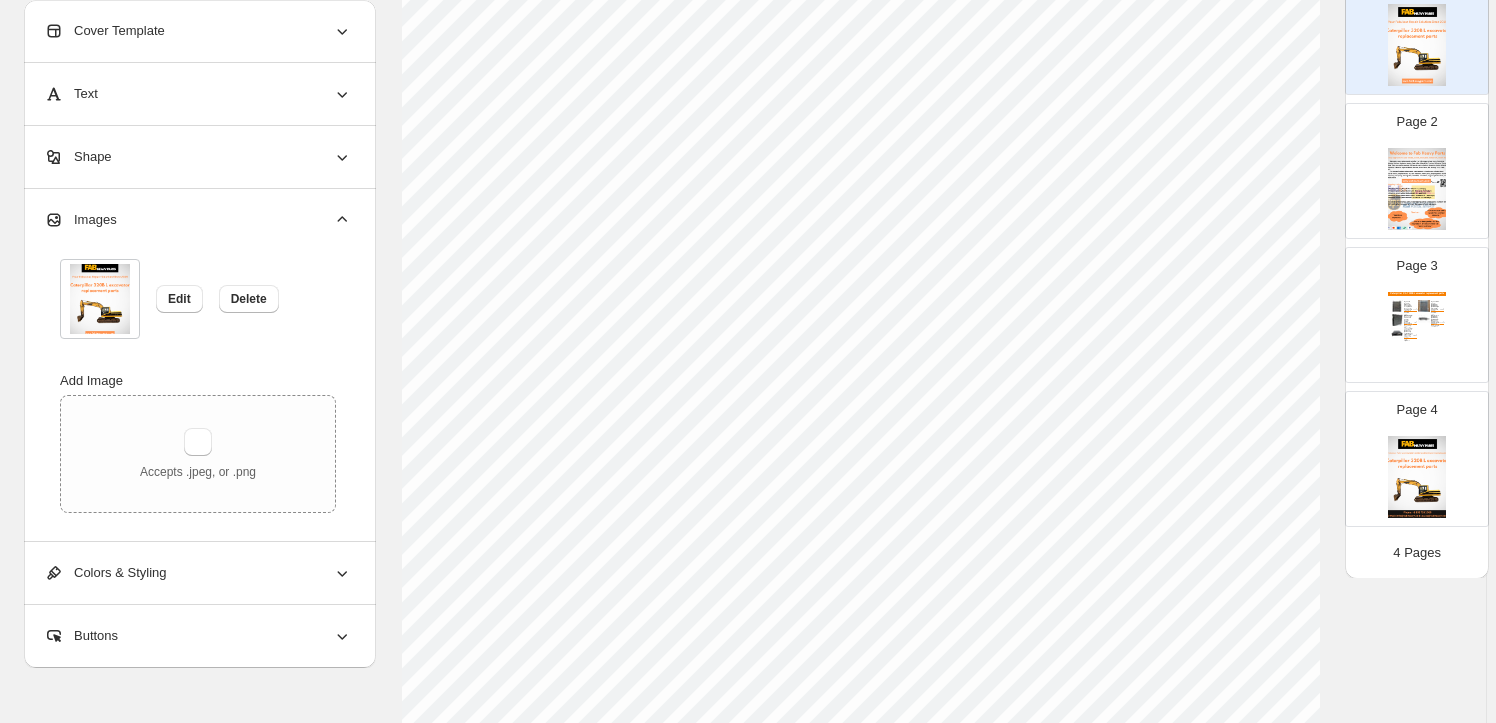 click at bounding box center (1417, 477) 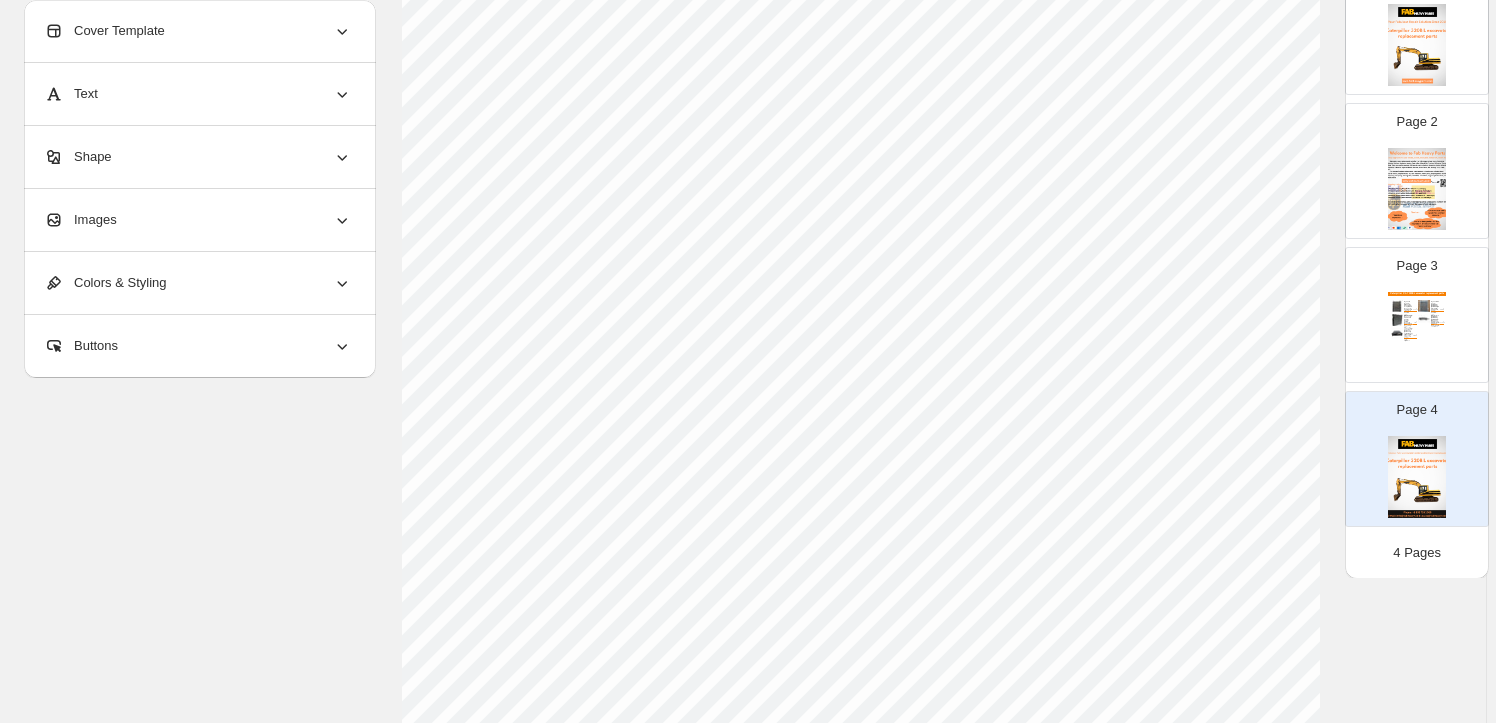 click on "Images" at bounding box center (198, 220) 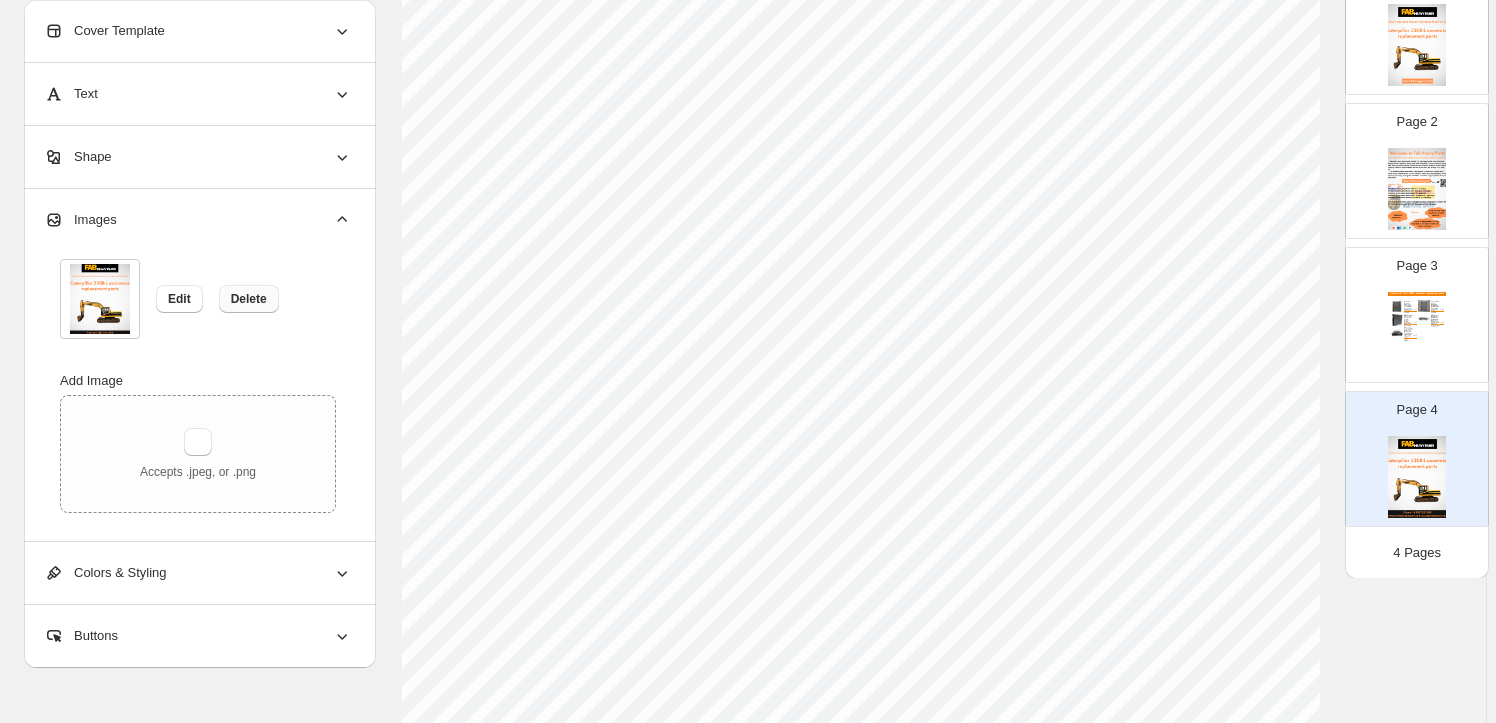 click on "Delete" at bounding box center (249, 299) 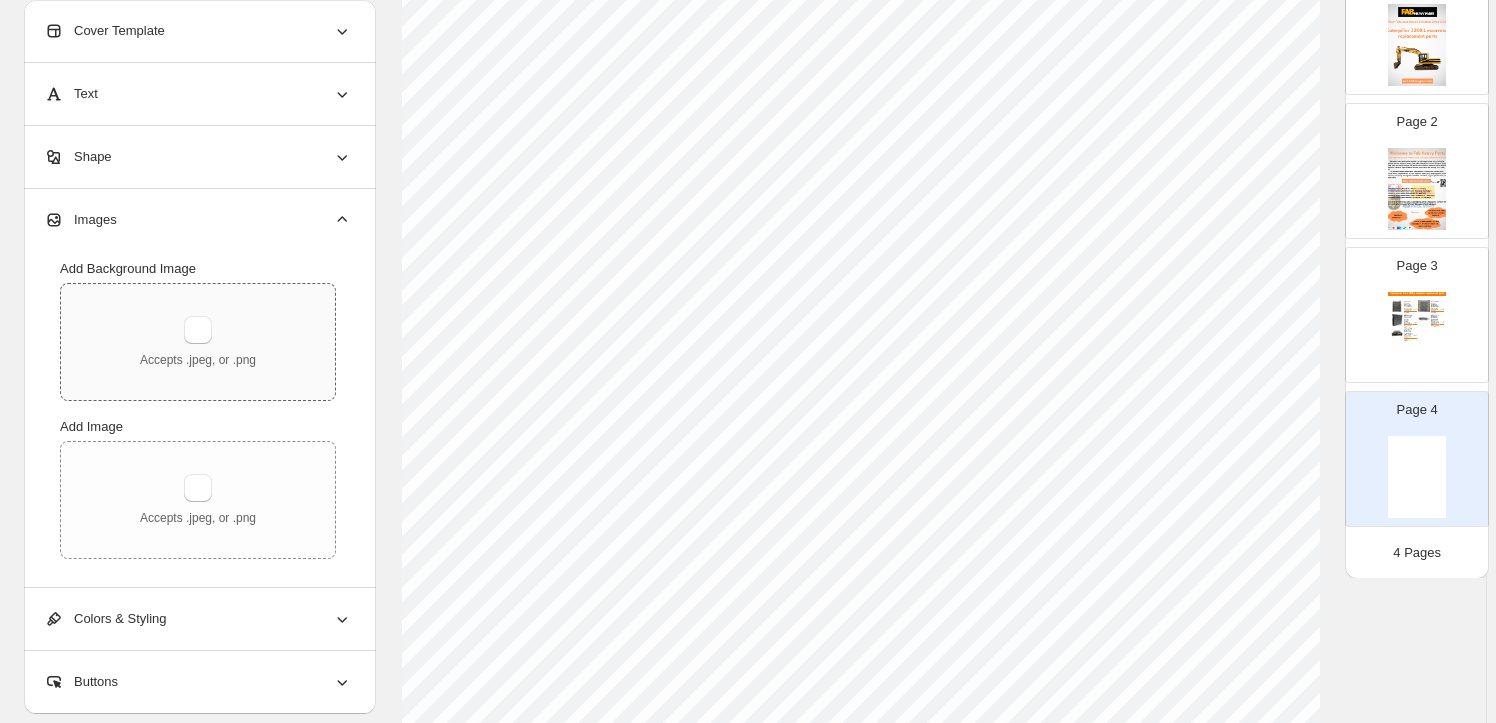 click on "Accepts .jpeg, or .png" at bounding box center [198, 342] 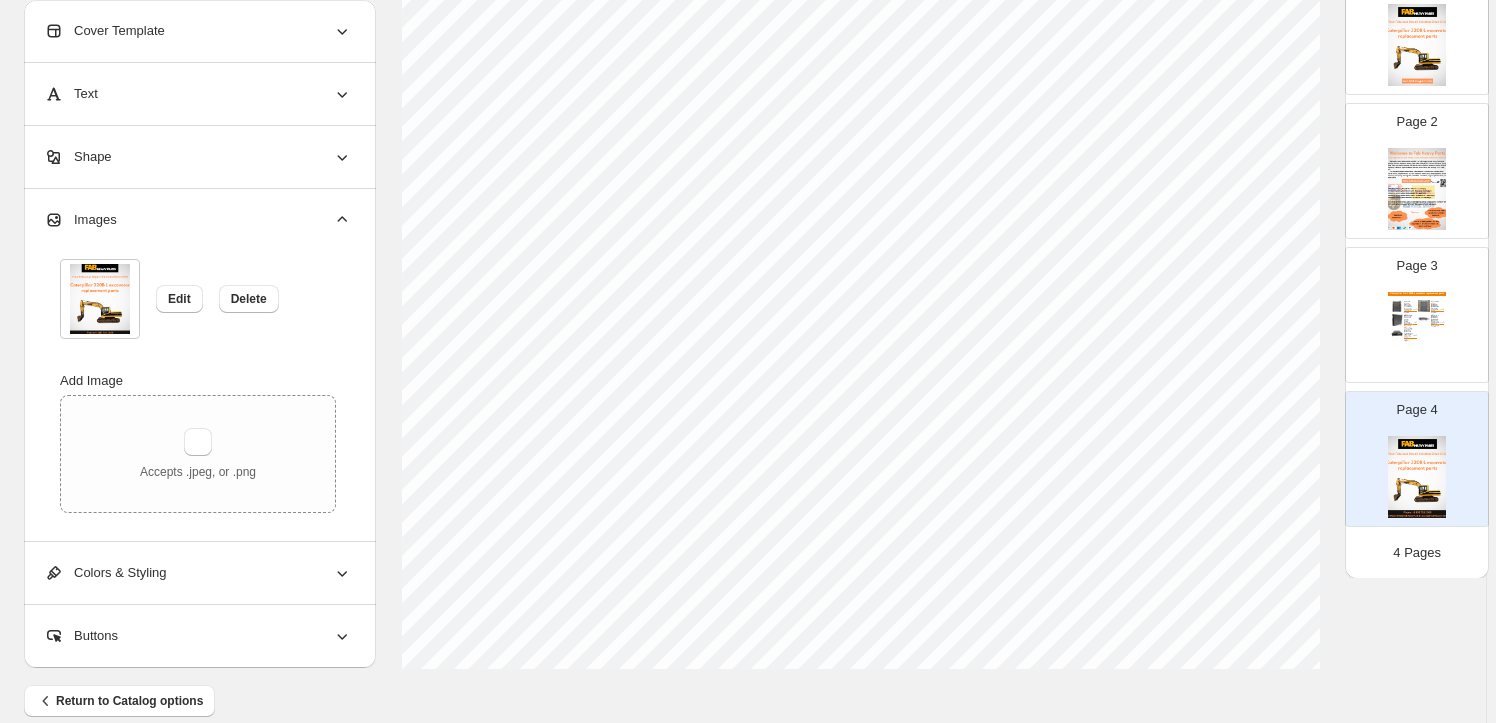 scroll, scrollTop: 702, scrollLeft: 0, axis: vertical 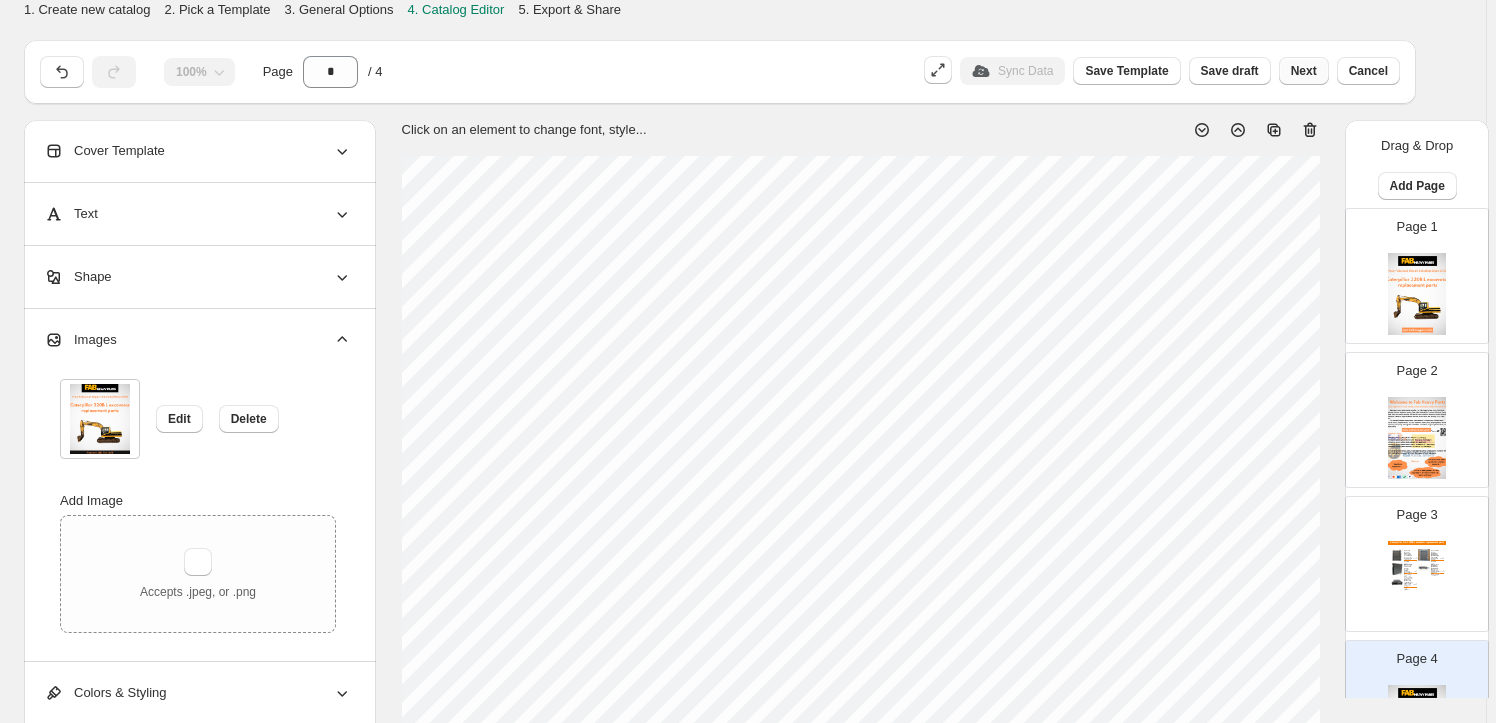 click on "Next" at bounding box center [1304, 71] 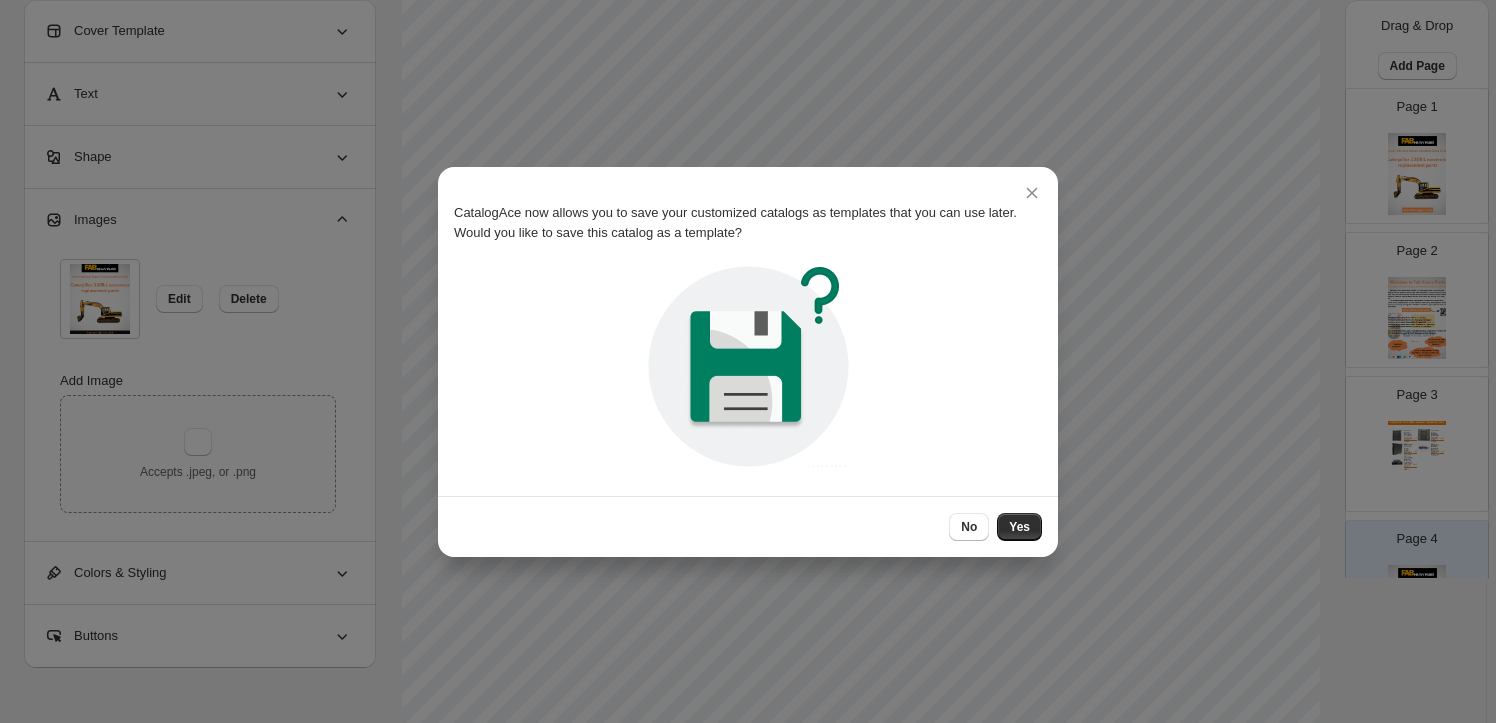 scroll, scrollTop: 0, scrollLeft: 0, axis: both 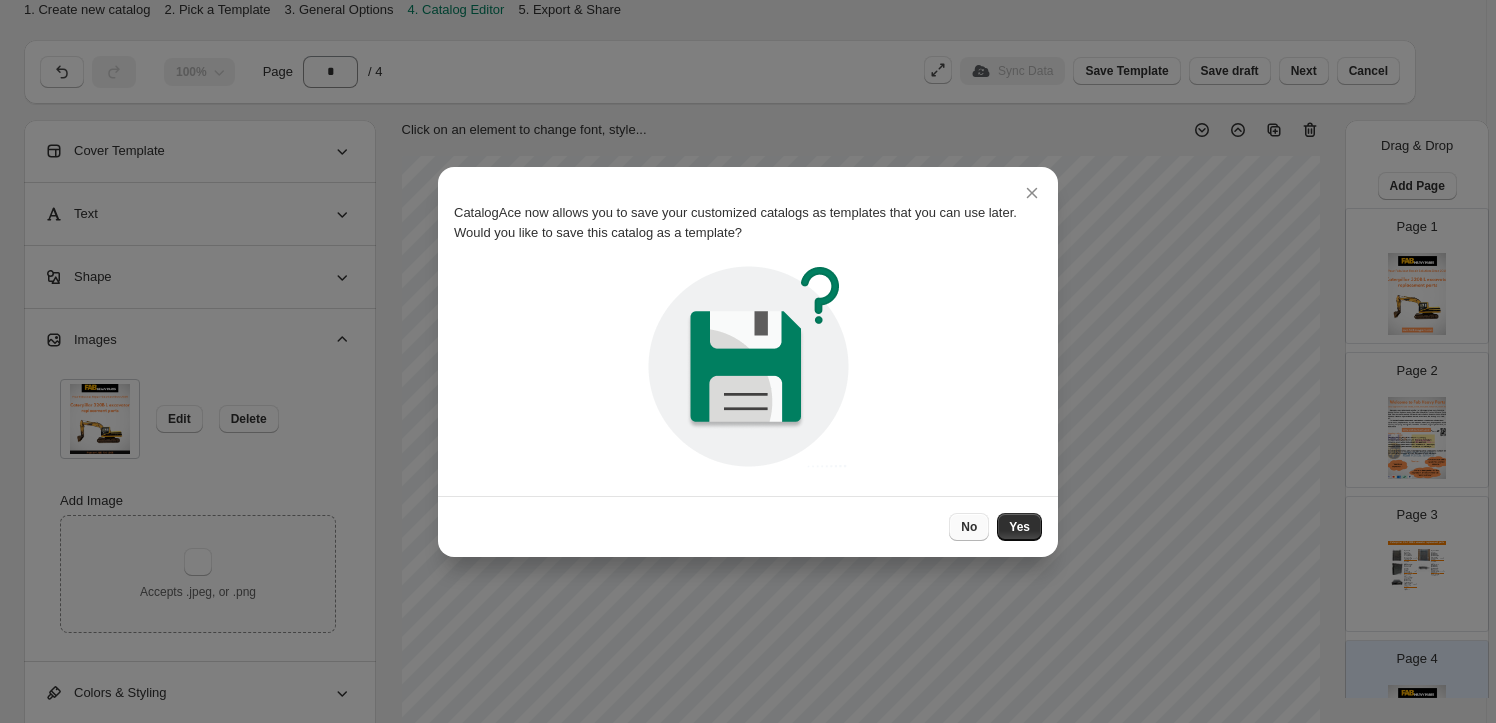 click on "No" at bounding box center [969, 527] 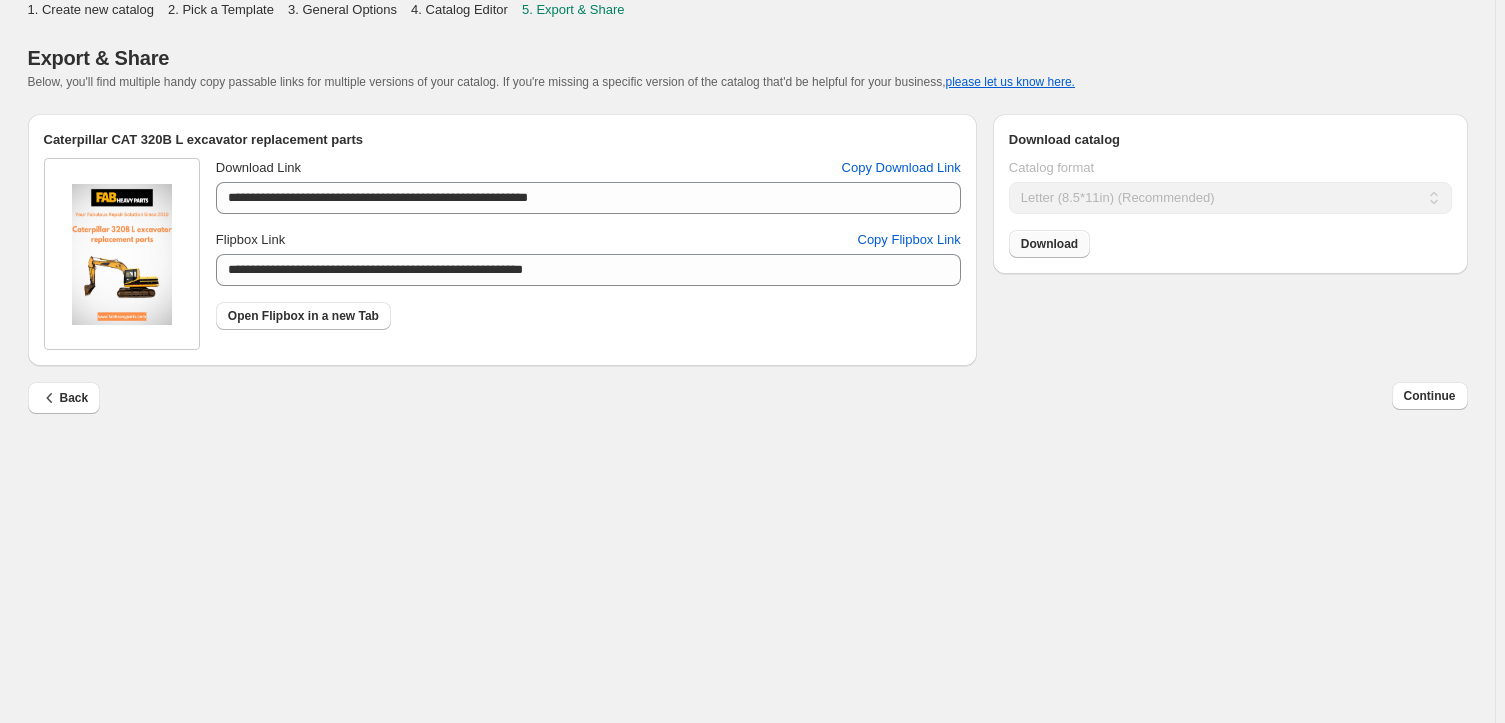 click on "Download" at bounding box center (1049, 244) 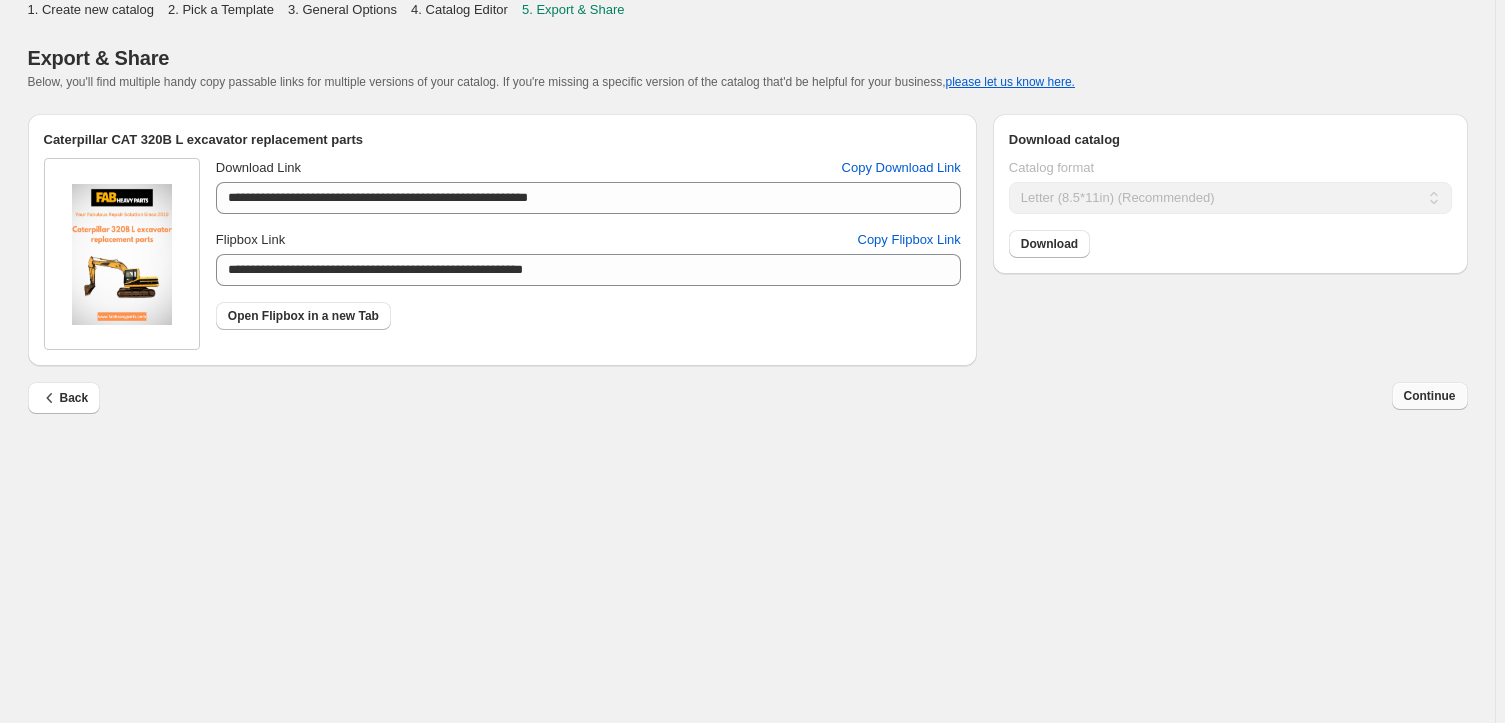 click on "Continue" at bounding box center [1430, 396] 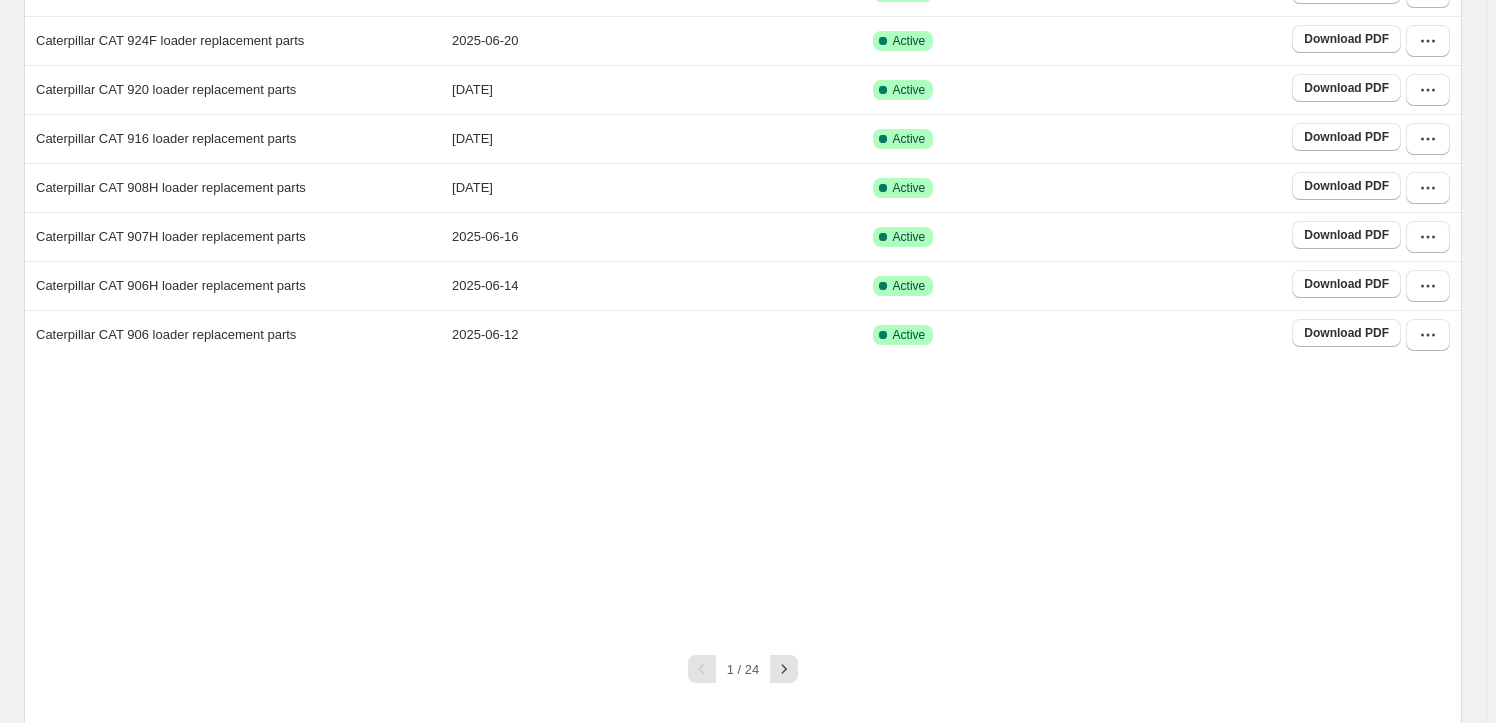 scroll, scrollTop: 372, scrollLeft: 0, axis: vertical 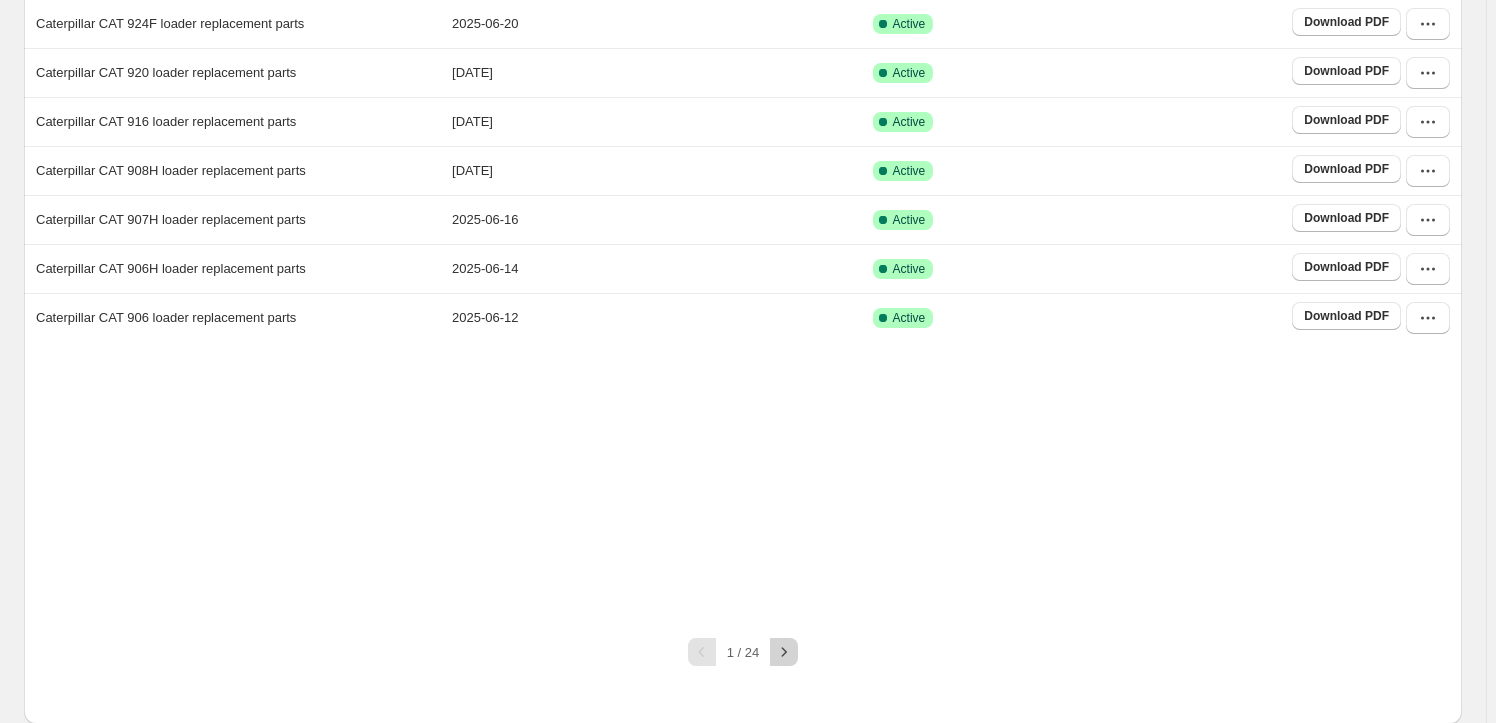 click 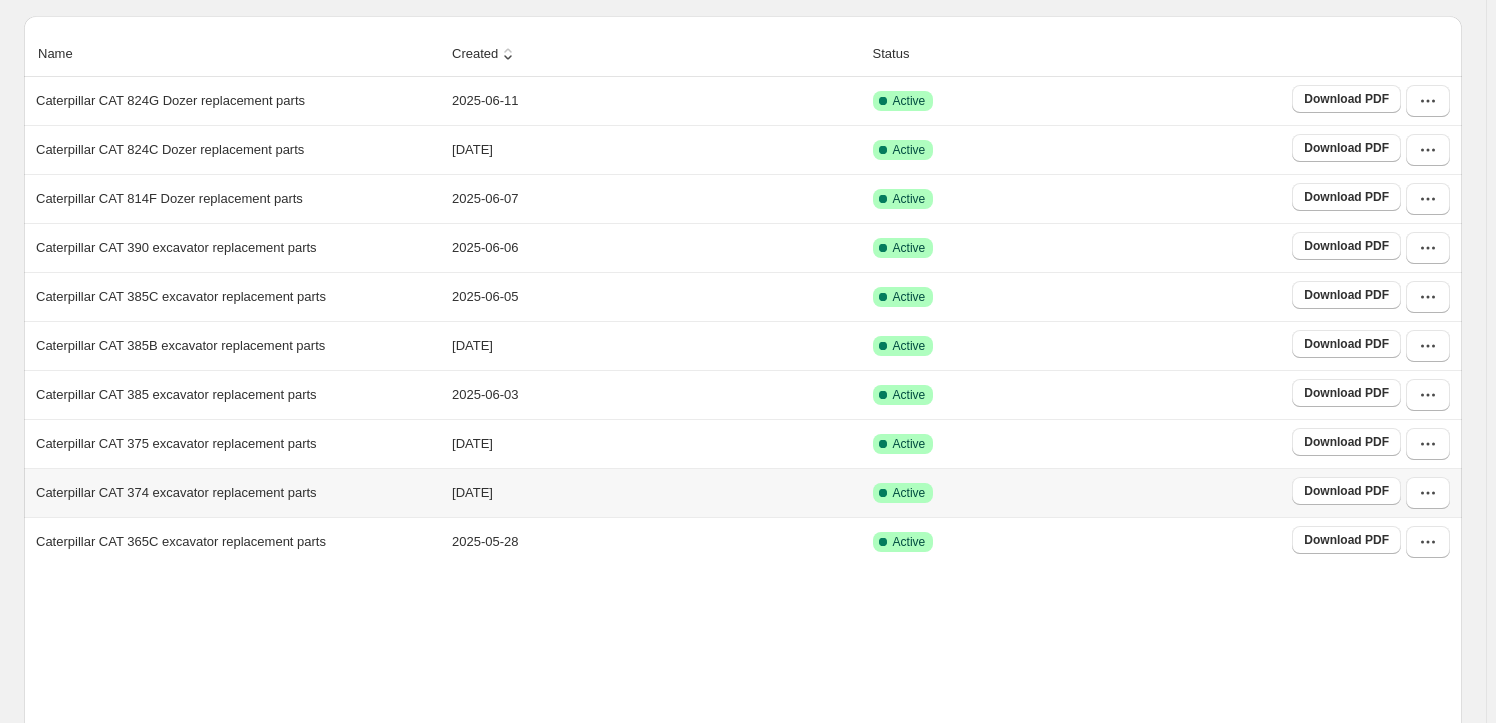 scroll, scrollTop: 312, scrollLeft: 0, axis: vertical 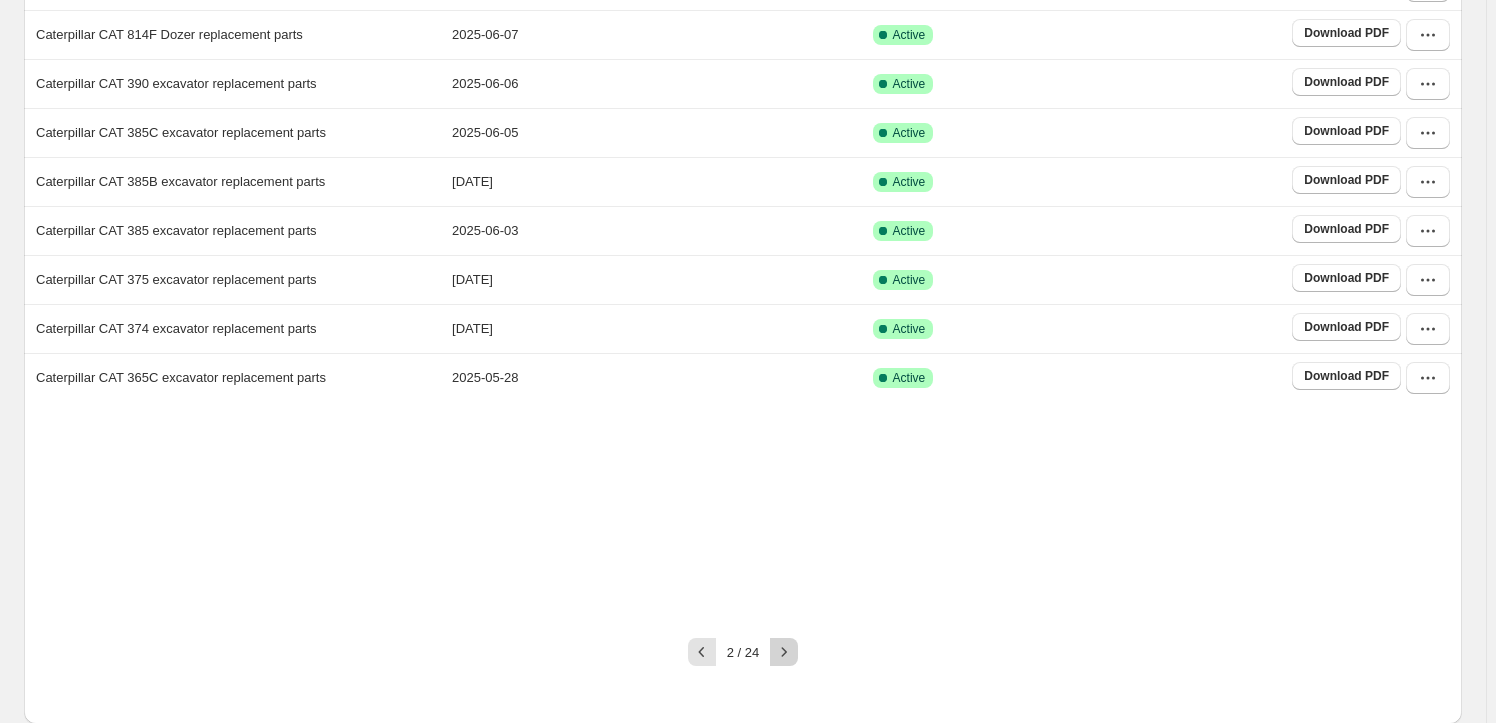 click at bounding box center (784, 652) 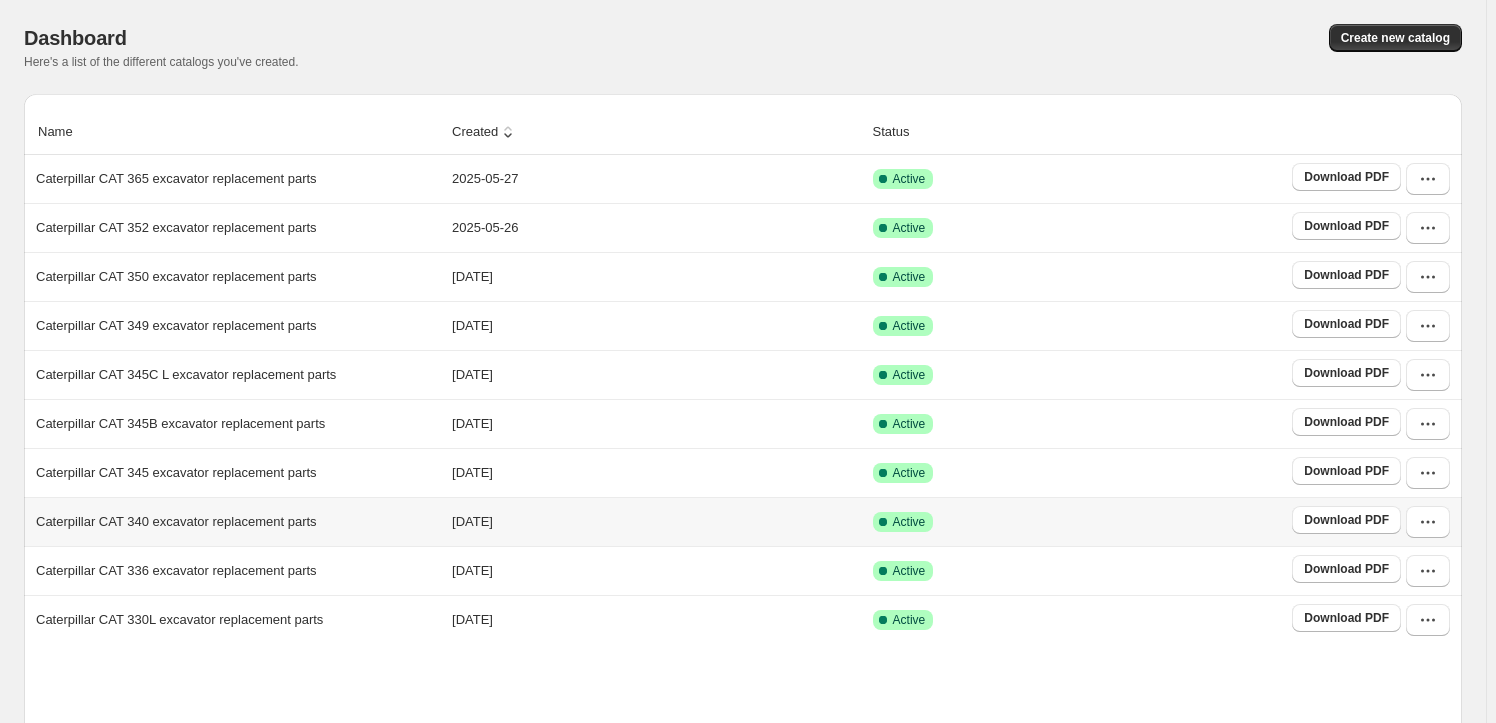 scroll, scrollTop: 372, scrollLeft: 0, axis: vertical 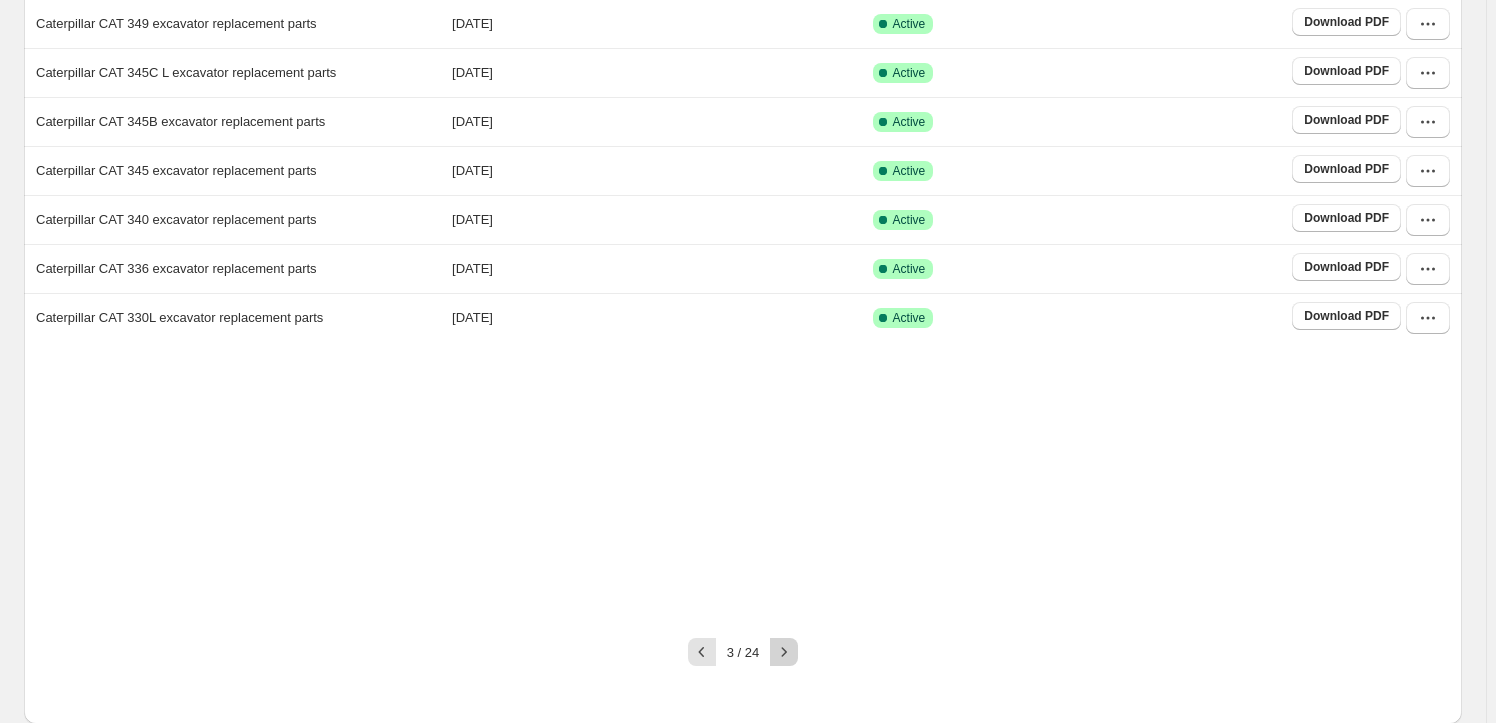 click at bounding box center [784, 652] 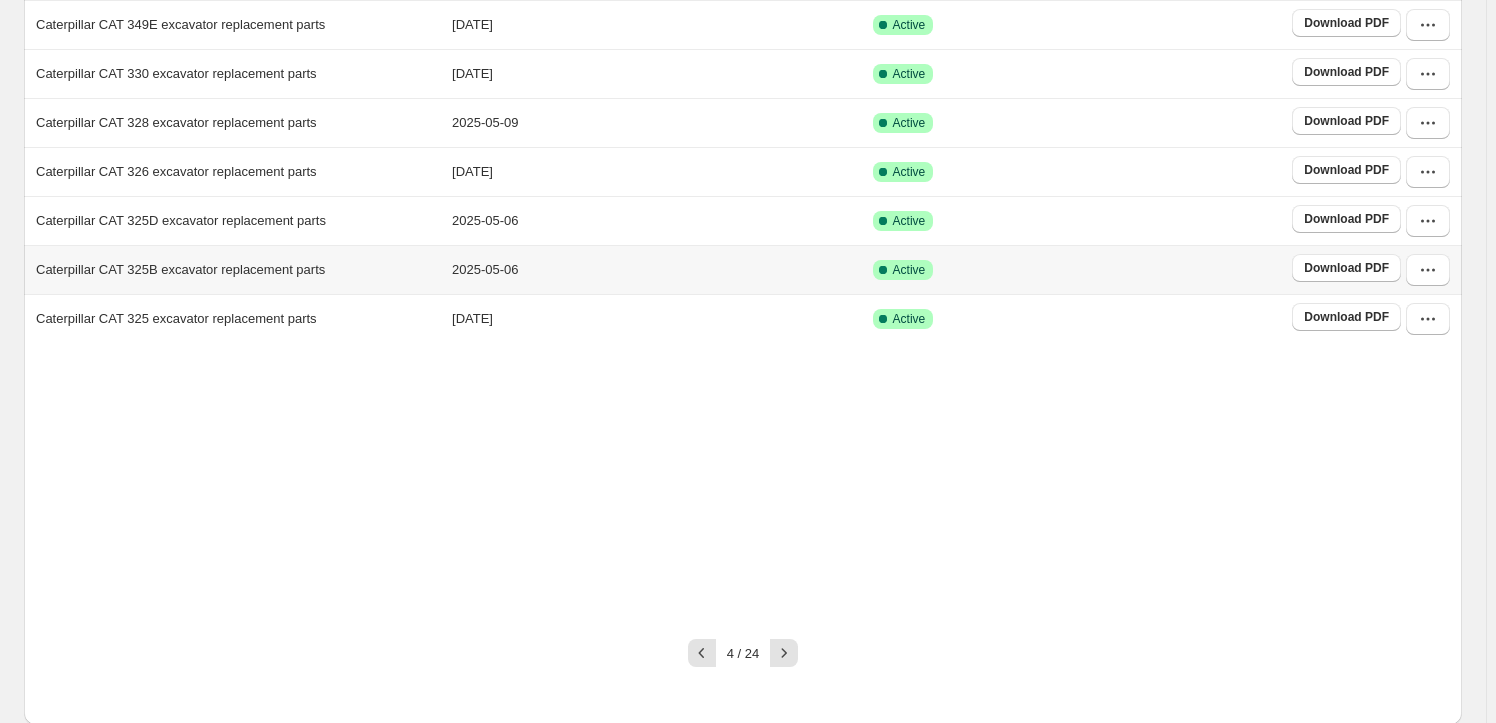 scroll, scrollTop: 372, scrollLeft: 0, axis: vertical 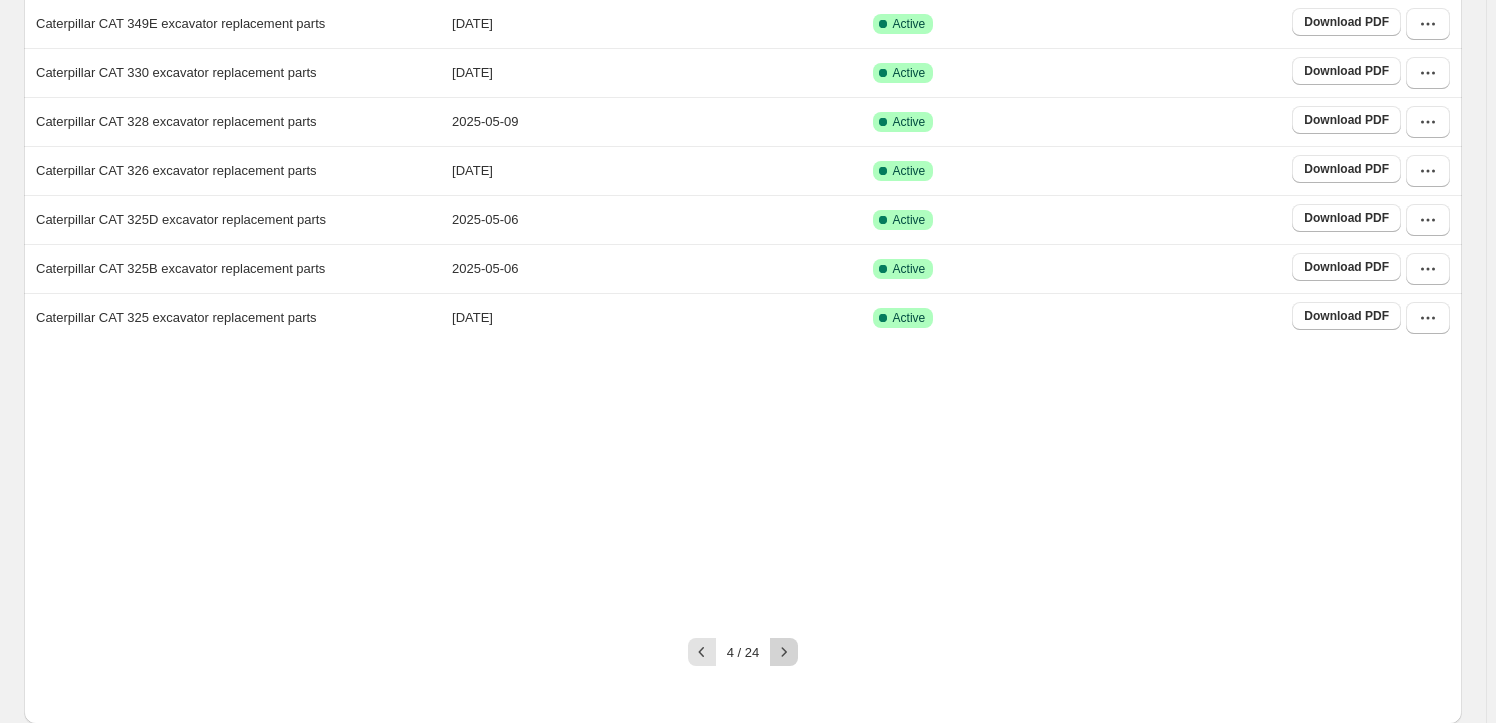 click 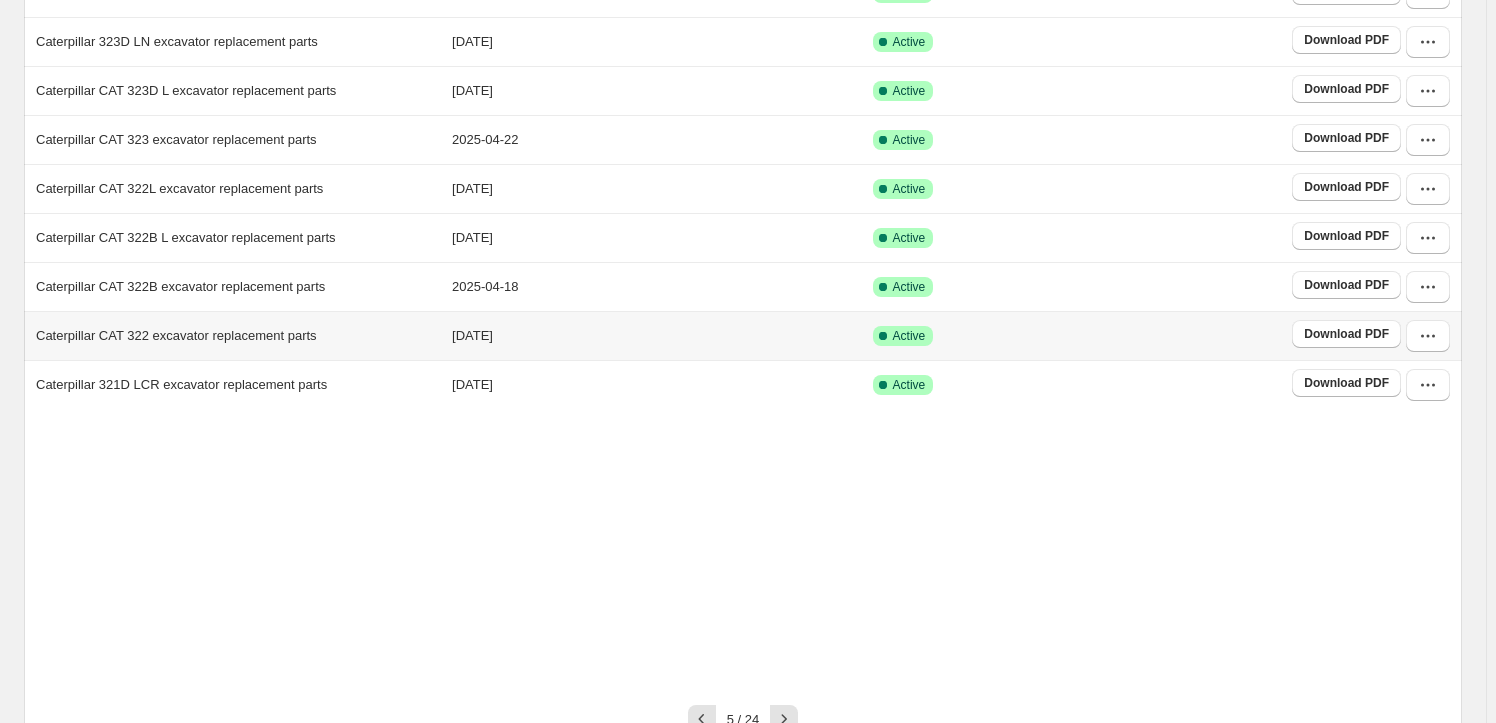 scroll, scrollTop: 372, scrollLeft: 0, axis: vertical 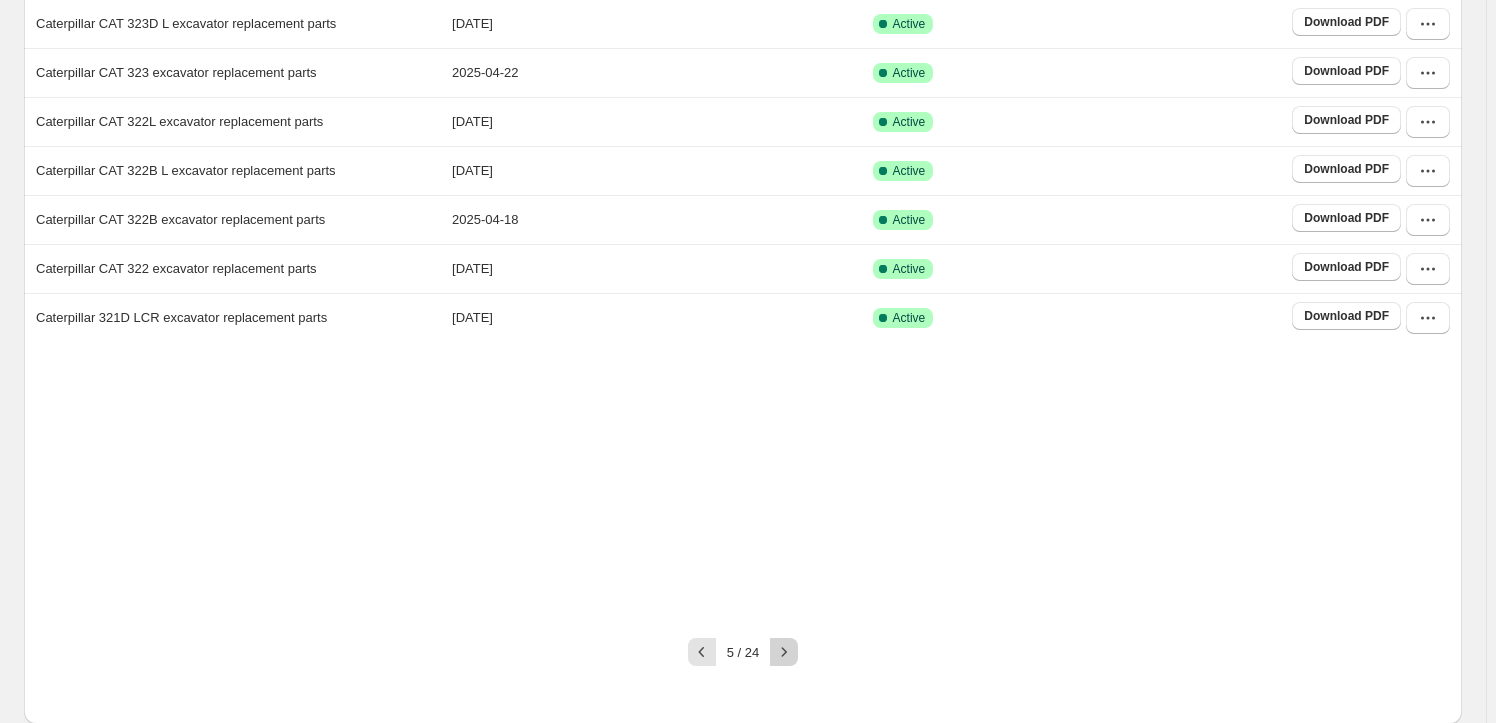click at bounding box center (784, 652) 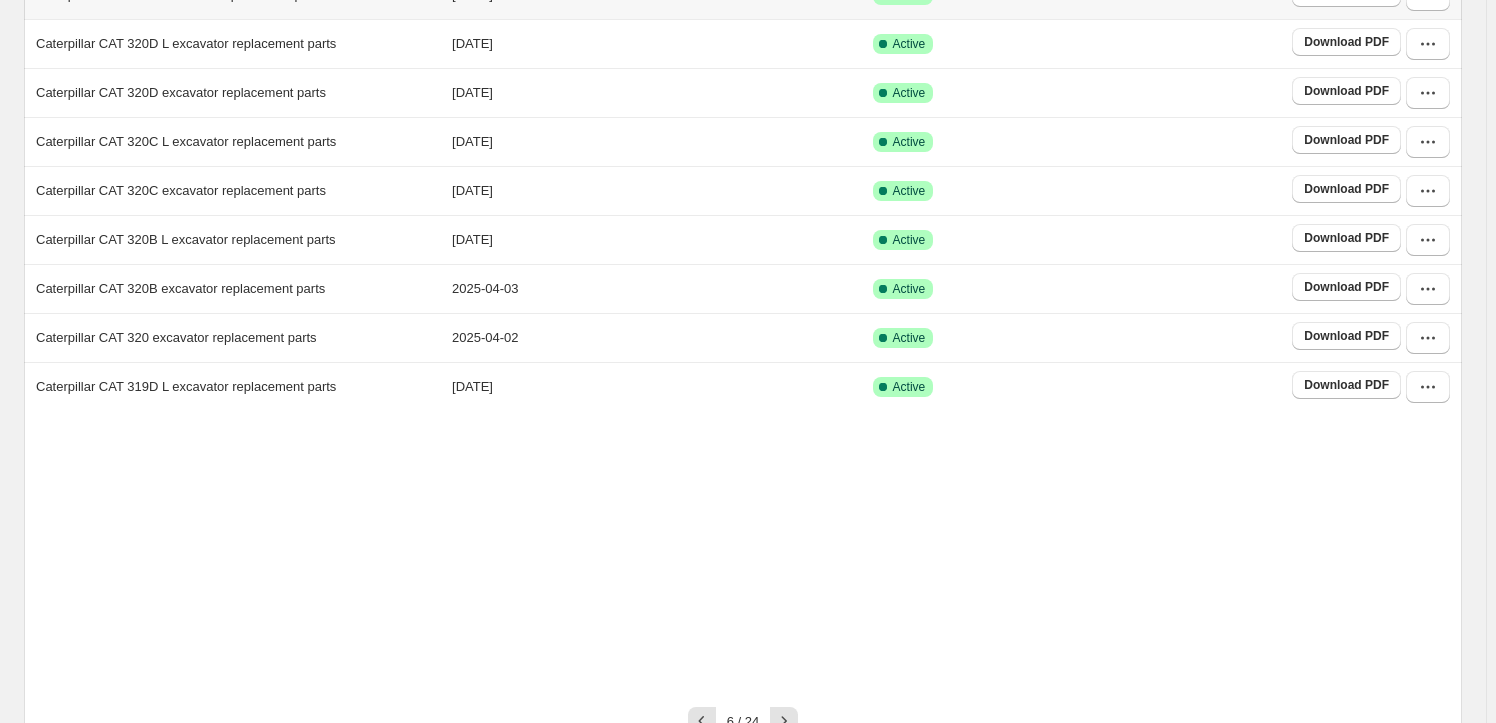 scroll, scrollTop: 363, scrollLeft: 0, axis: vertical 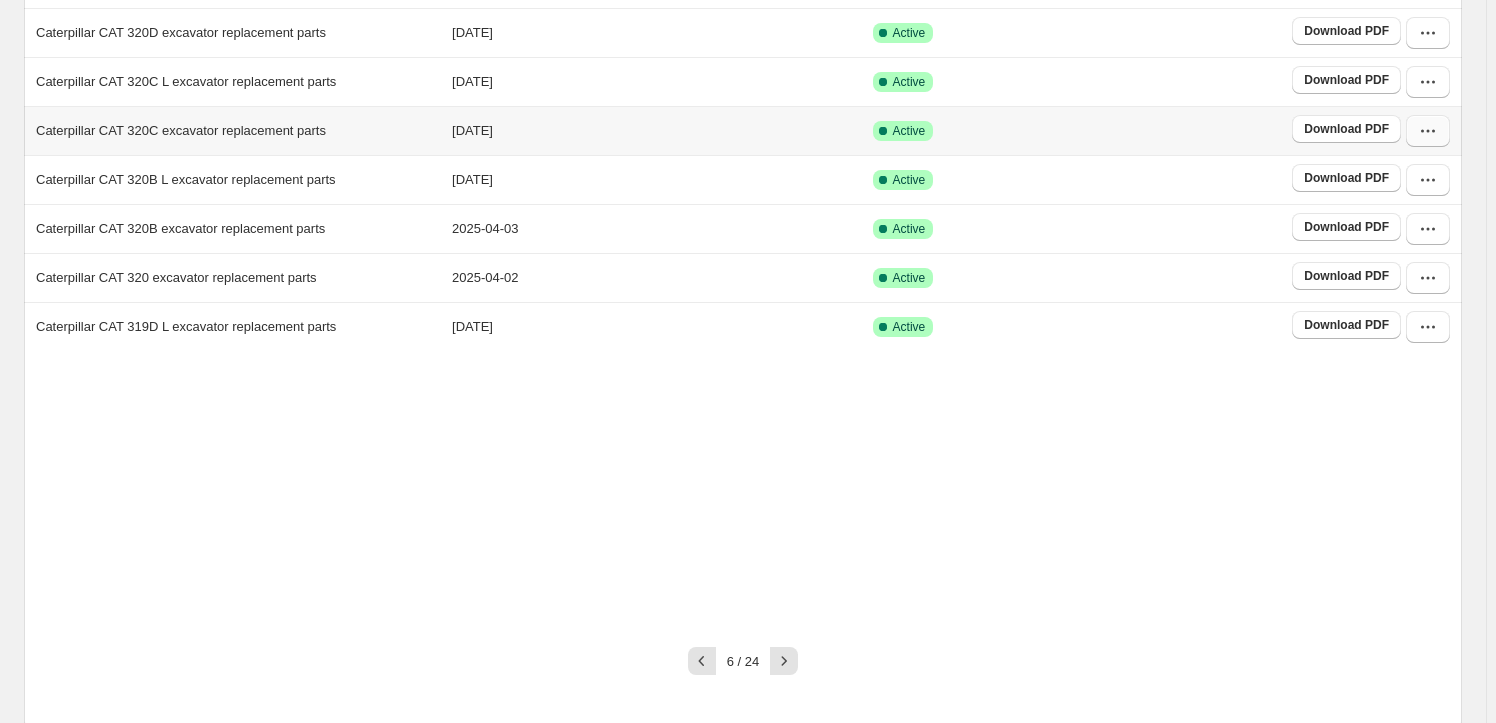 click 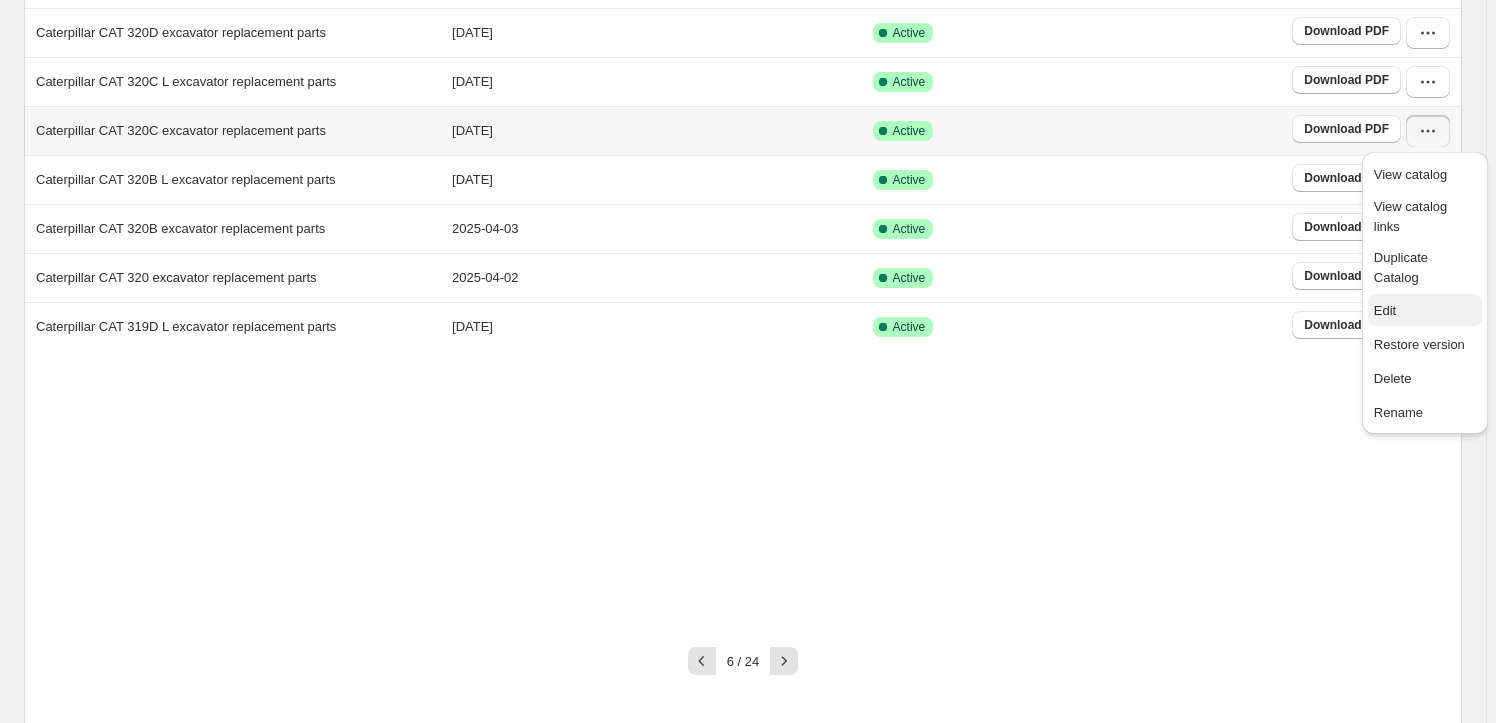 click on "Edit" at bounding box center (1425, 311) 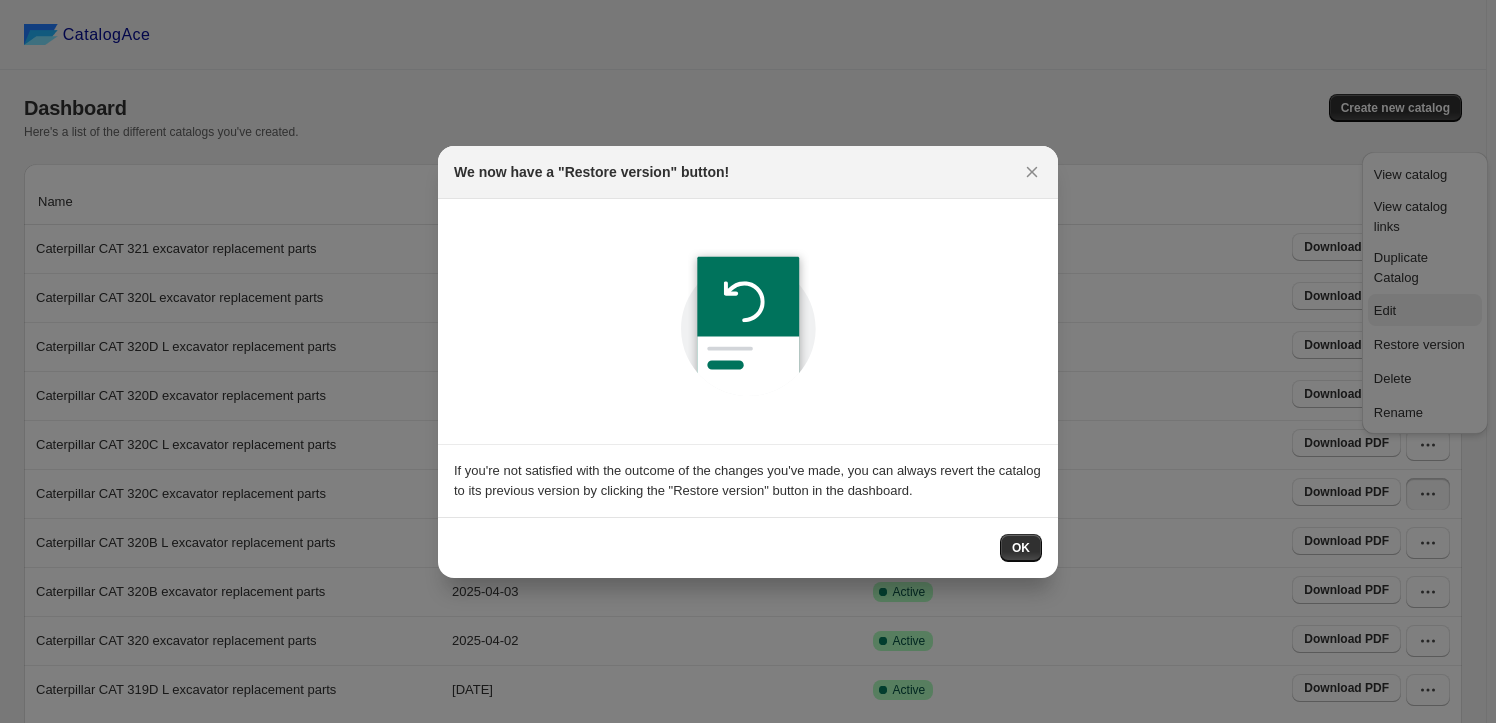 scroll, scrollTop: 363, scrollLeft: 0, axis: vertical 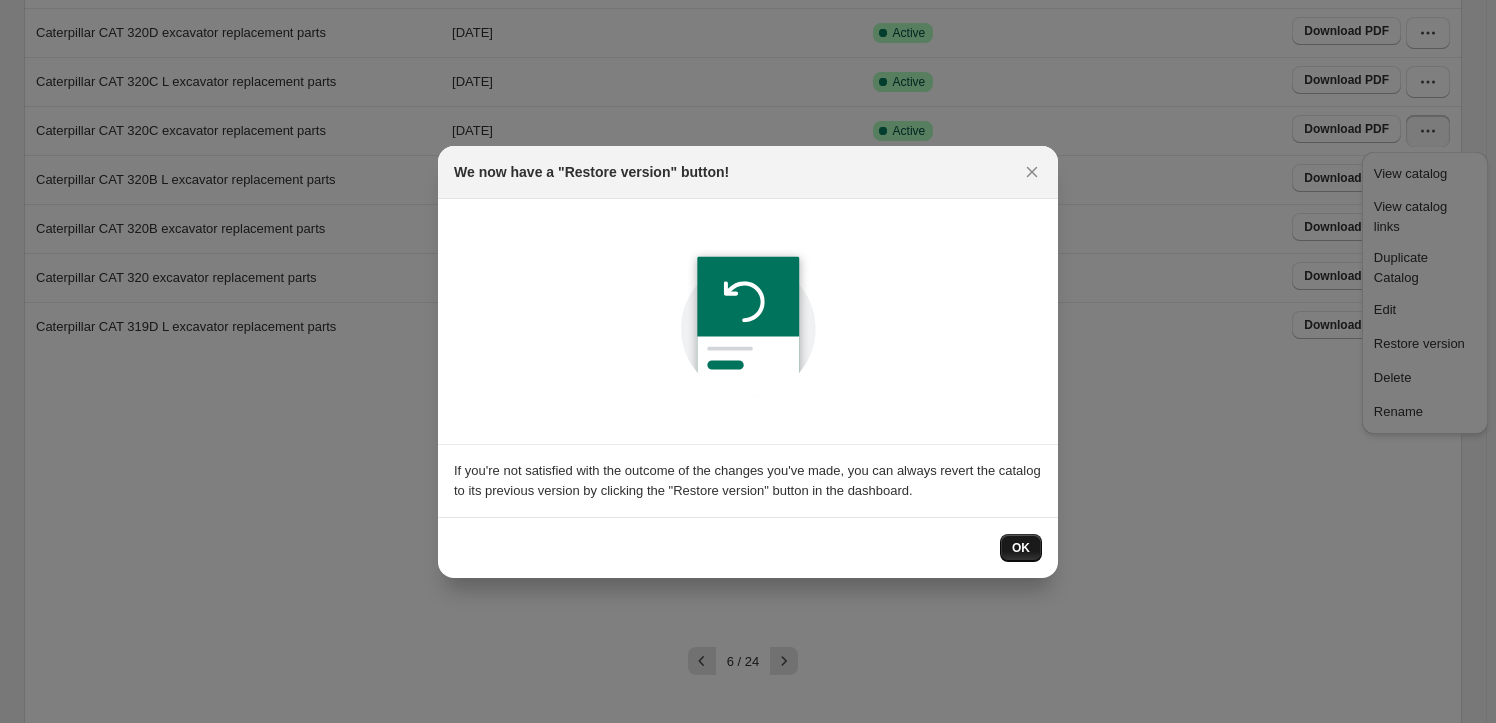 click on "OK" at bounding box center (1021, 548) 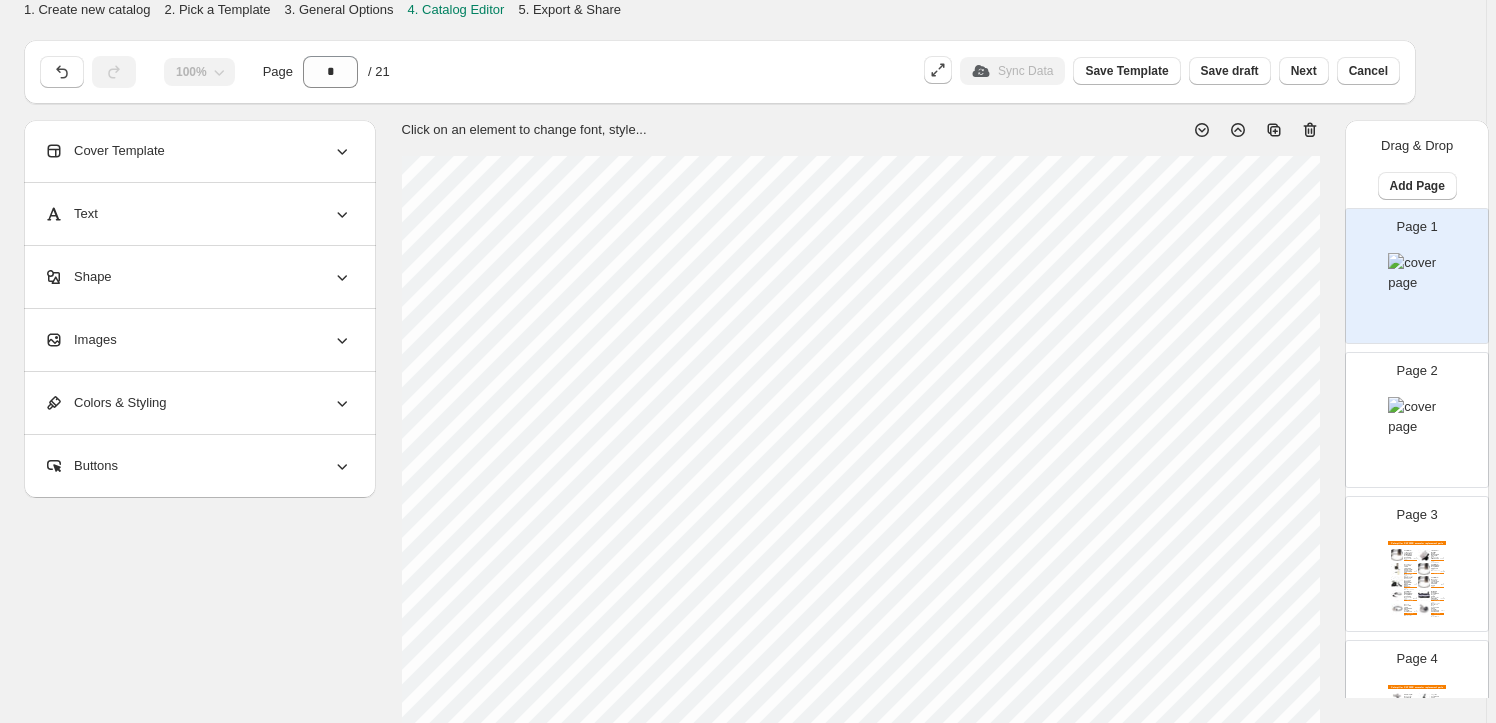 click on "Images" at bounding box center (198, 340) 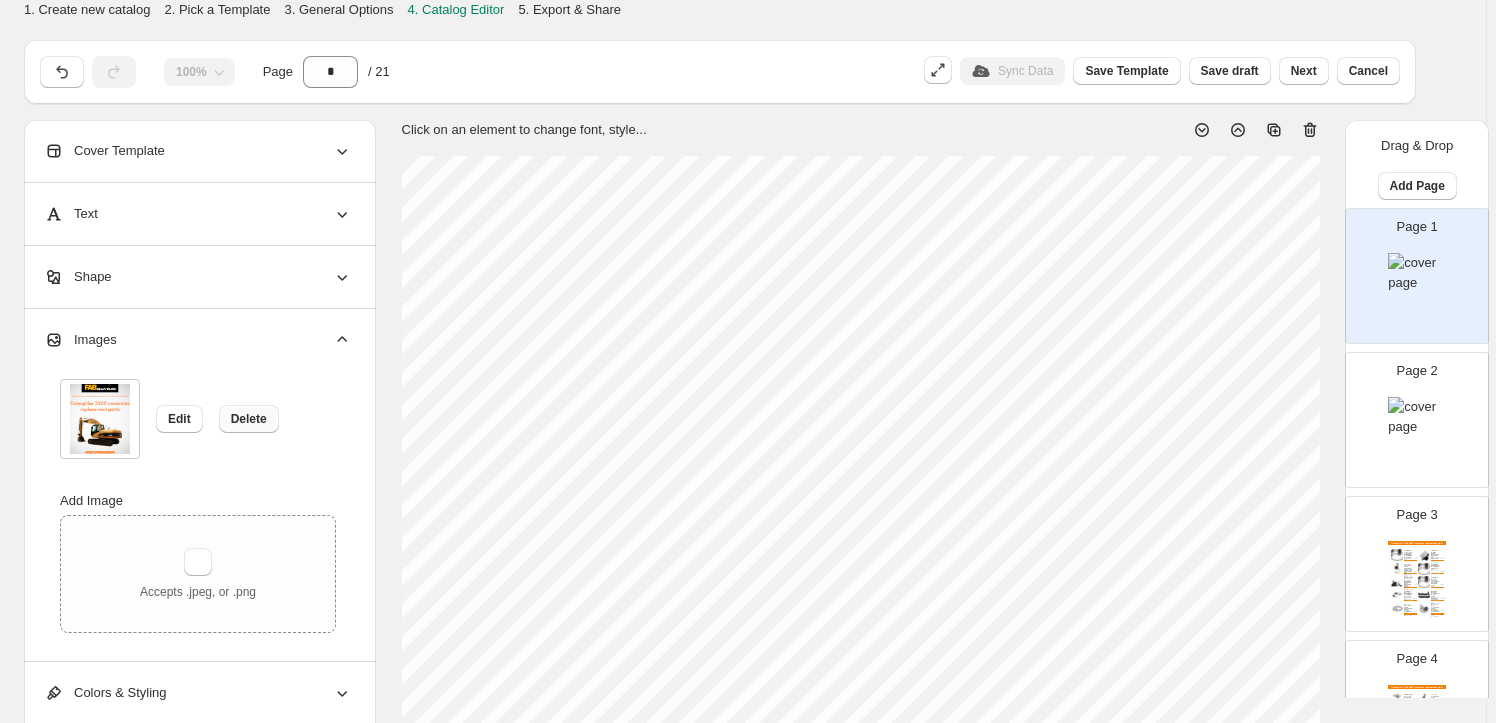 click on "Delete" at bounding box center (249, 419) 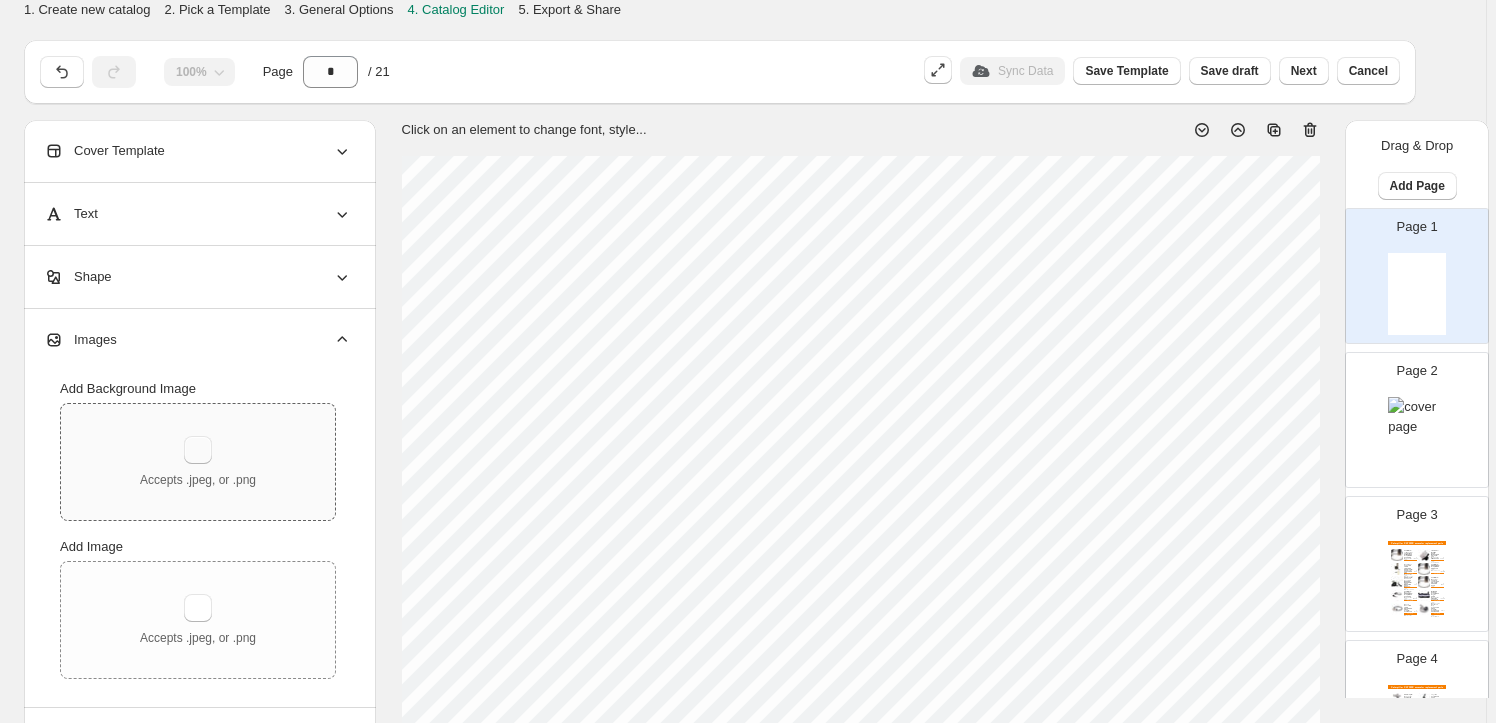 click at bounding box center (198, 450) 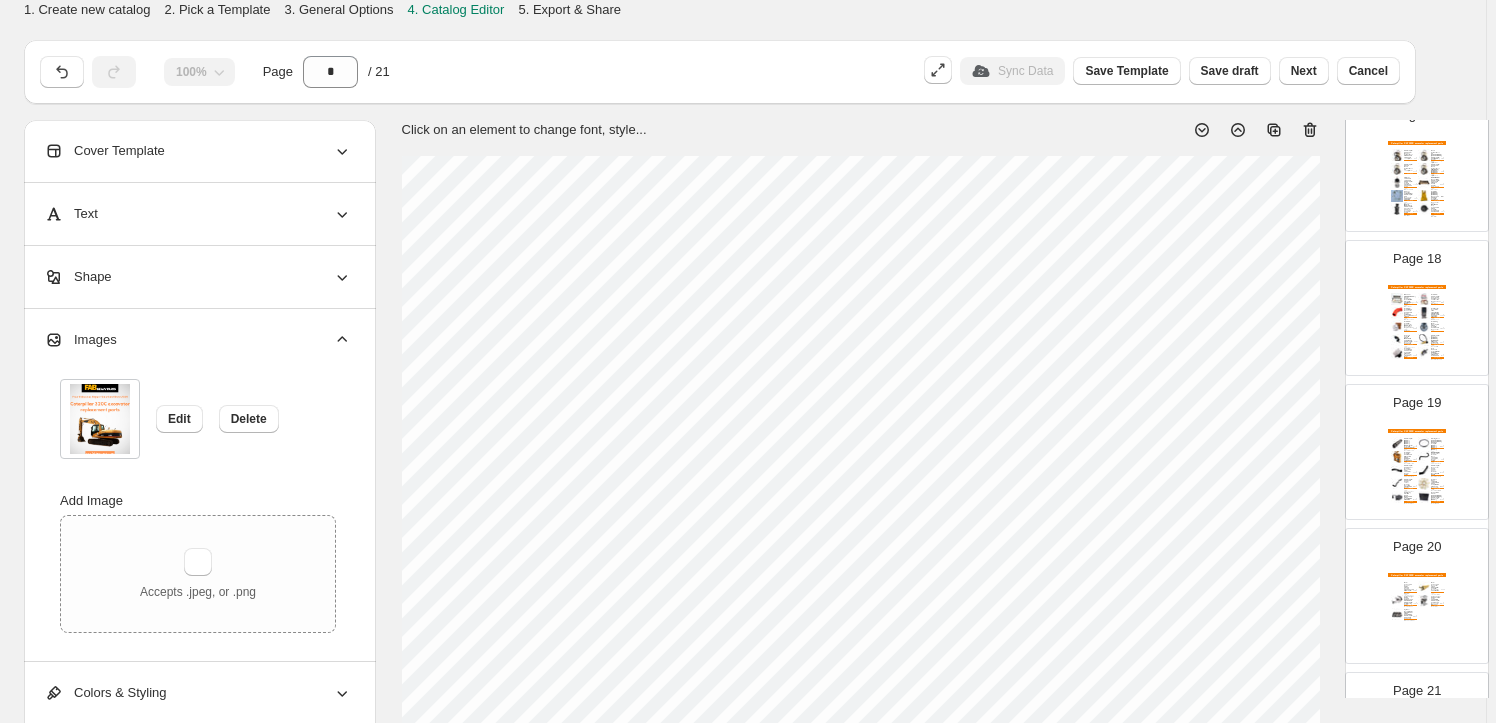 scroll, scrollTop: 2573, scrollLeft: 0, axis: vertical 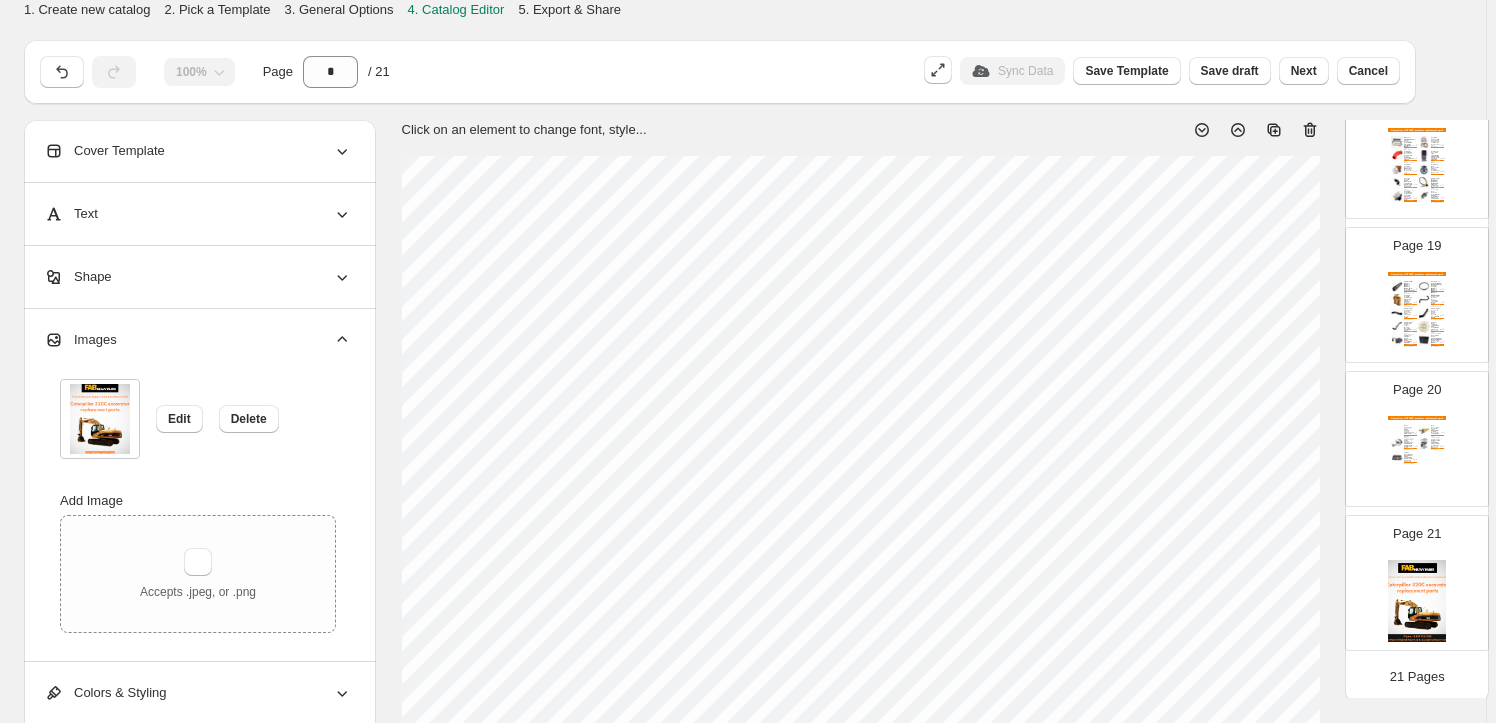 click at bounding box center (1417, 601) 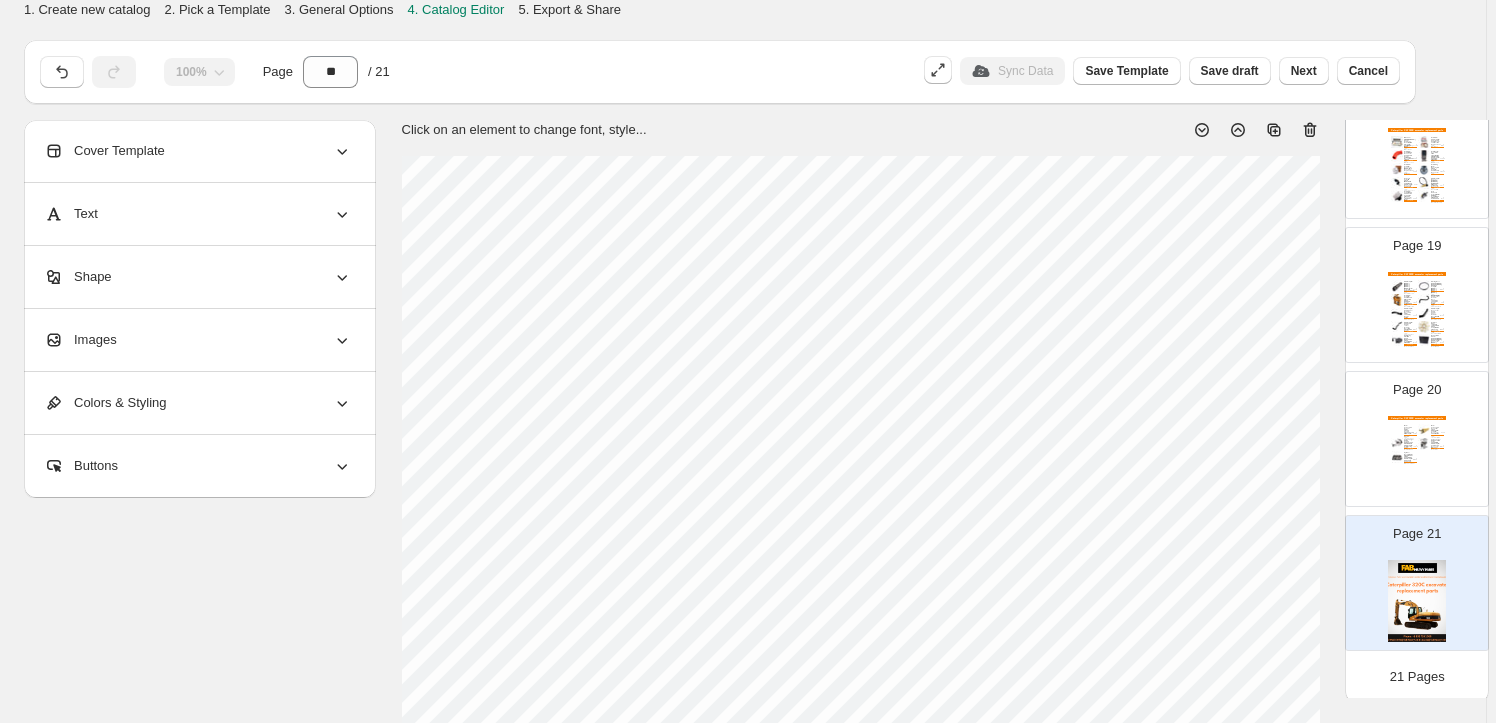click on "Images" at bounding box center (198, 340) 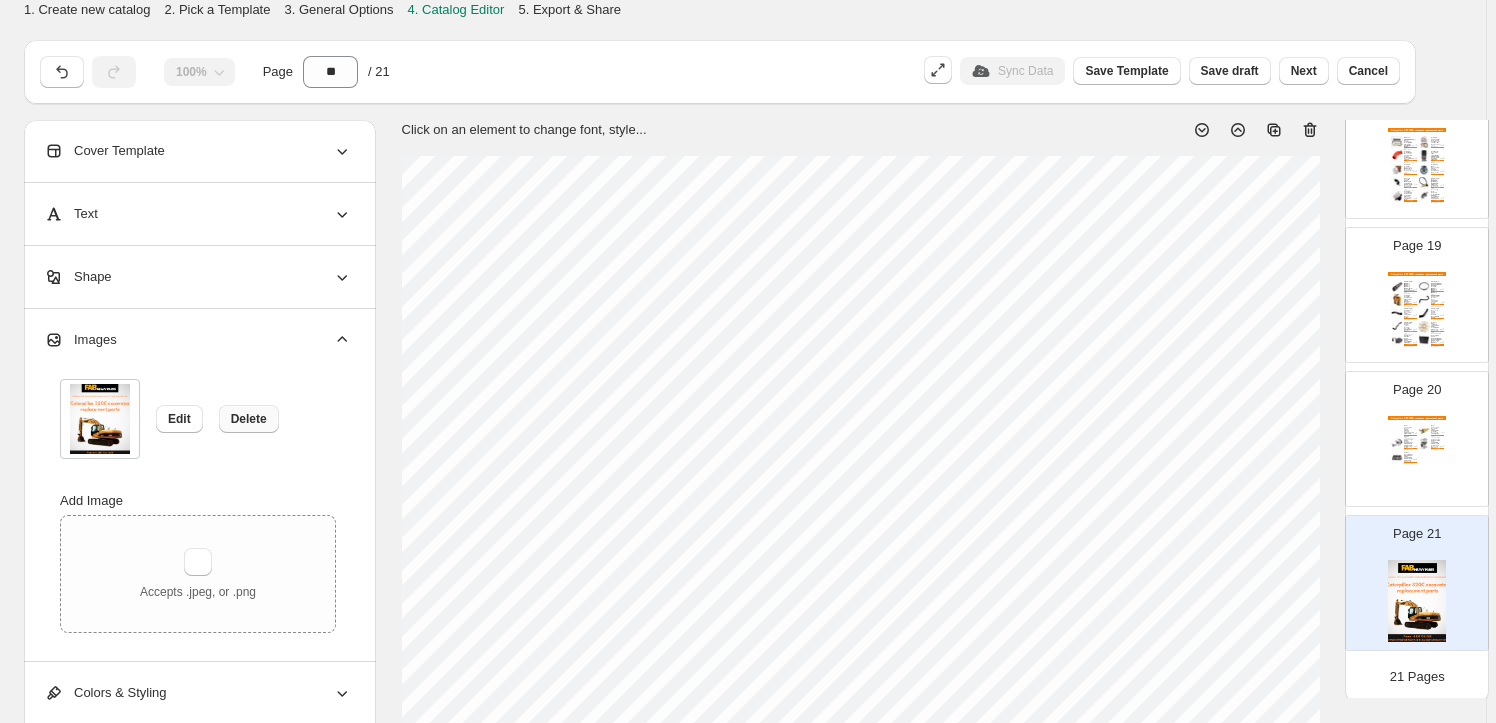 click on "Delete" at bounding box center (249, 419) 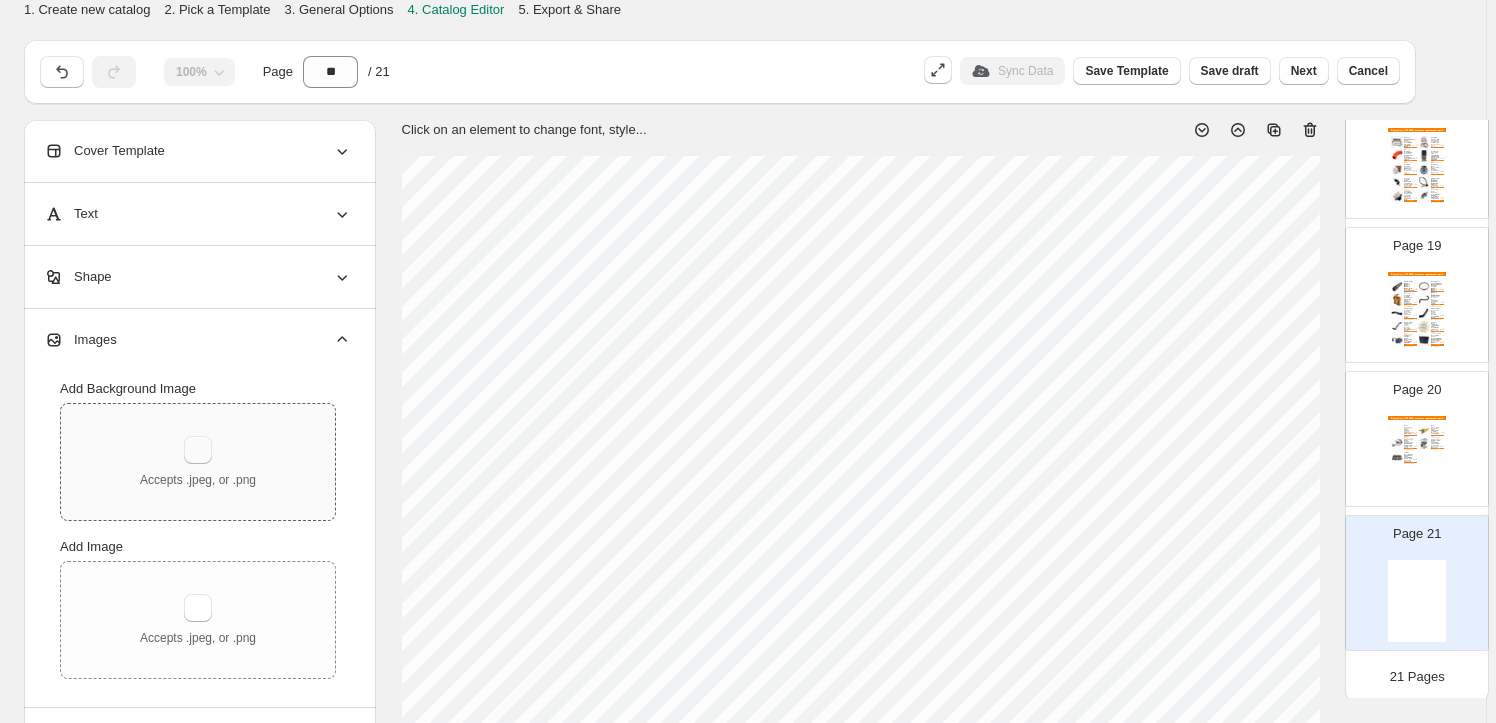 click at bounding box center [198, 450] 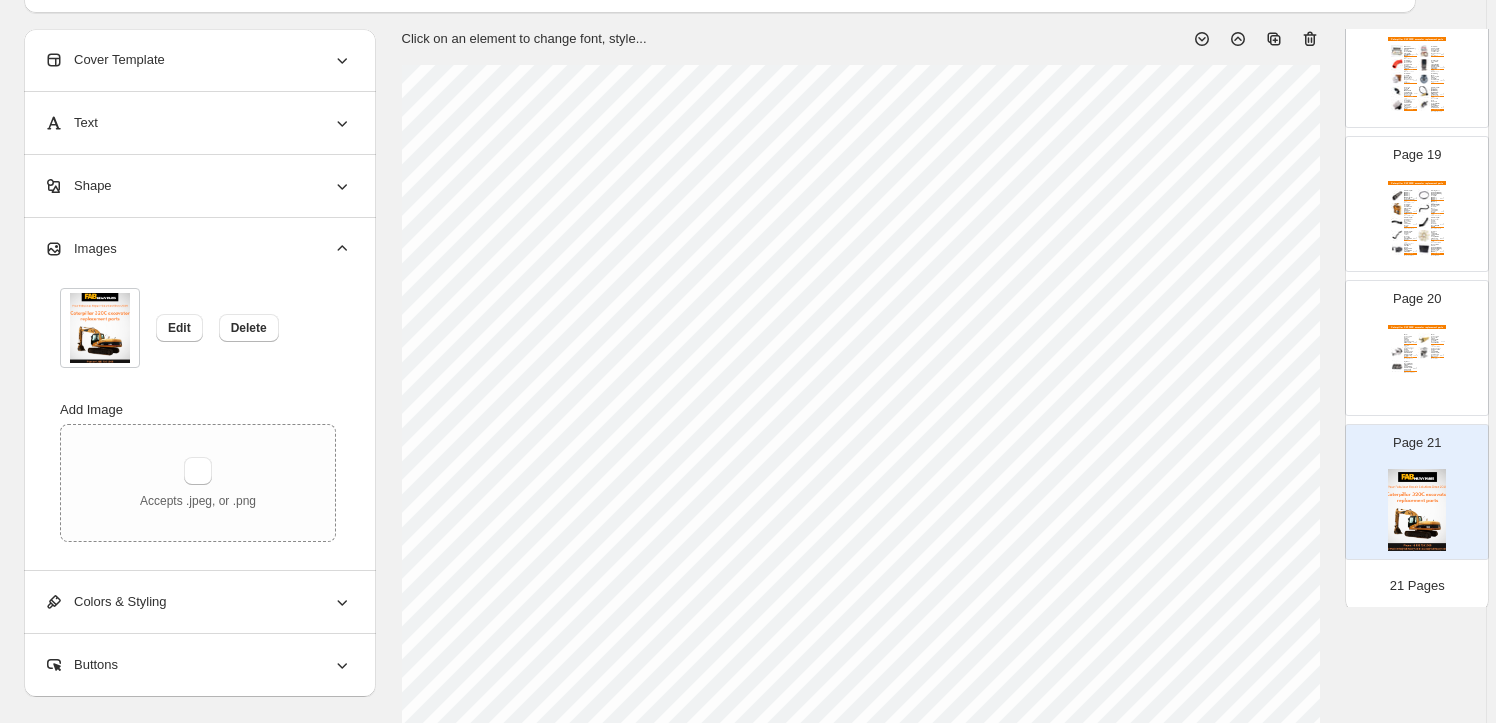 scroll, scrollTop: 0, scrollLeft: 0, axis: both 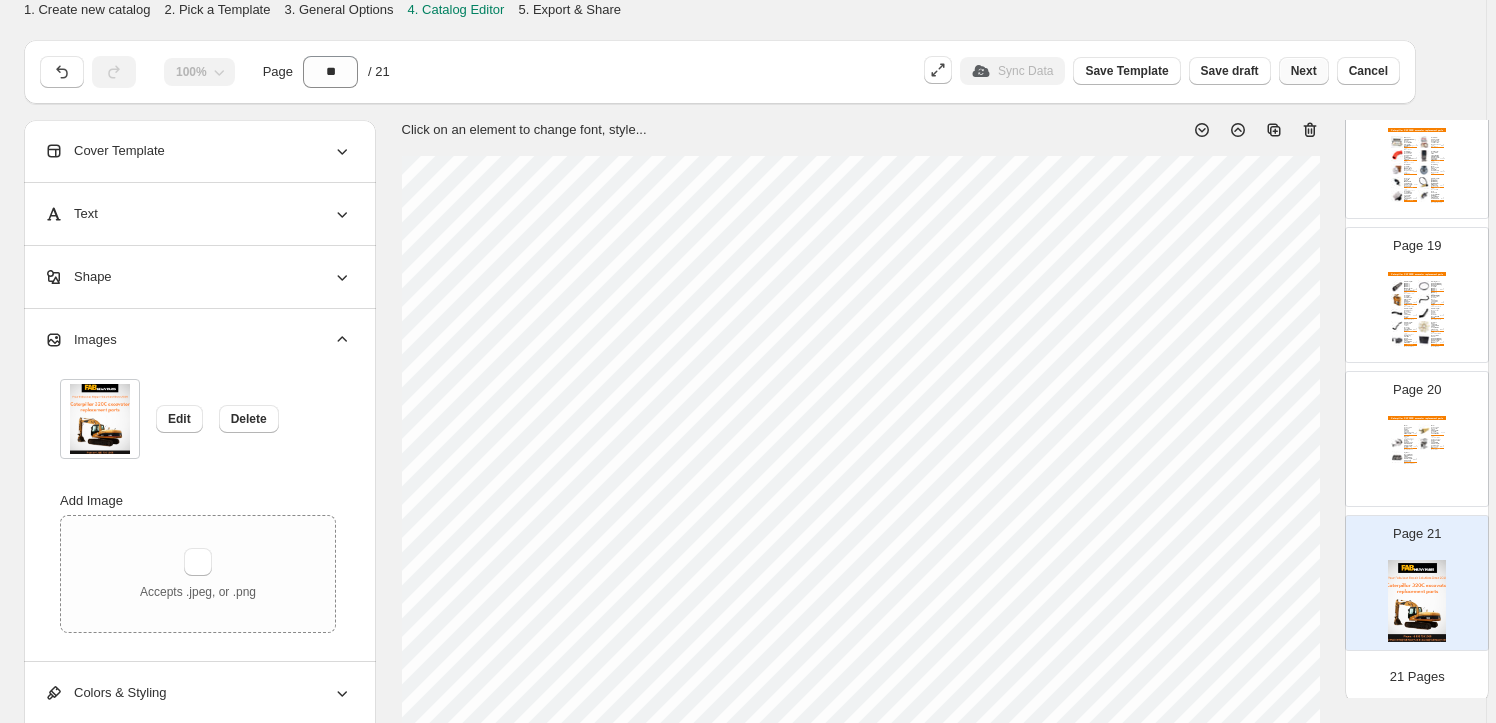 click on "Next" at bounding box center [1304, 71] 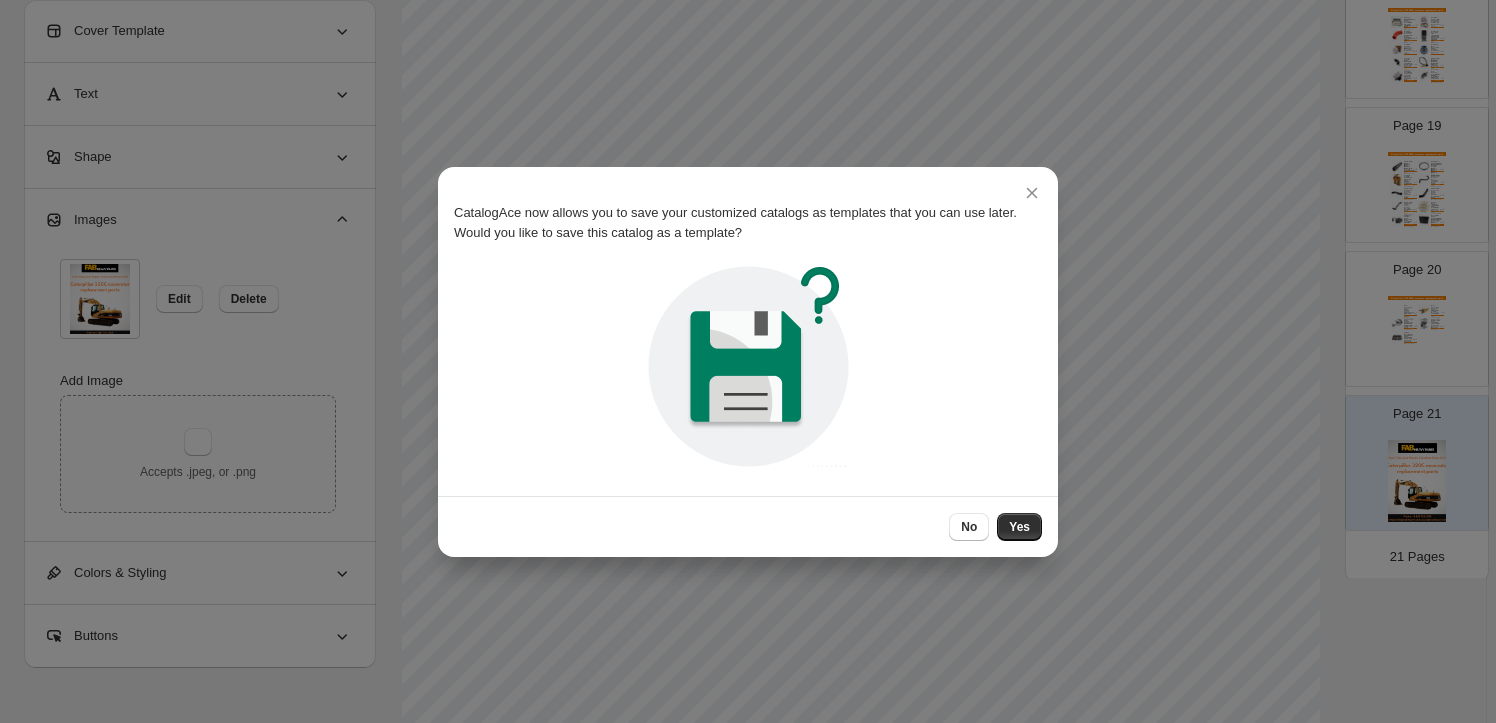 scroll, scrollTop: 0, scrollLeft: 0, axis: both 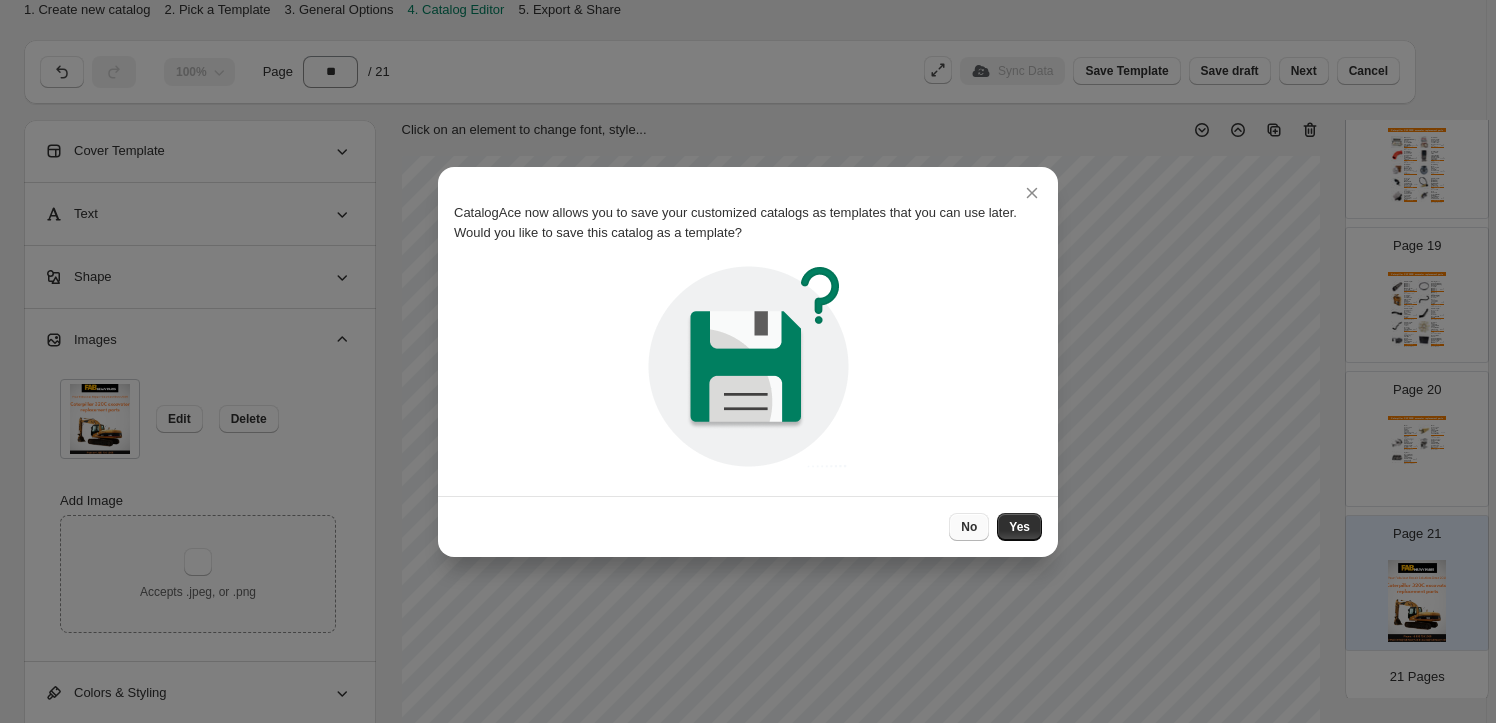 click on "No" at bounding box center (969, 527) 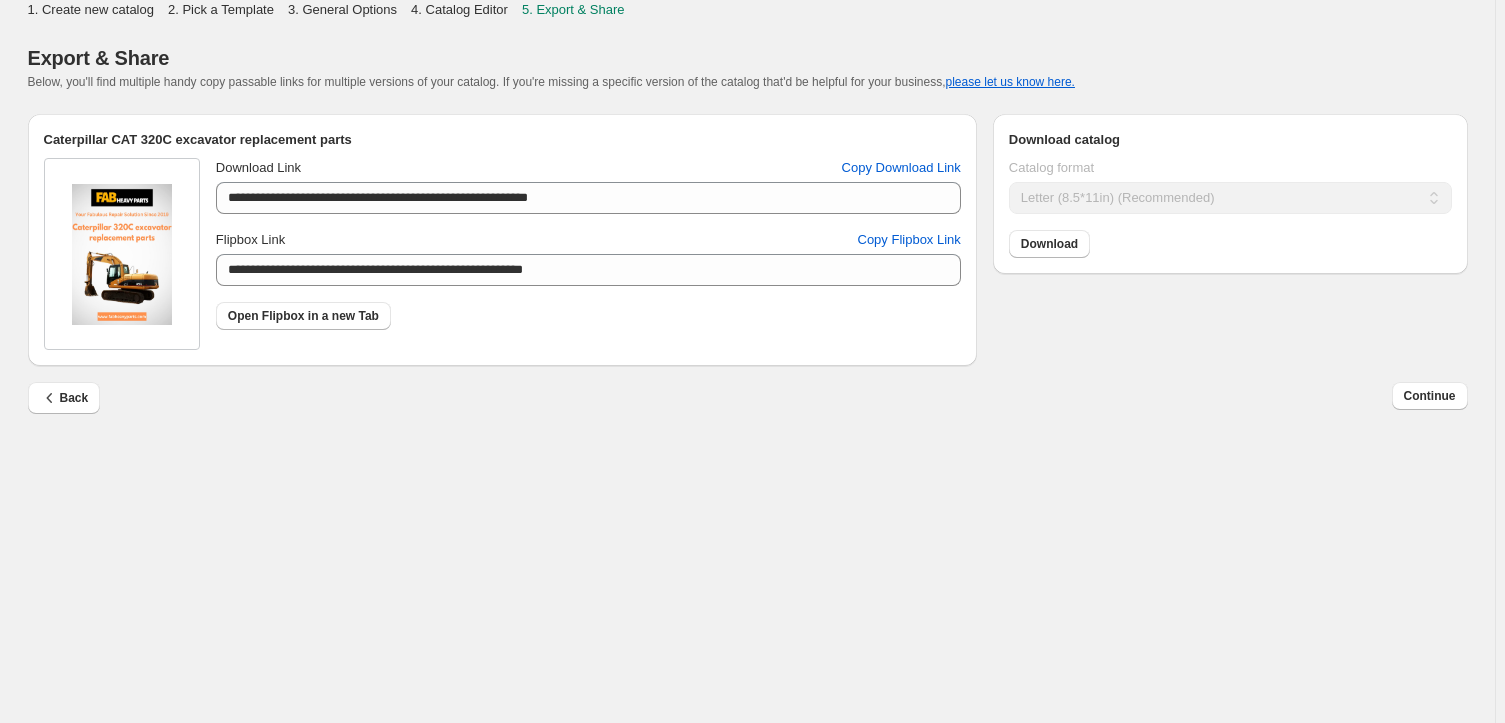 click on "Caterpillar CAT 320C excavator replacement parts" at bounding box center [747, 361] 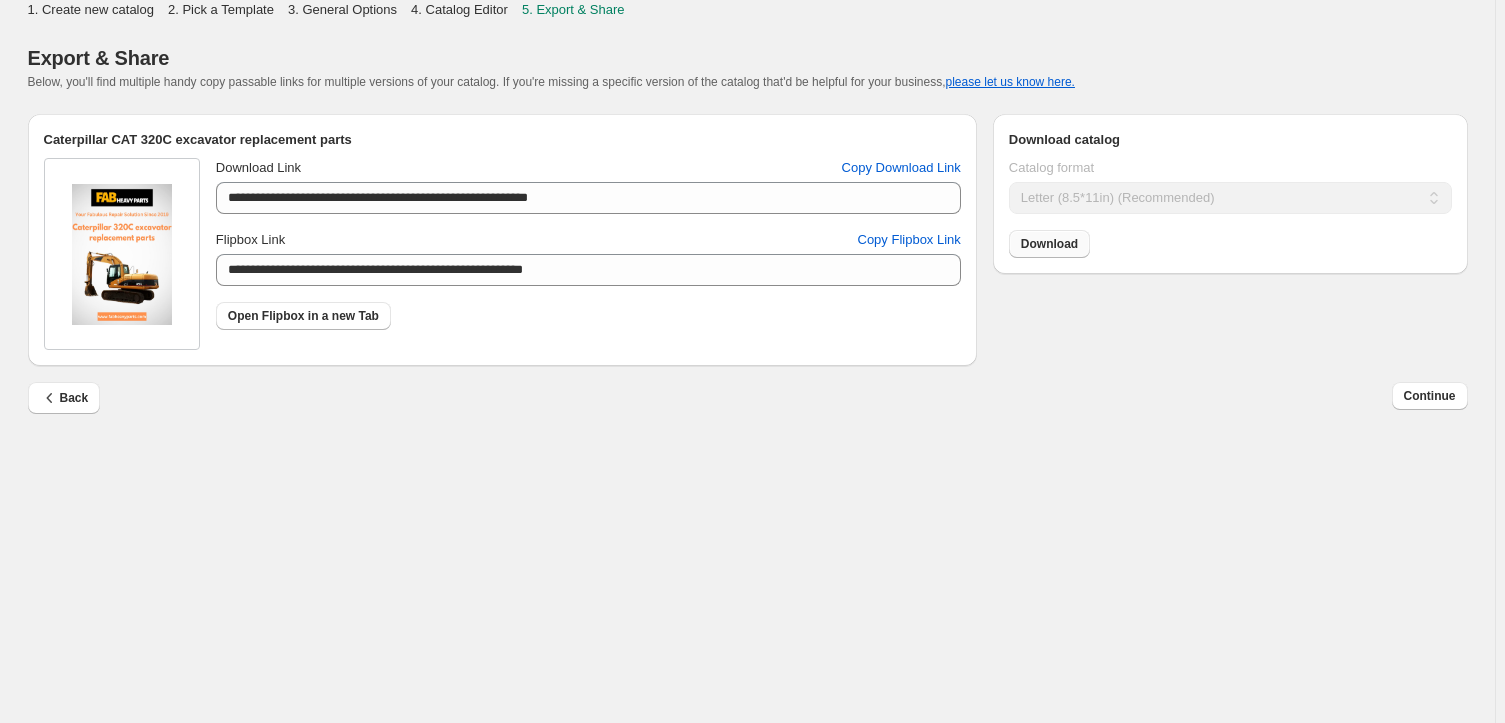 click on "Download" at bounding box center (1049, 244) 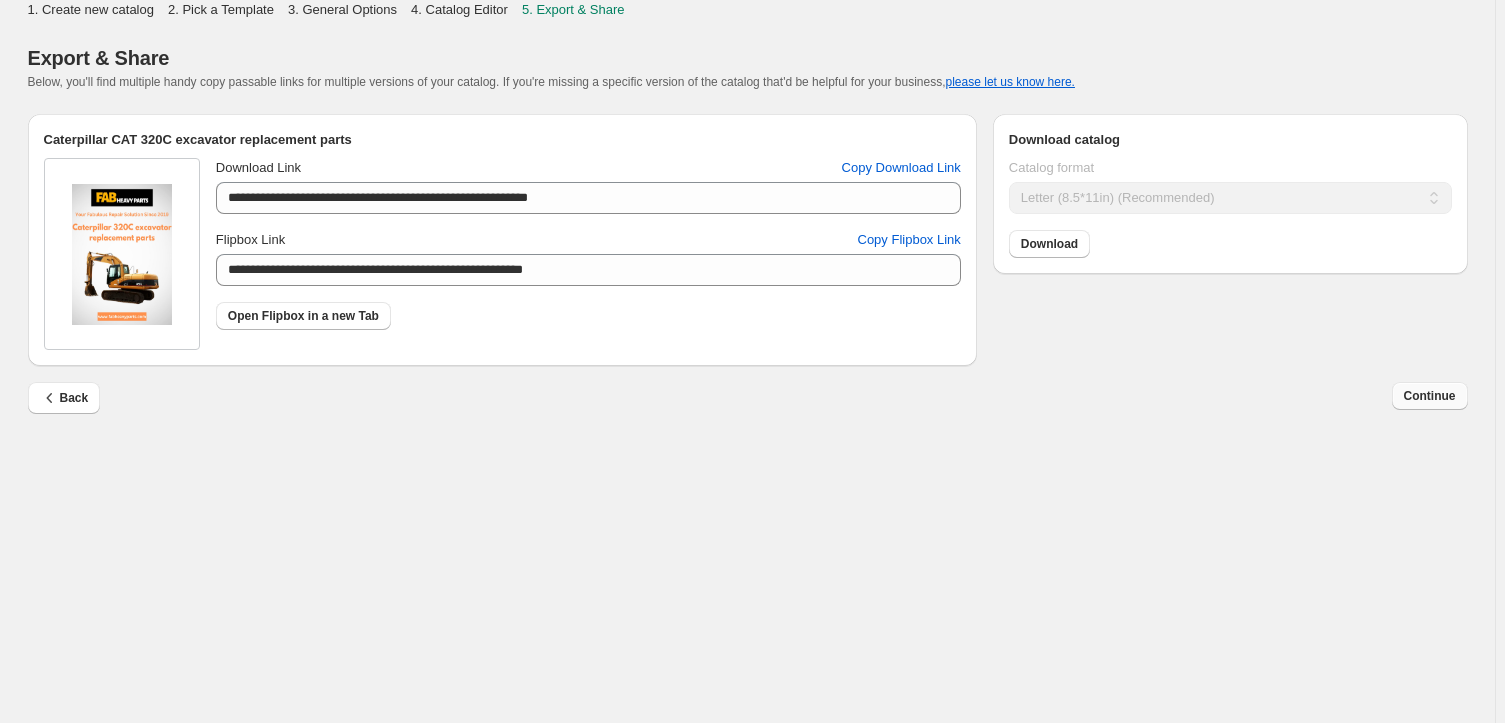 click on "Continue" at bounding box center [1430, 396] 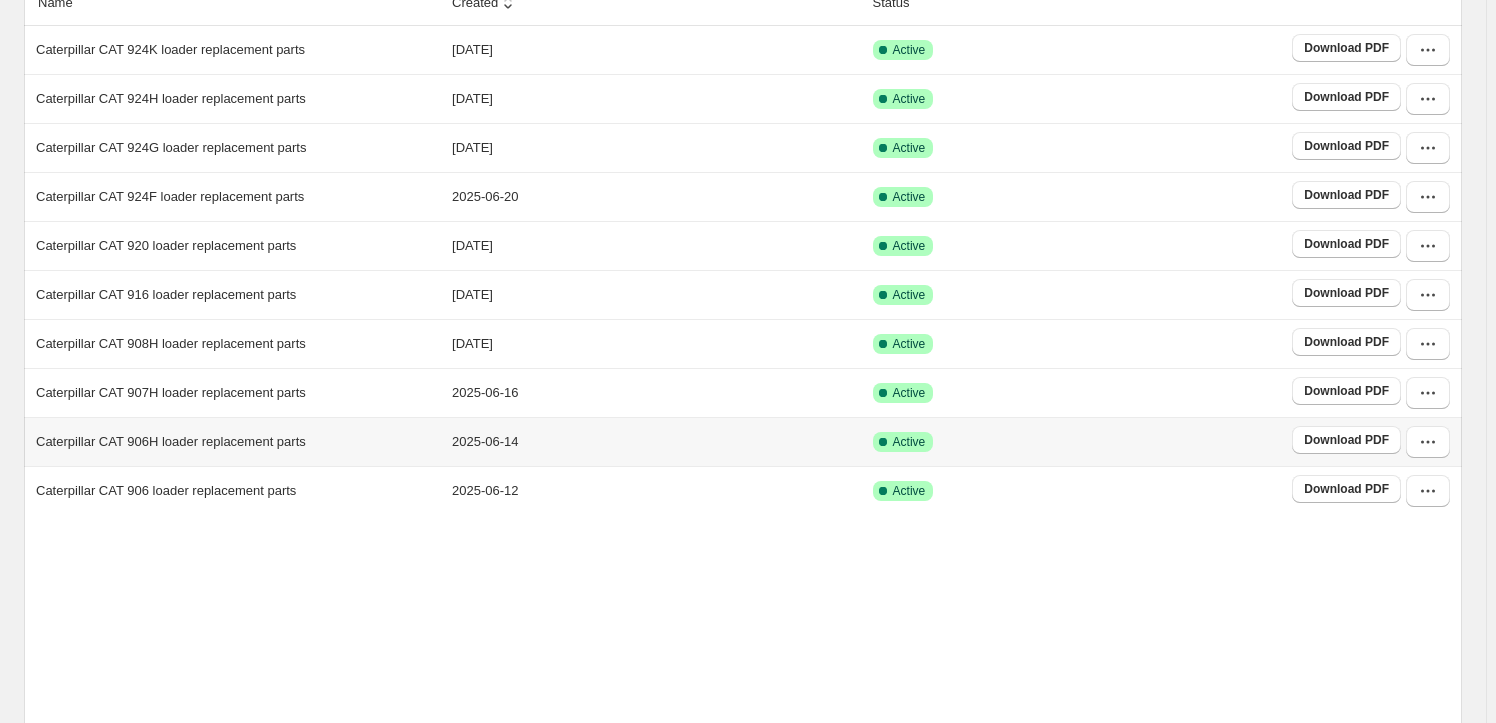 scroll, scrollTop: 372, scrollLeft: 0, axis: vertical 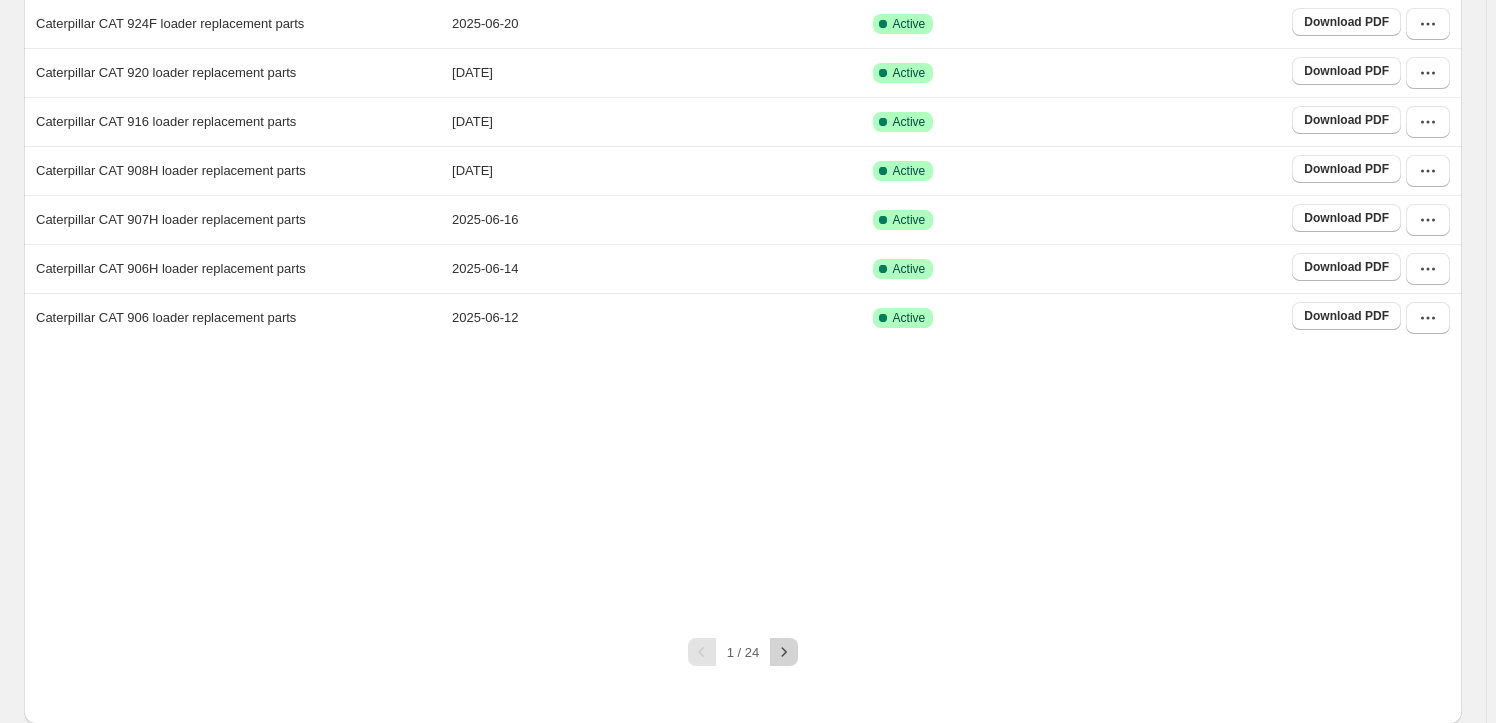 click at bounding box center (784, 652) 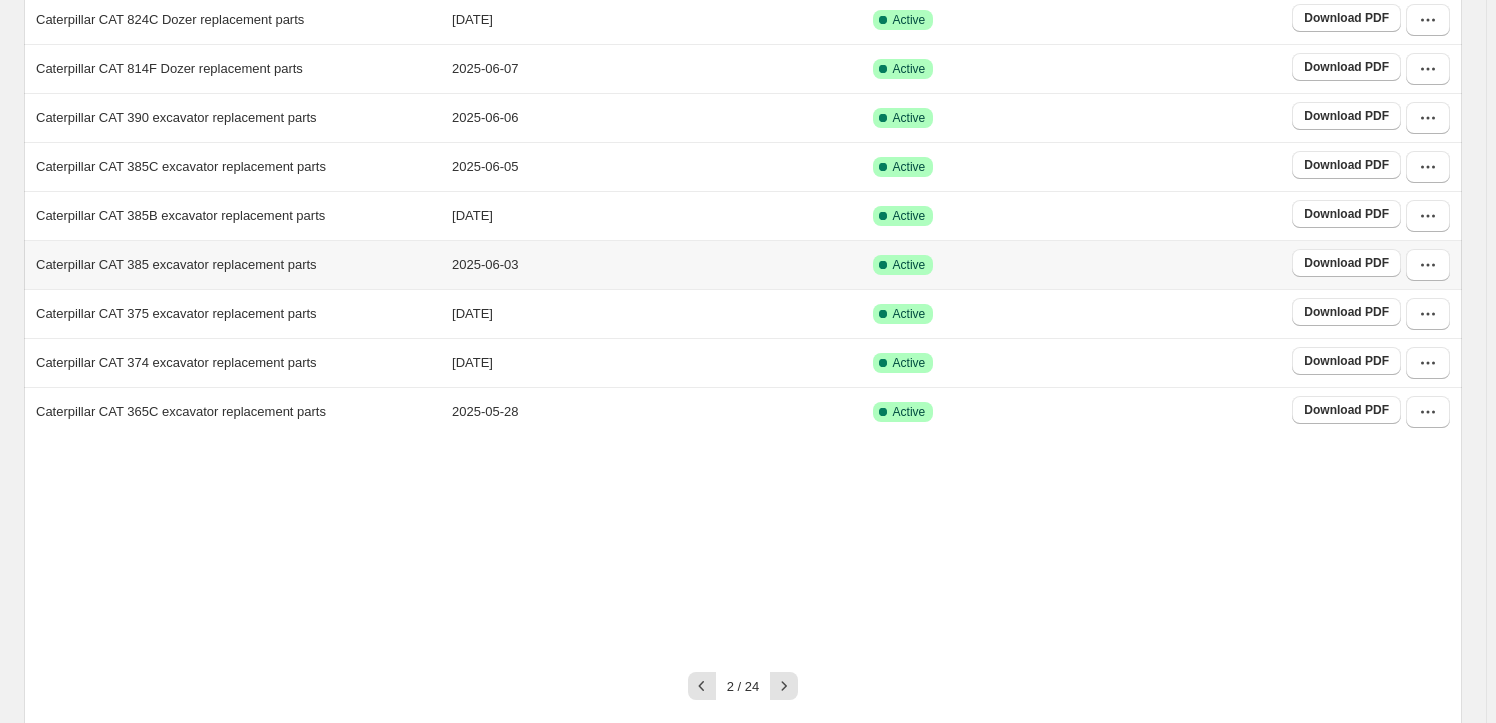 scroll, scrollTop: 312, scrollLeft: 0, axis: vertical 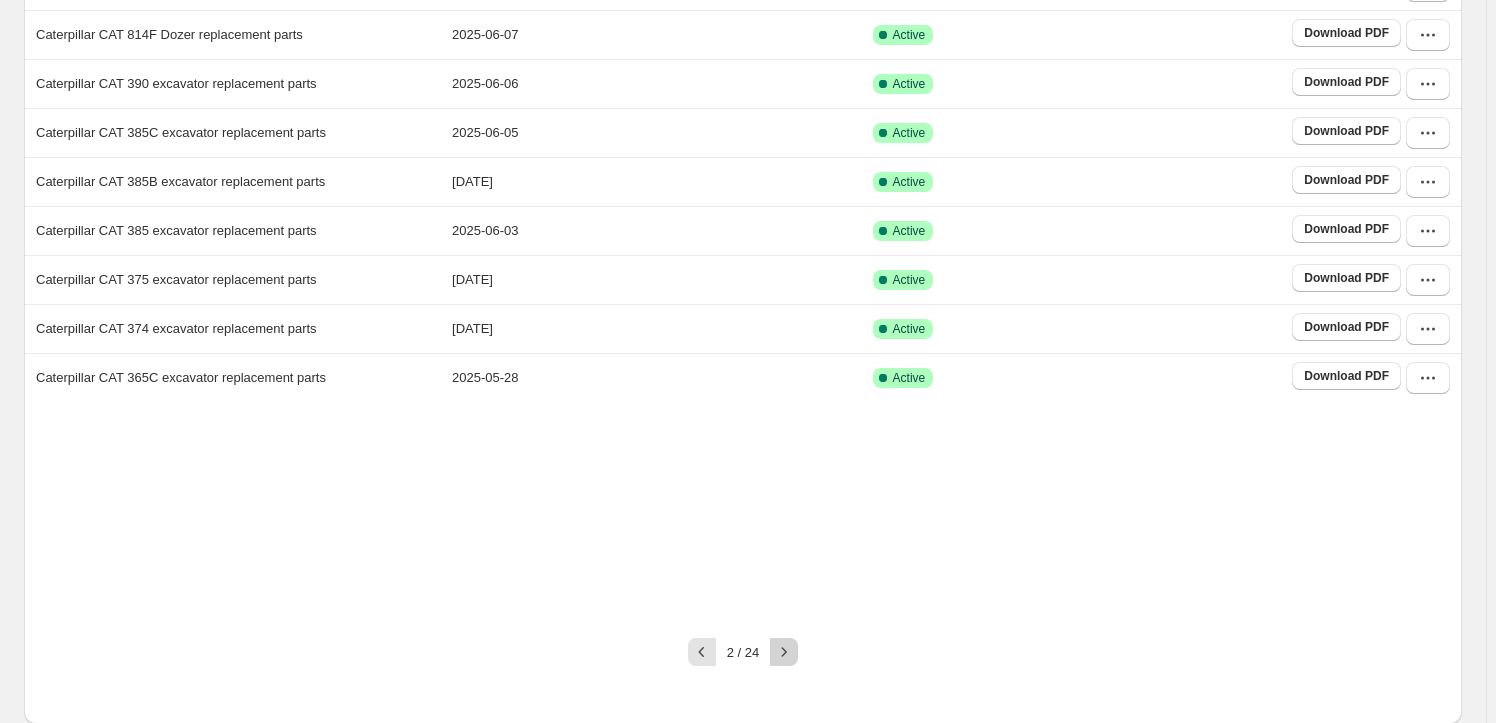 click 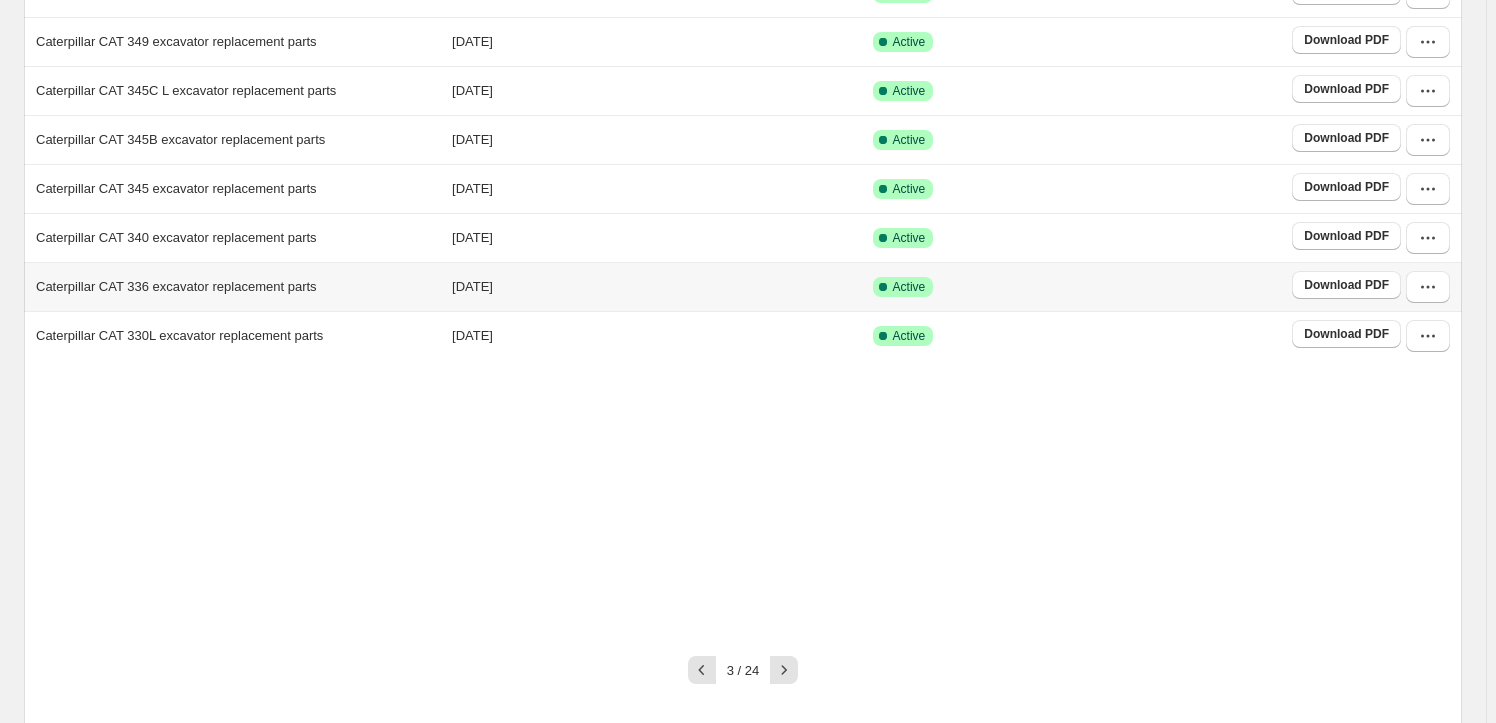 scroll, scrollTop: 363, scrollLeft: 0, axis: vertical 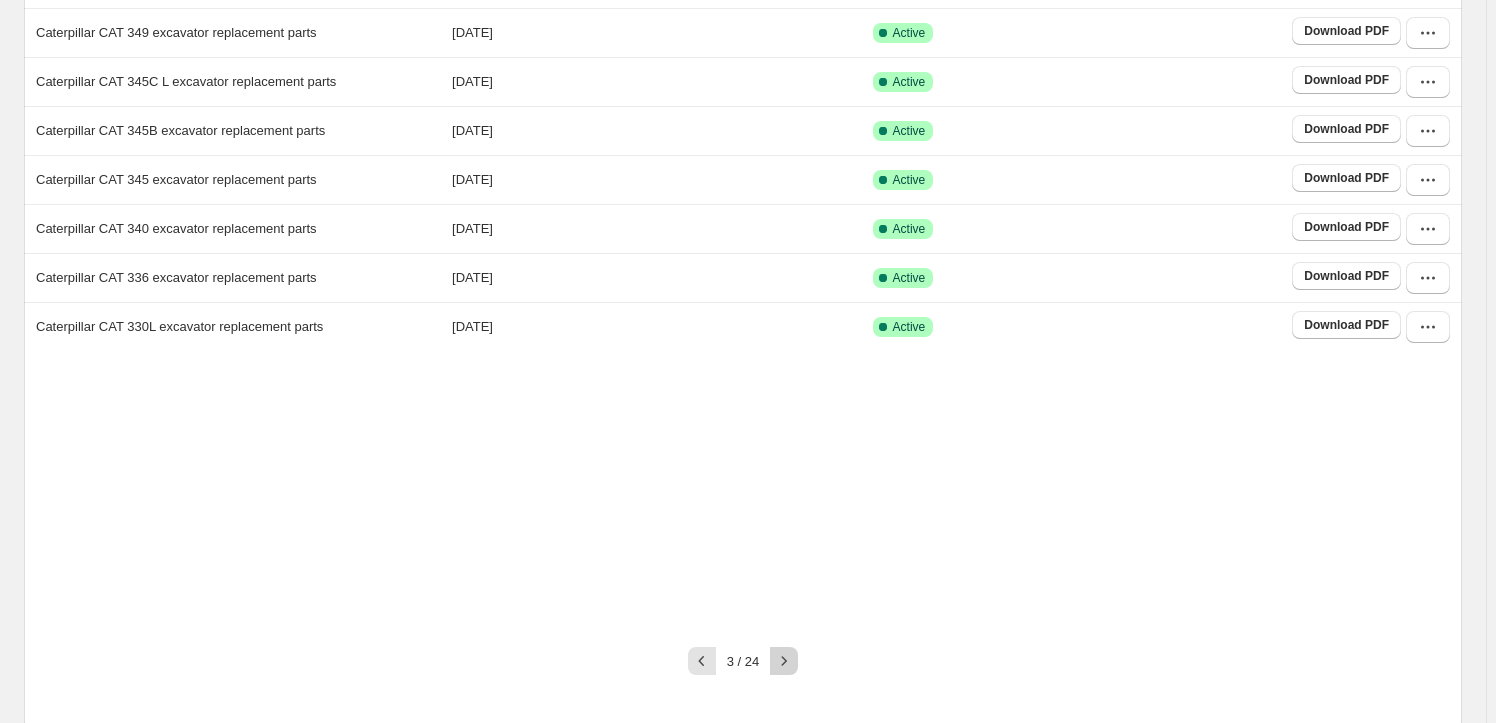 click 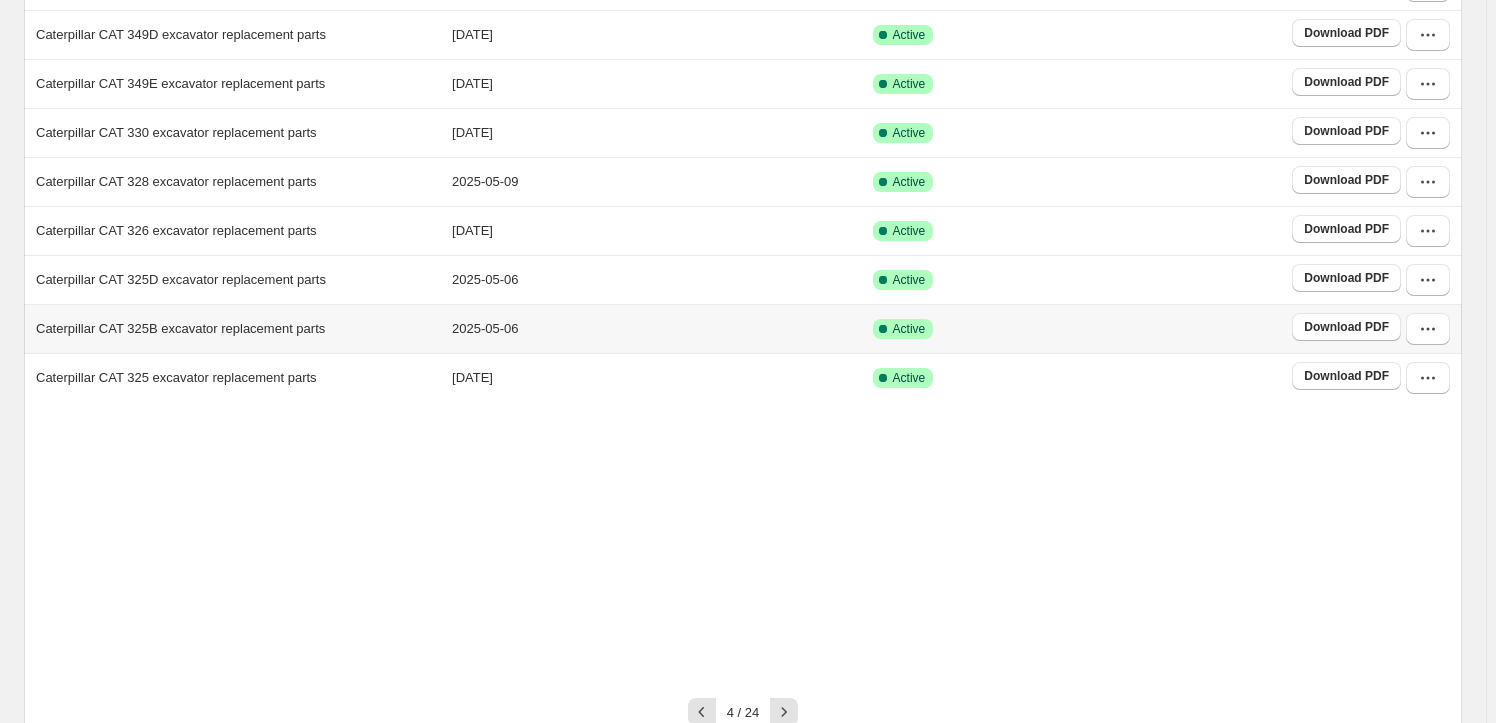 scroll, scrollTop: 363, scrollLeft: 0, axis: vertical 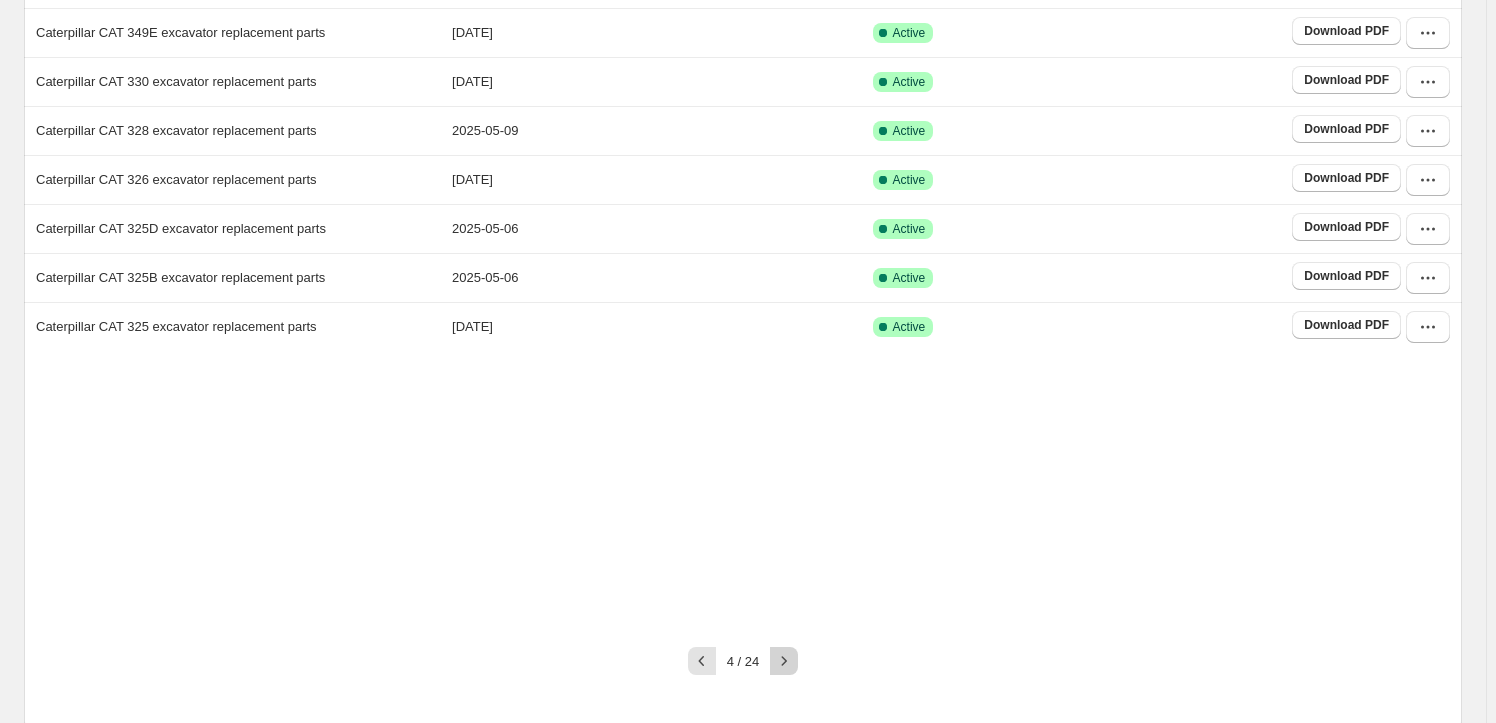 click 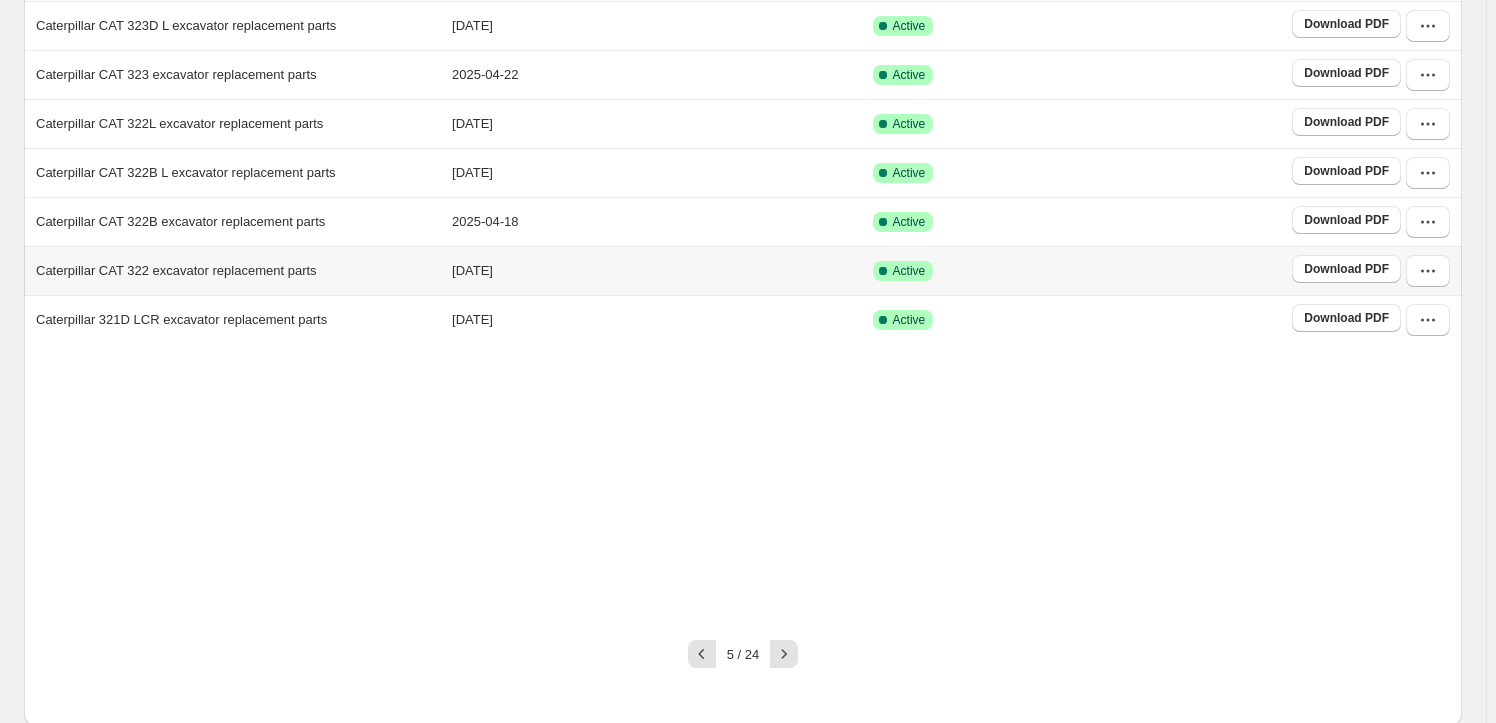 scroll, scrollTop: 372, scrollLeft: 0, axis: vertical 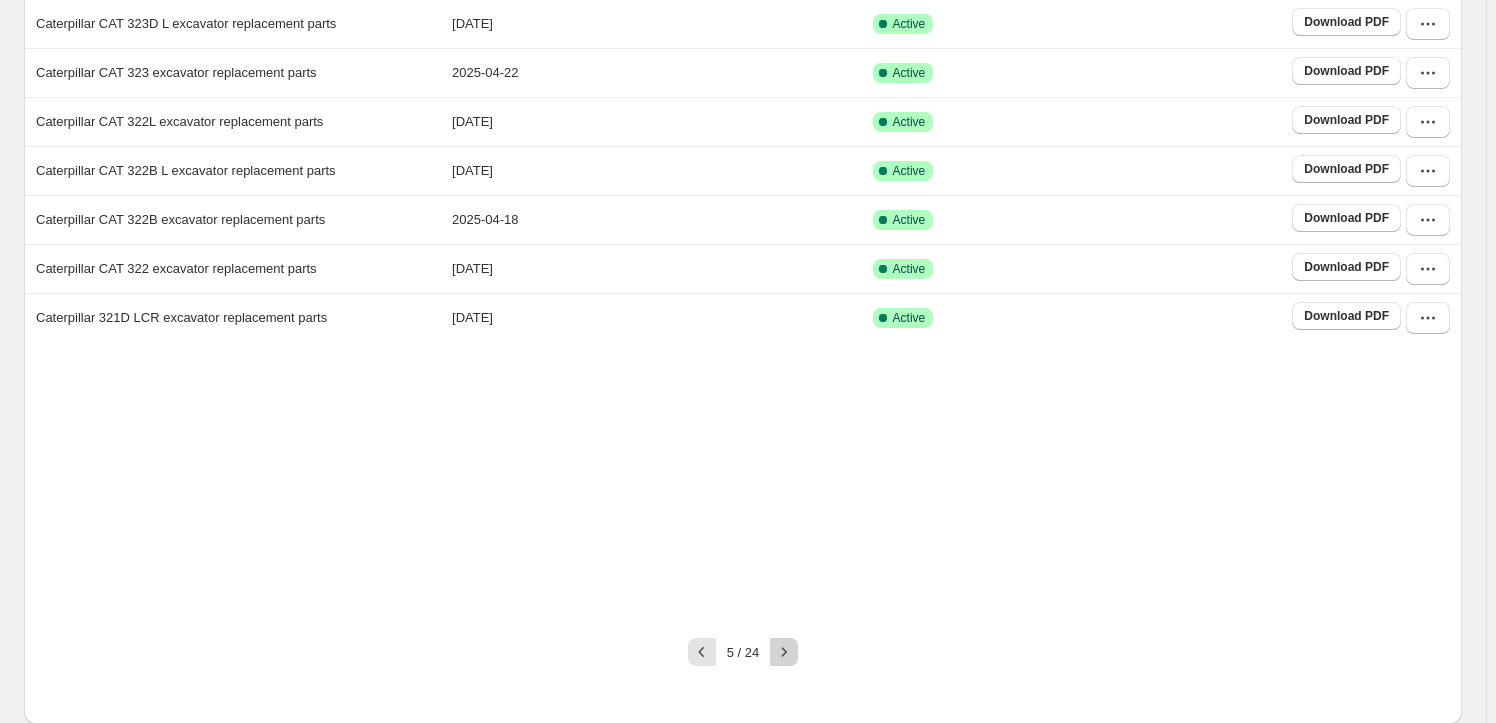 click 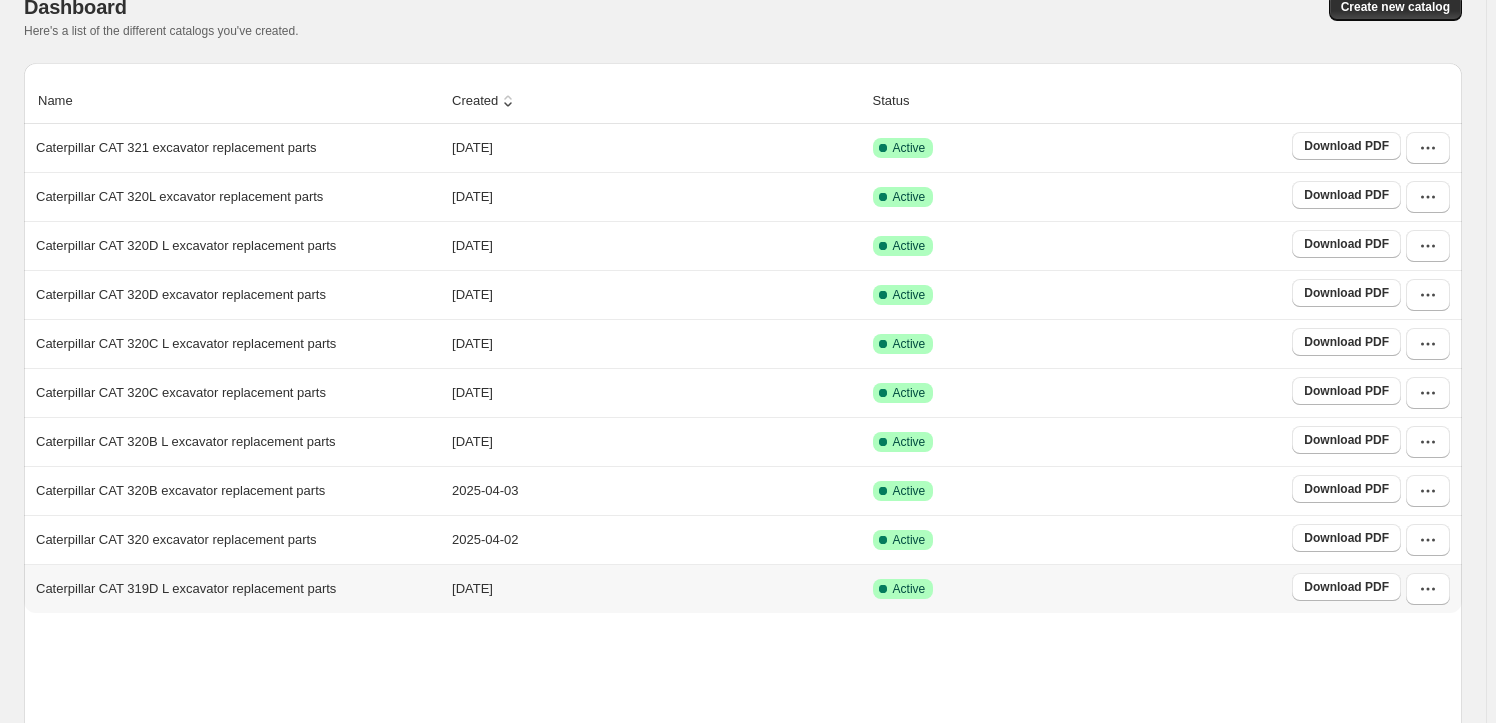 scroll, scrollTop: 100, scrollLeft: 0, axis: vertical 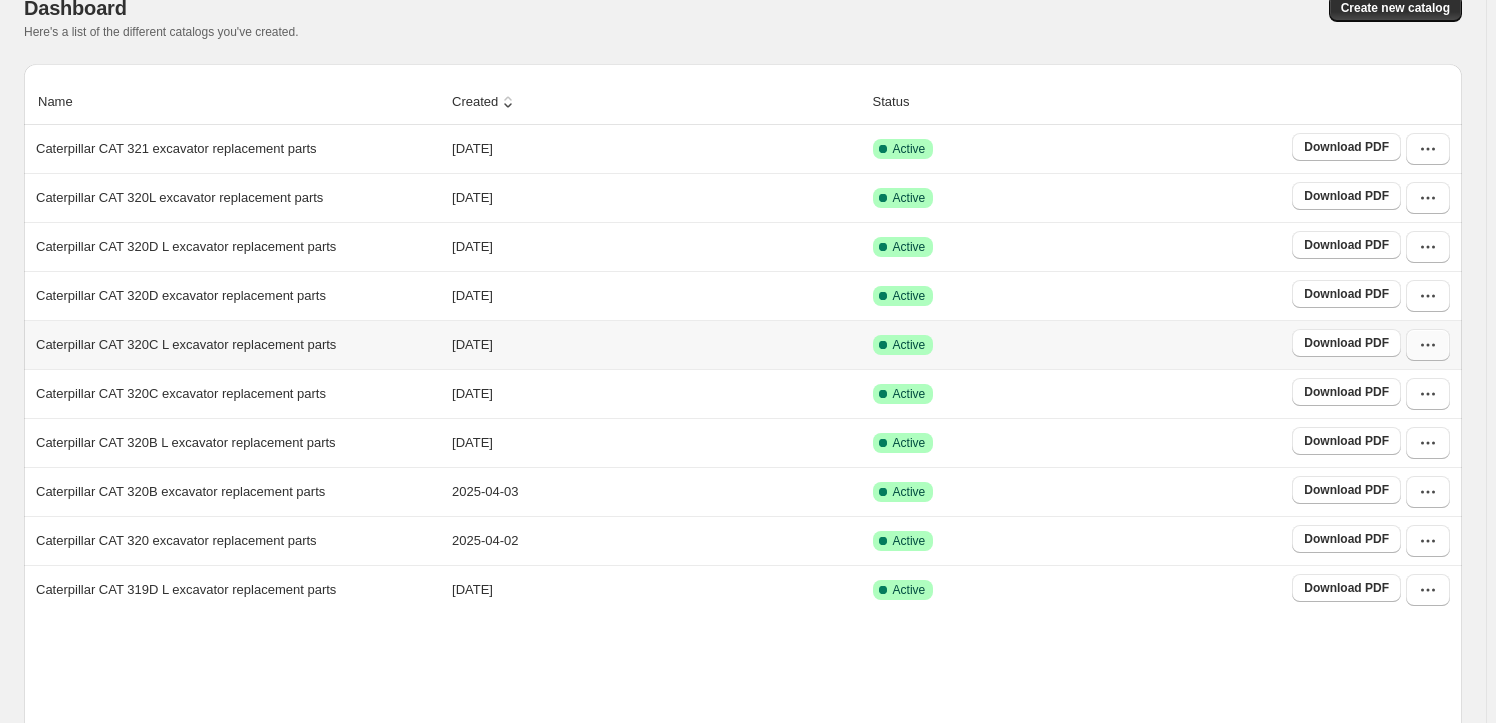 click 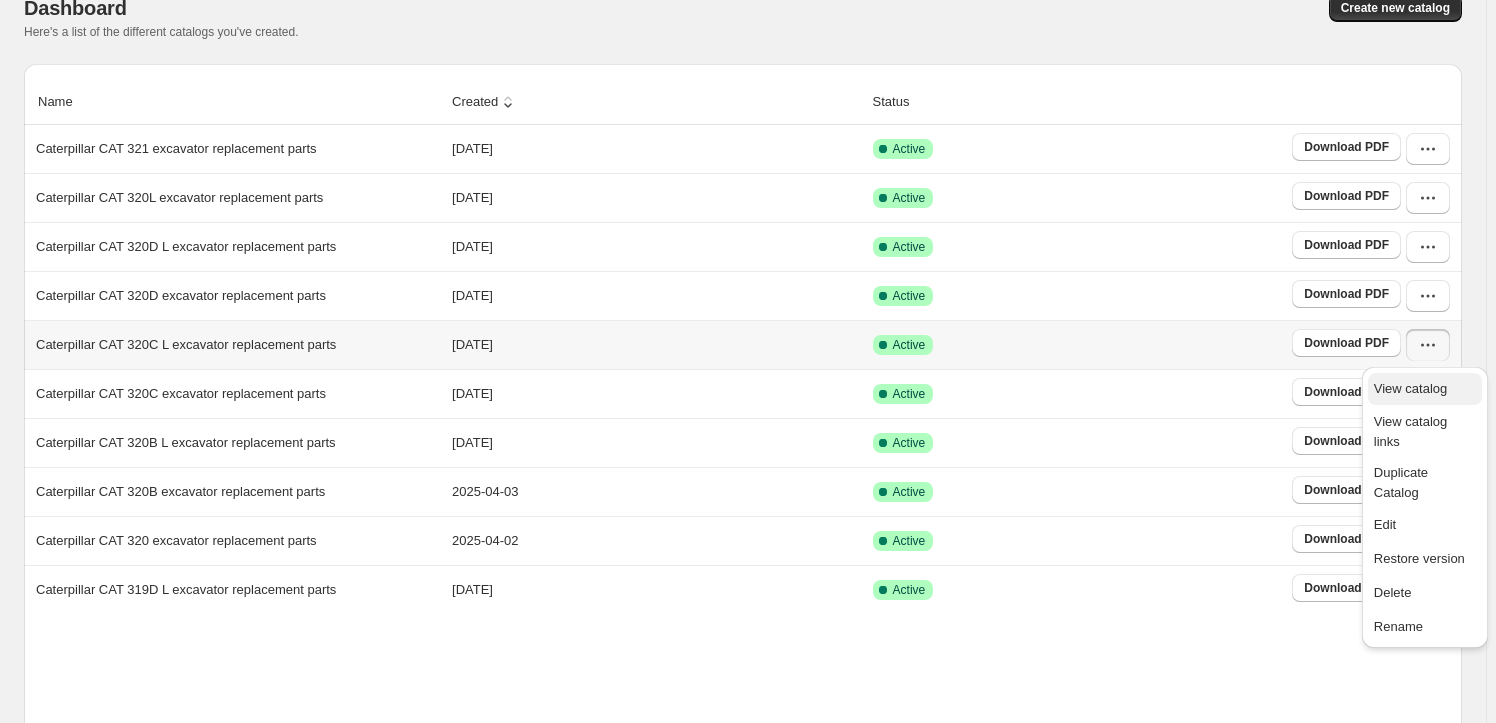 click on "View catalog" at bounding box center [1410, 388] 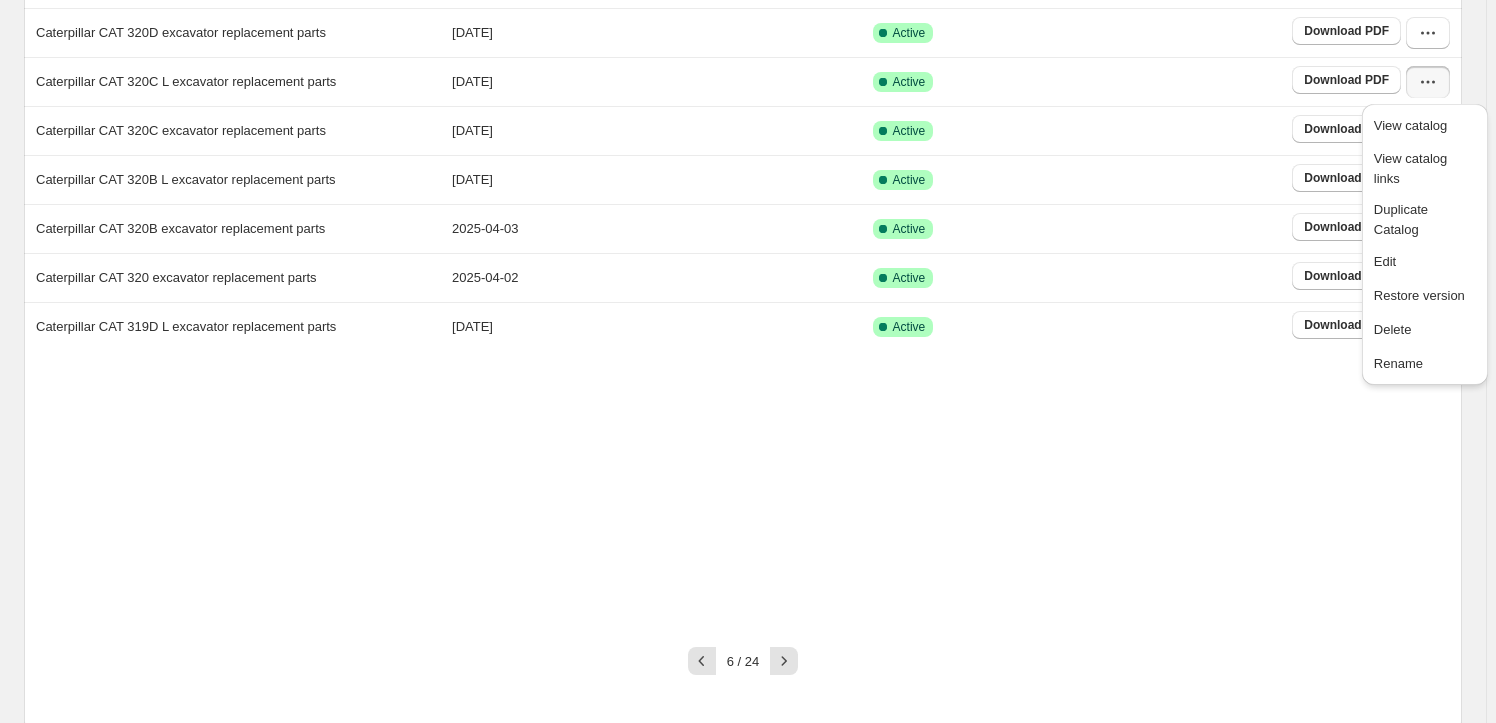 scroll, scrollTop: 372, scrollLeft: 0, axis: vertical 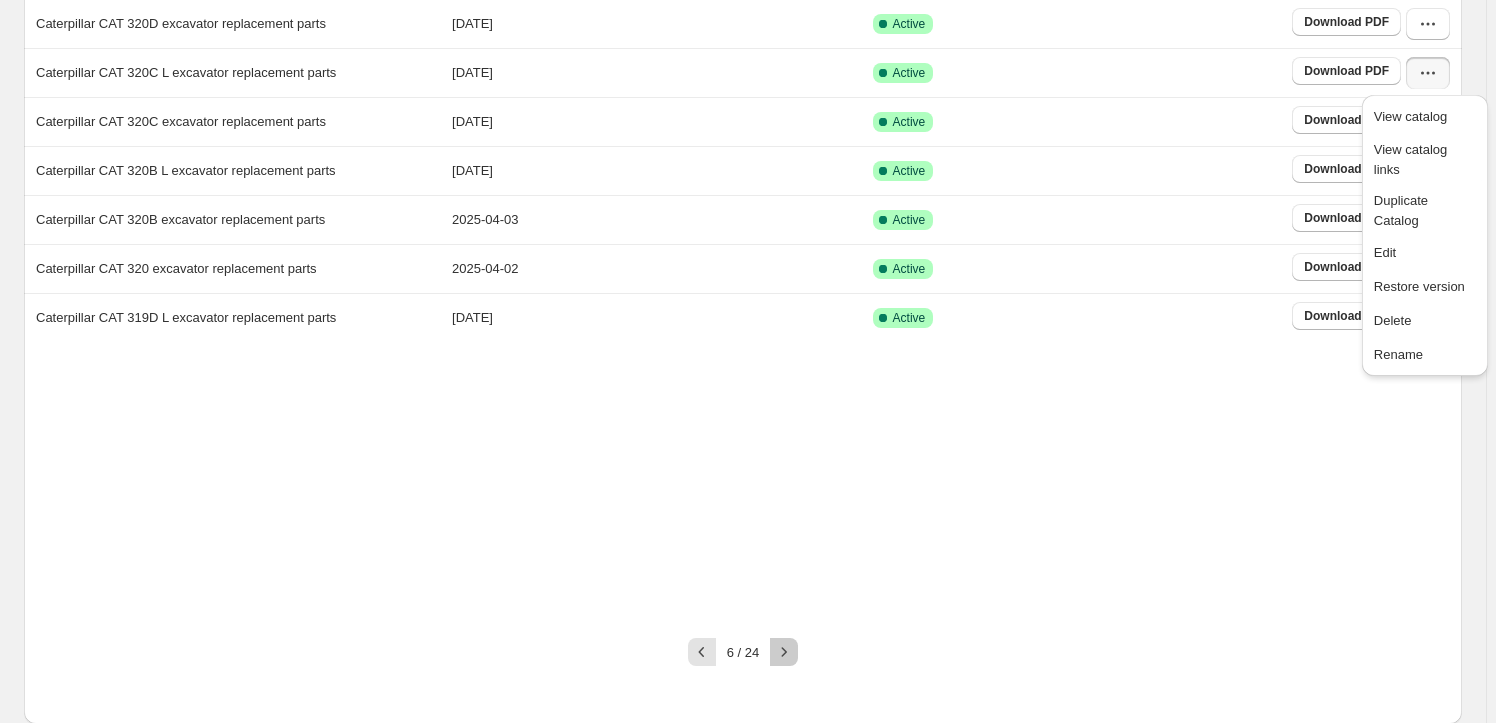 drag, startPoint x: 797, startPoint y: 647, endPoint x: 676, endPoint y: 513, distance: 180.54639 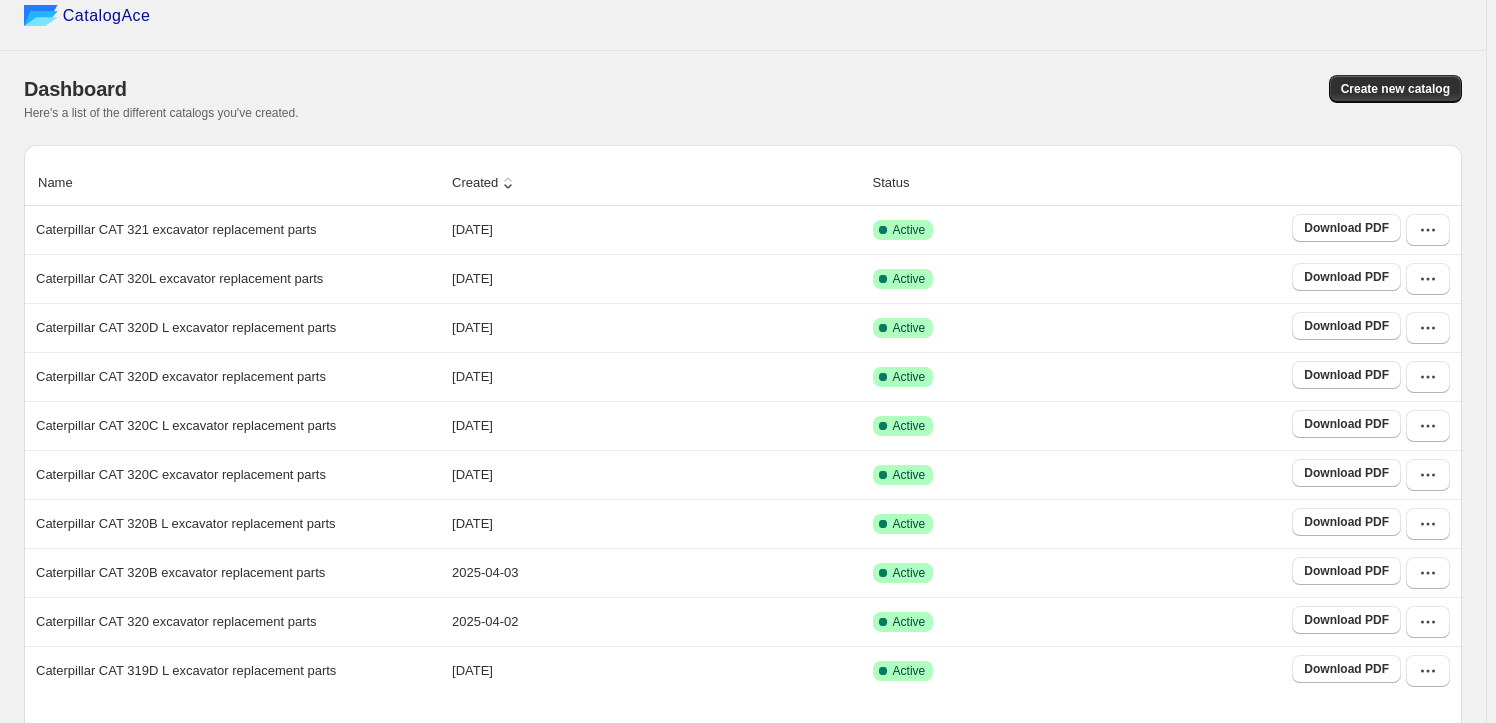 scroll, scrollTop: 9, scrollLeft: 0, axis: vertical 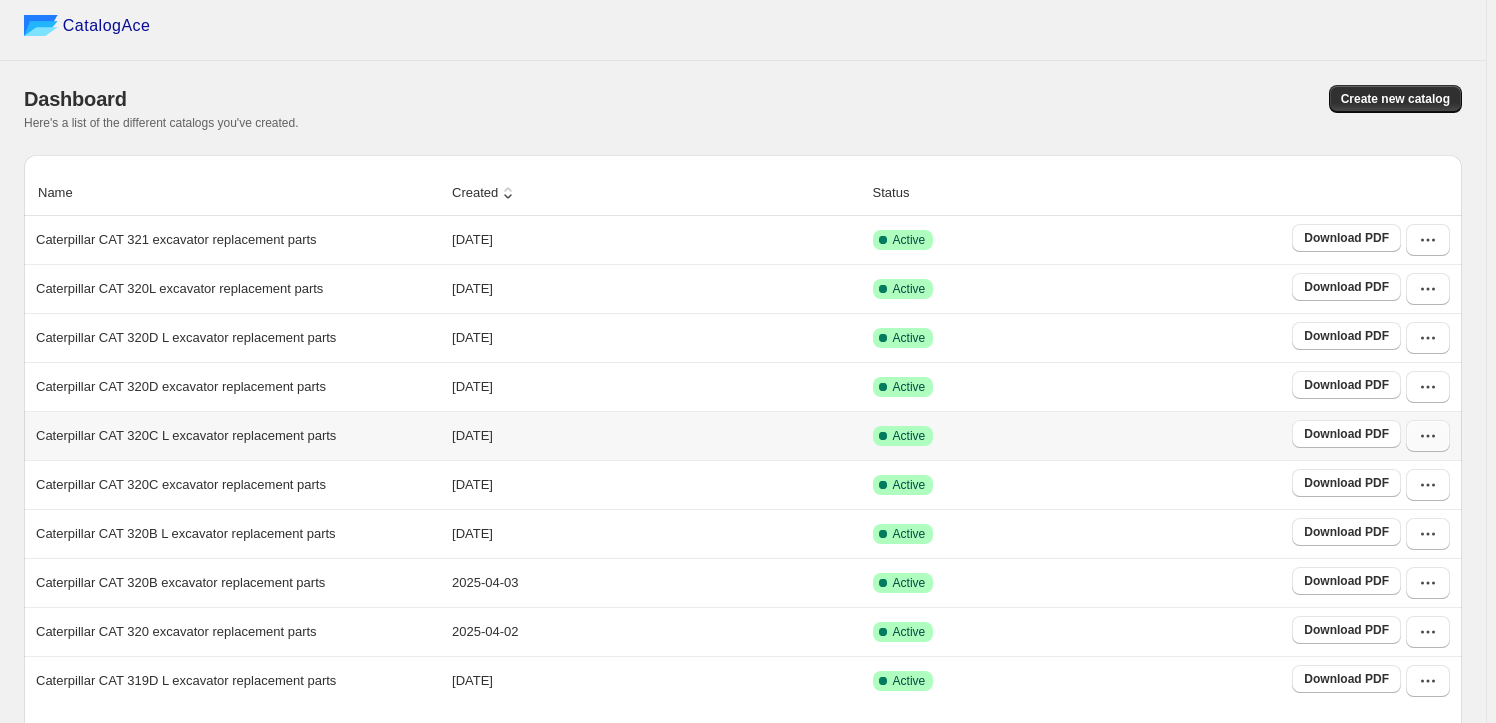 click at bounding box center (1428, 436) 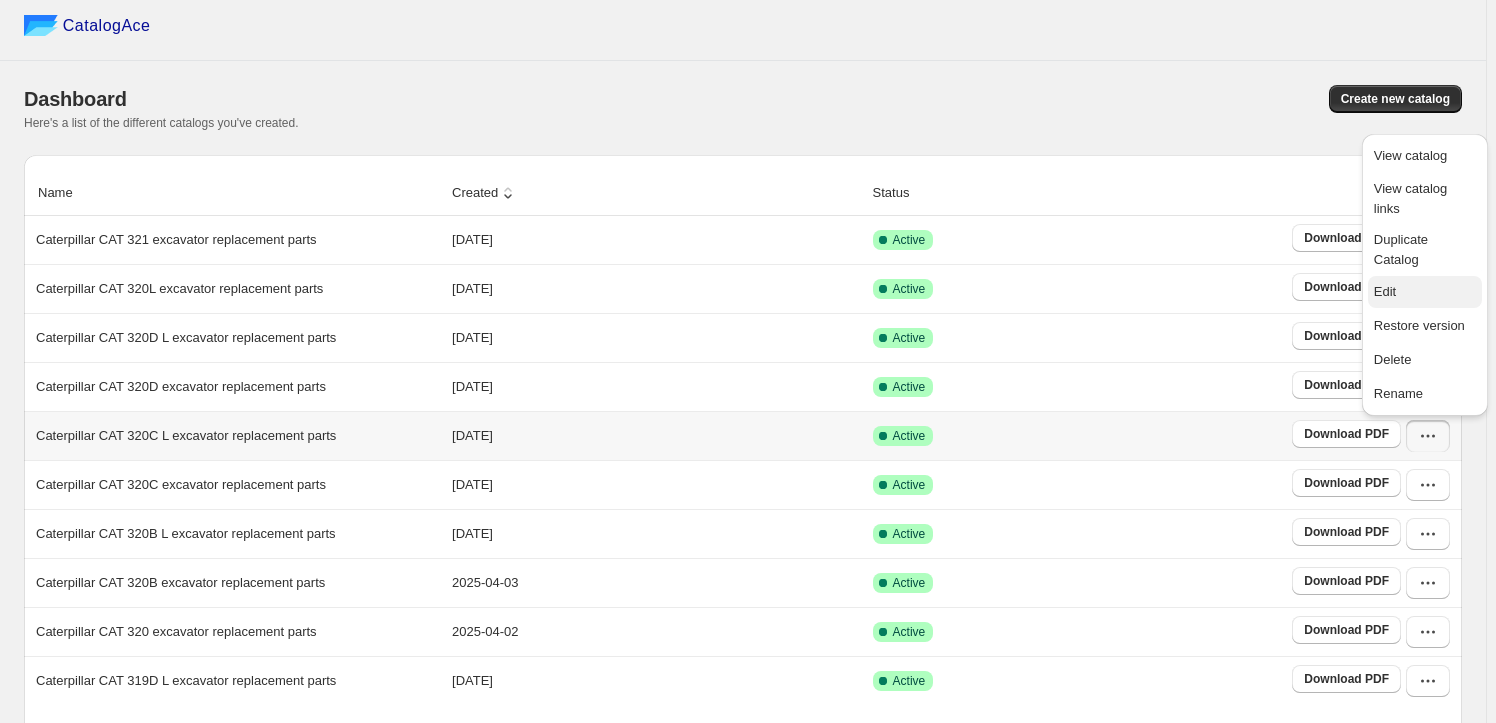 click on "Edit" at bounding box center (1425, 292) 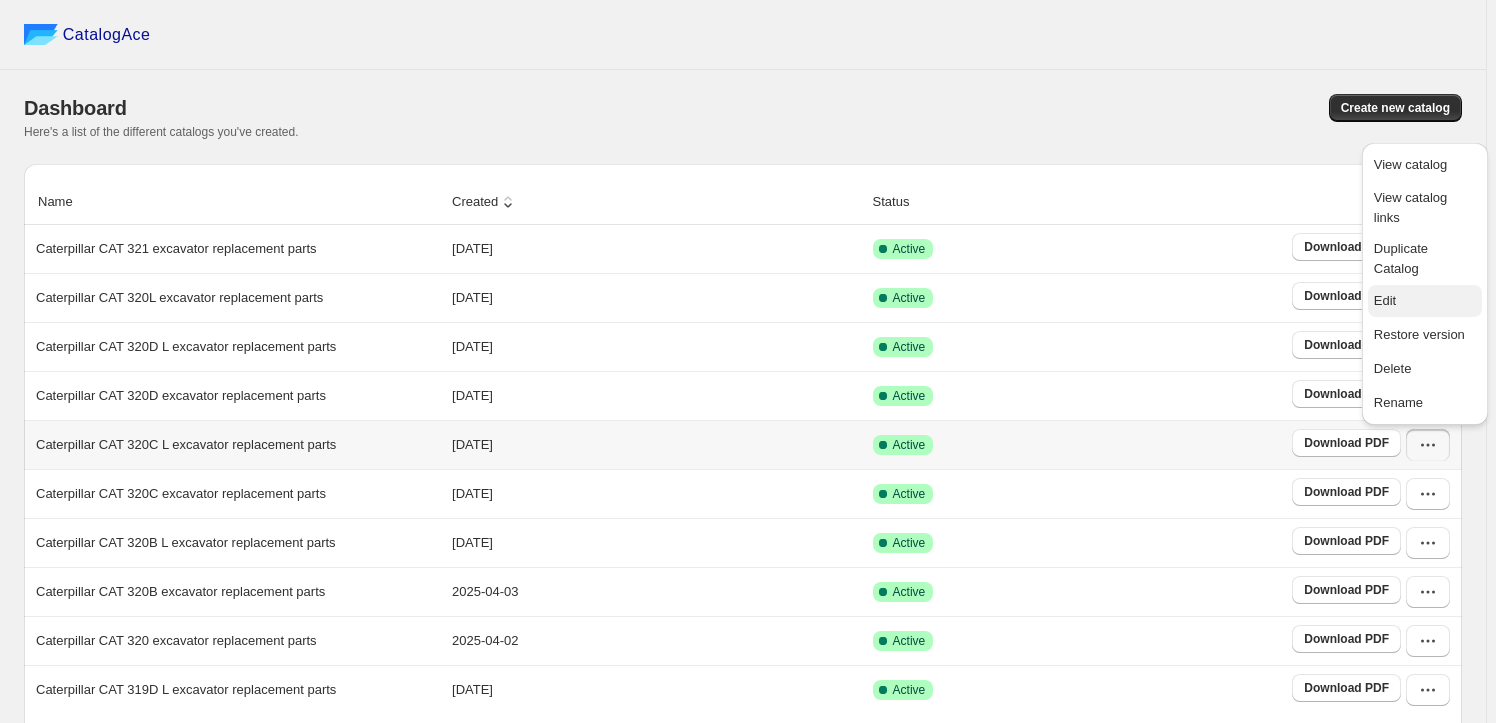 scroll, scrollTop: 9, scrollLeft: 0, axis: vertical 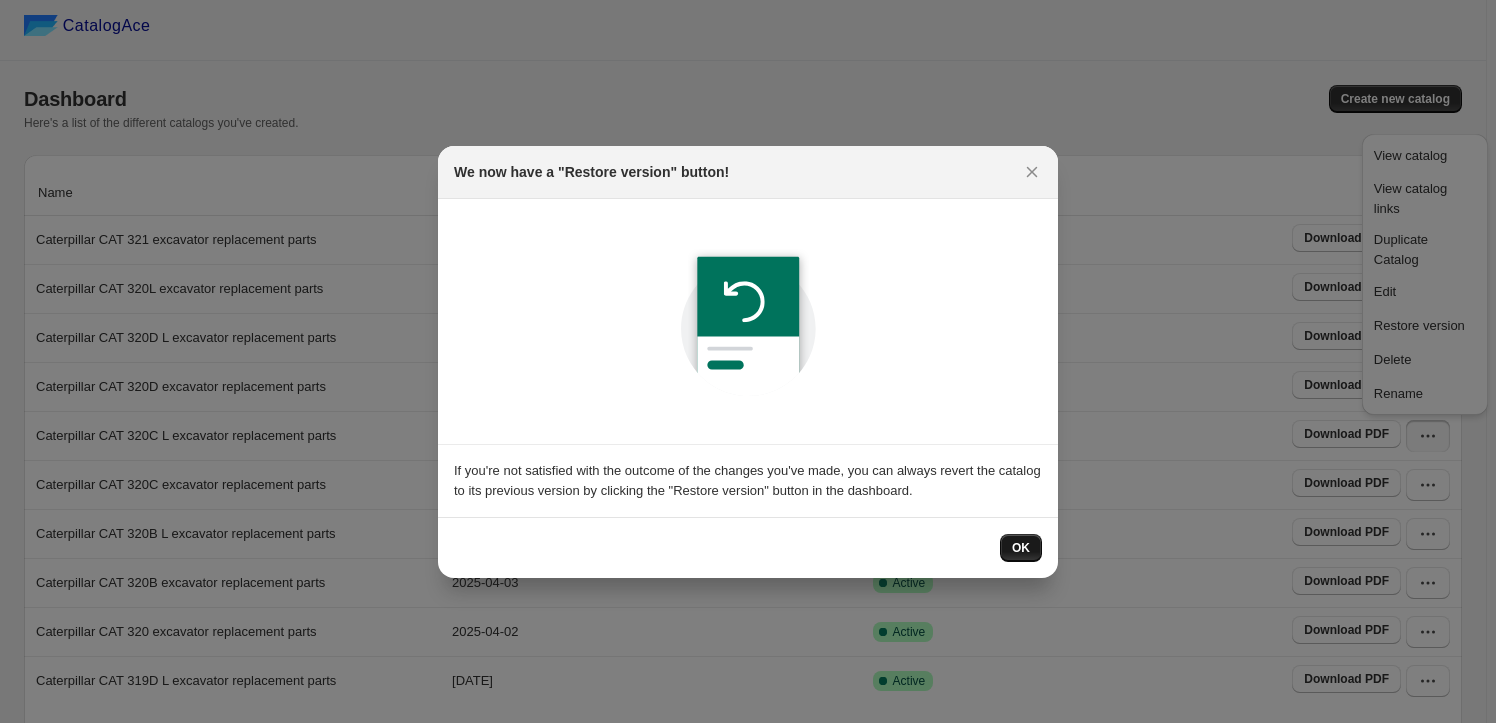click on "OK" at bounding box center [1021, 548] 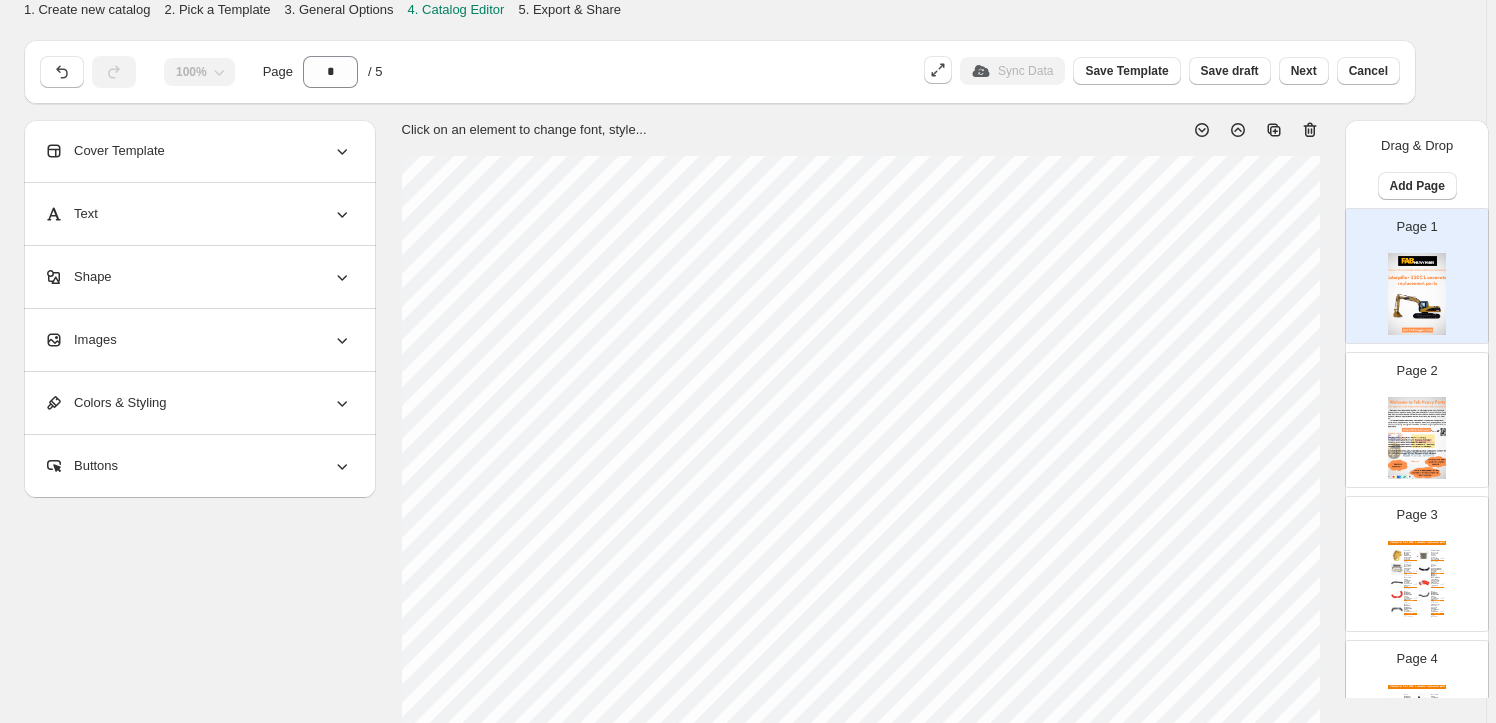 click on "Images" at bounding box center (198, 340) 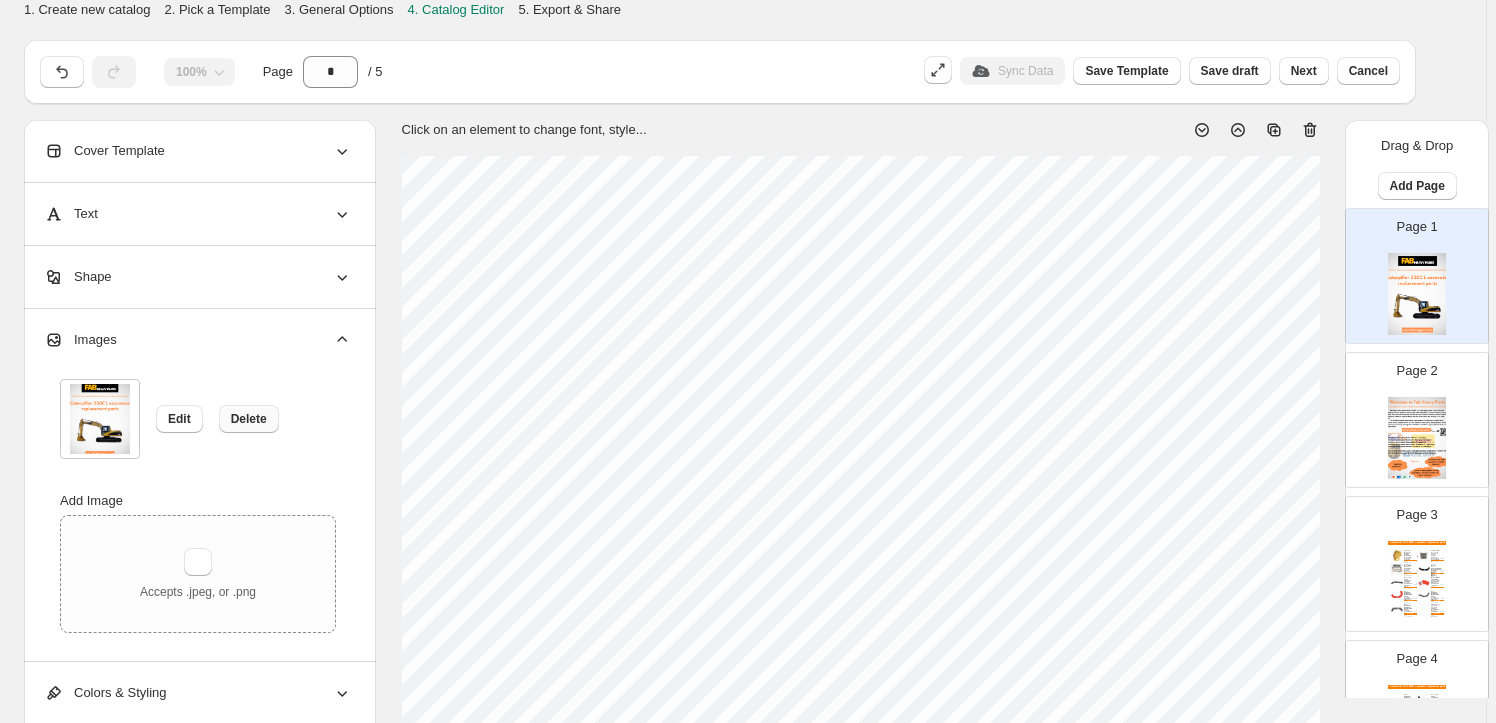 click on "Delete" at bounding box center [249, 419] 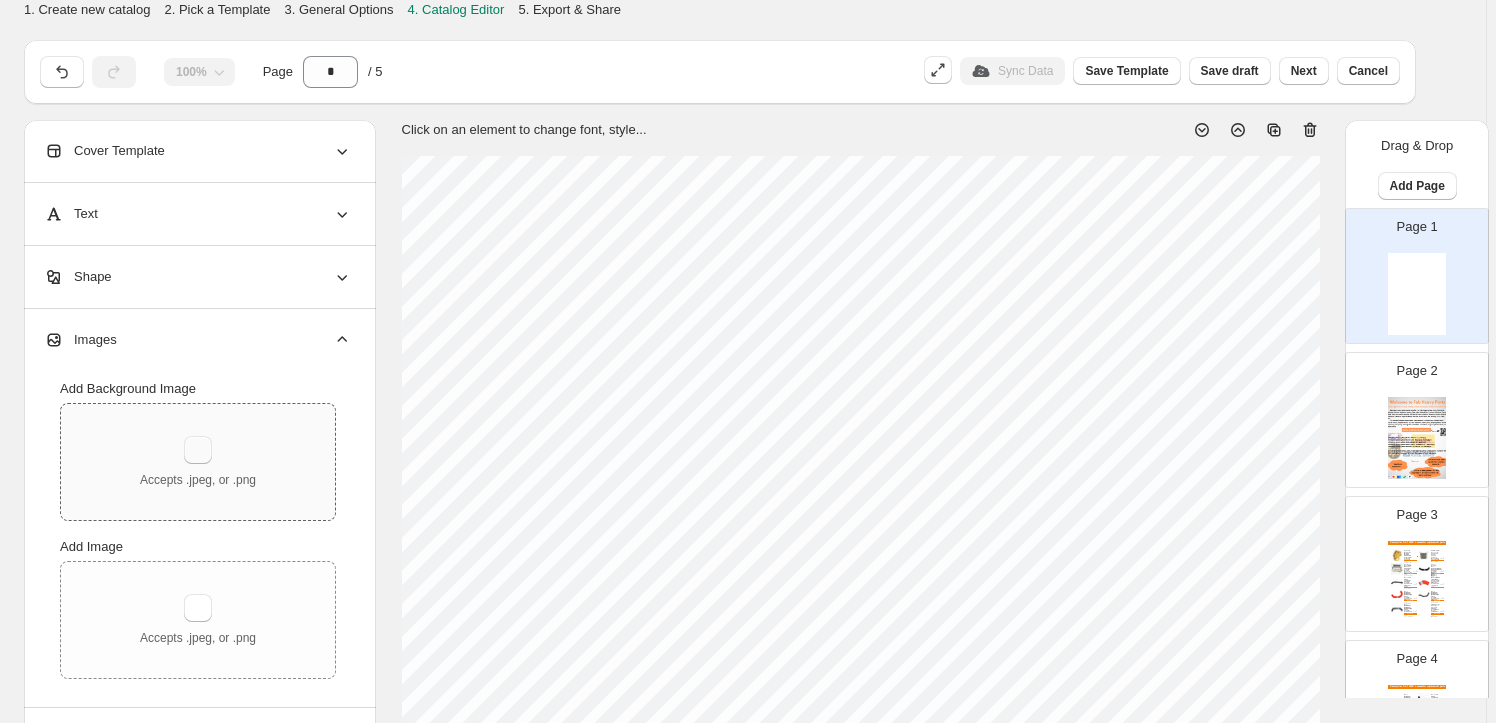 click at bounding box center (198, 450) 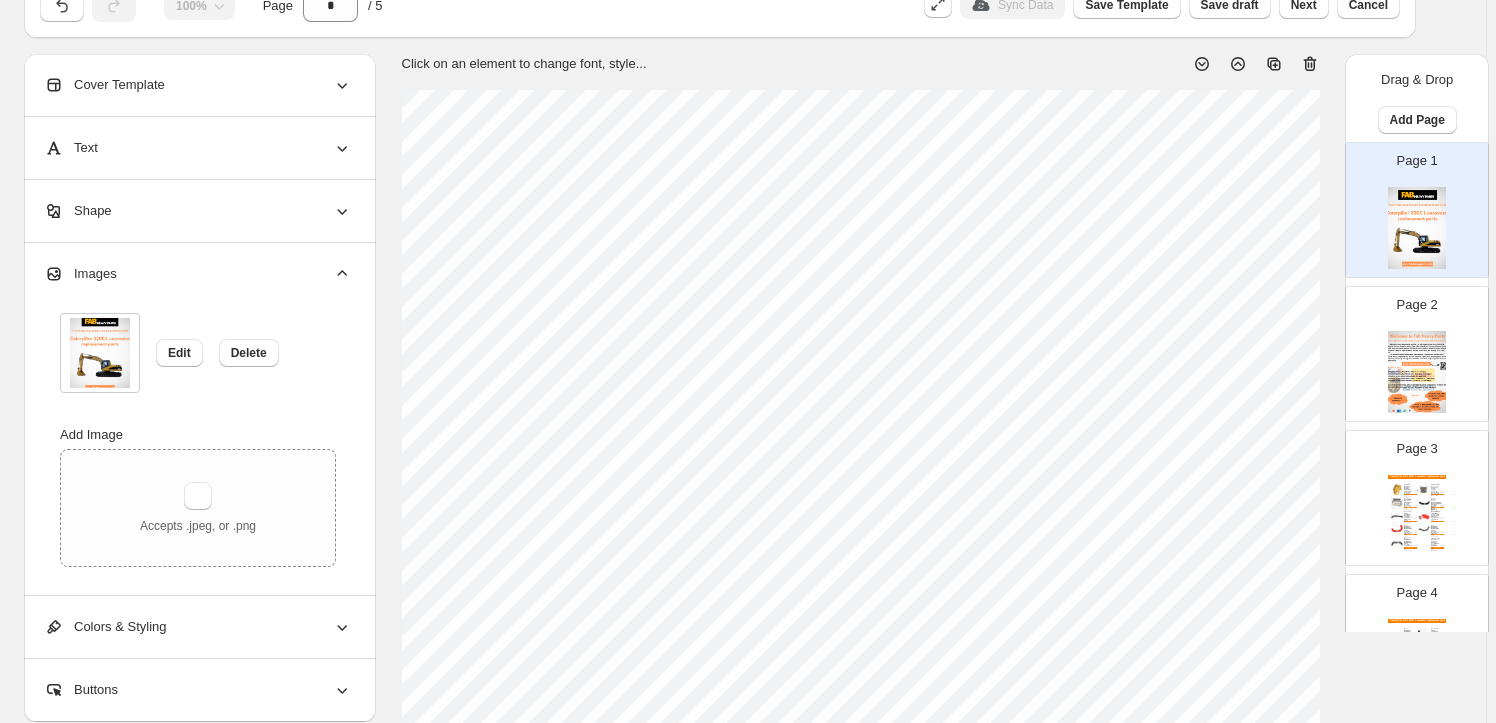 scroll, scrollTop: 0, scrollLeft: 0, axis: both 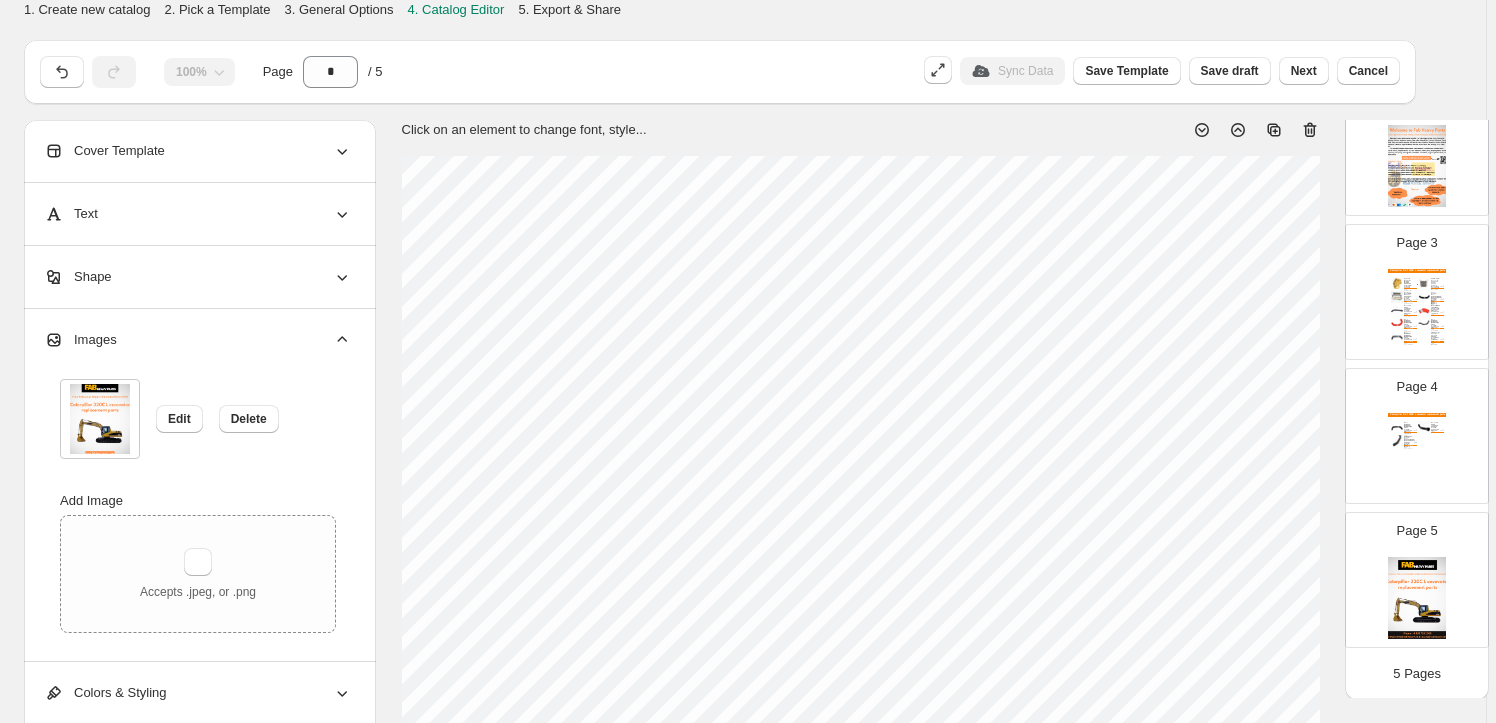 click on "Page 5" at bounding box center [1409, 572] 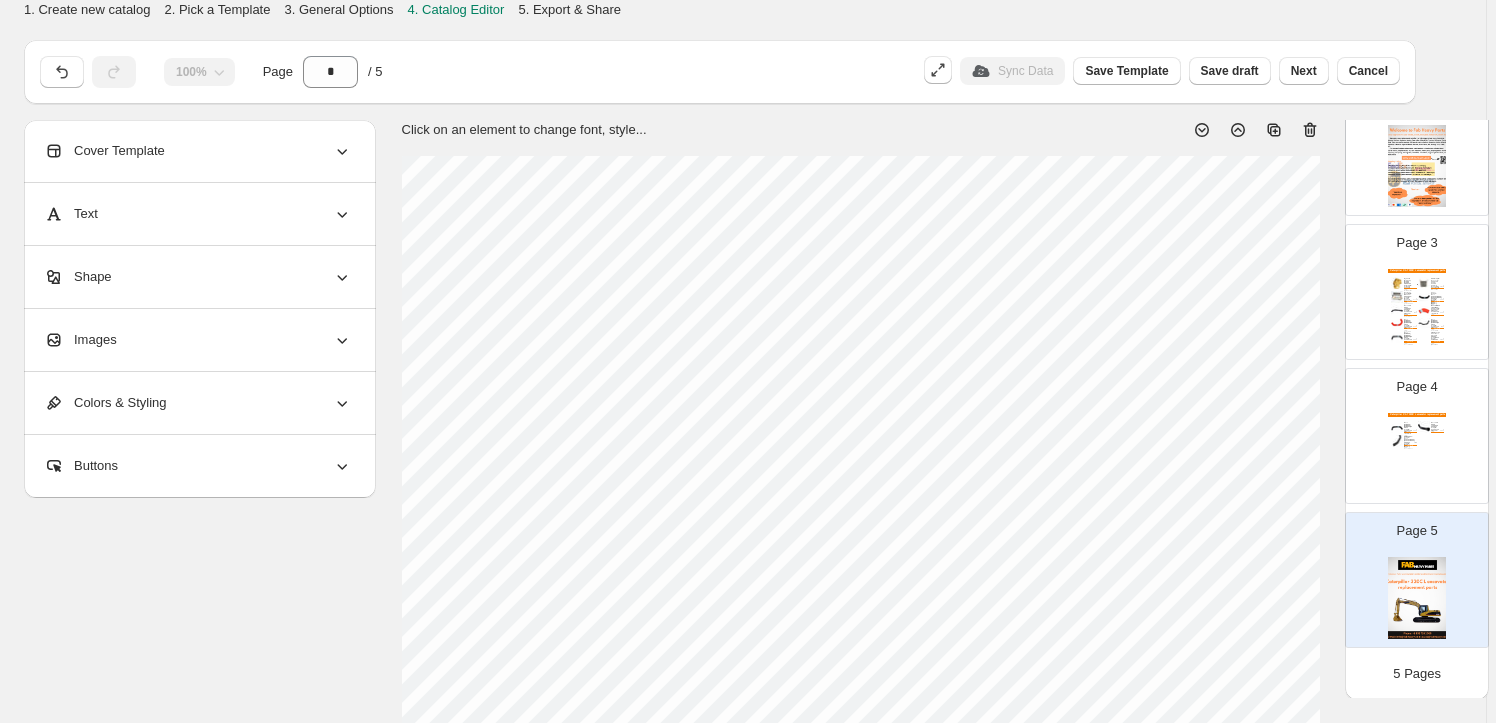 click on "Images" at bounding box center (198, 340) 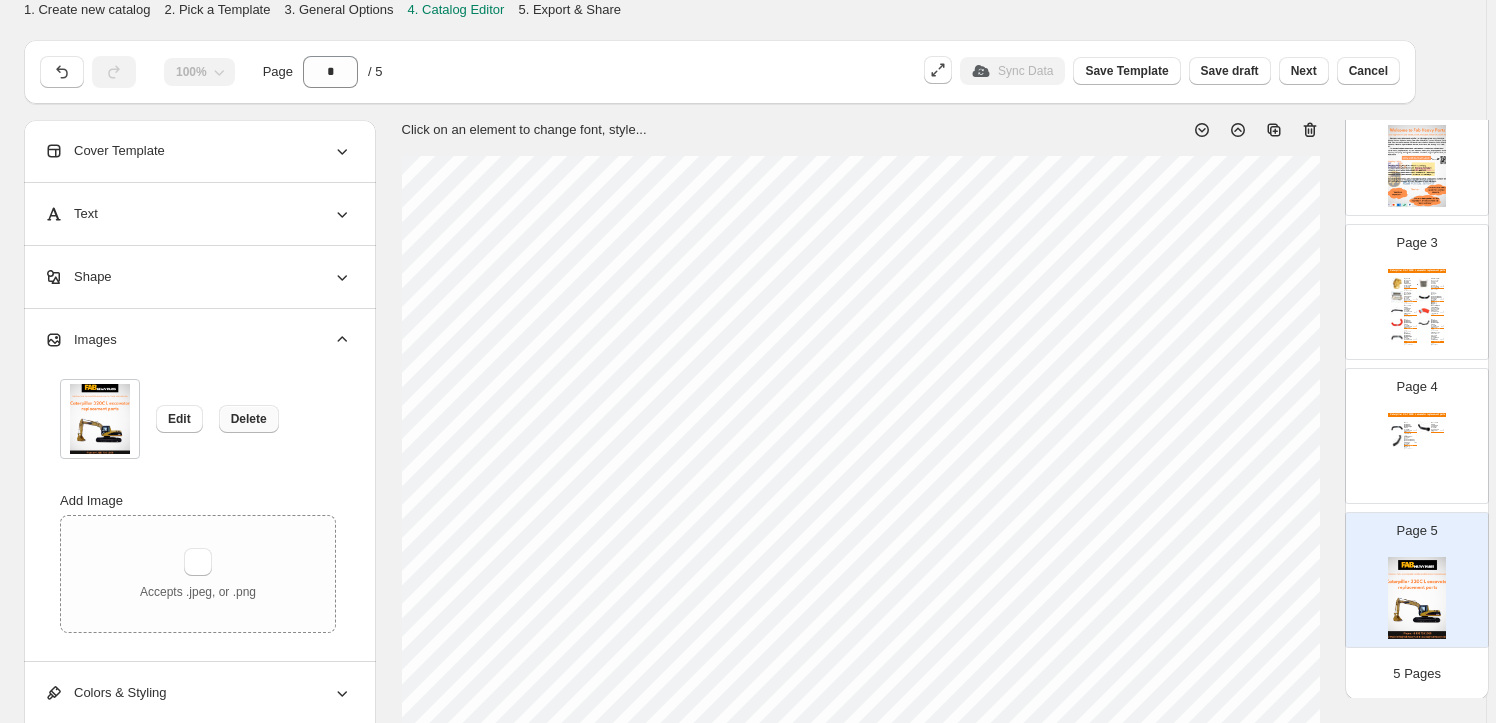click on "Delete" at bounding box center (249, 419) 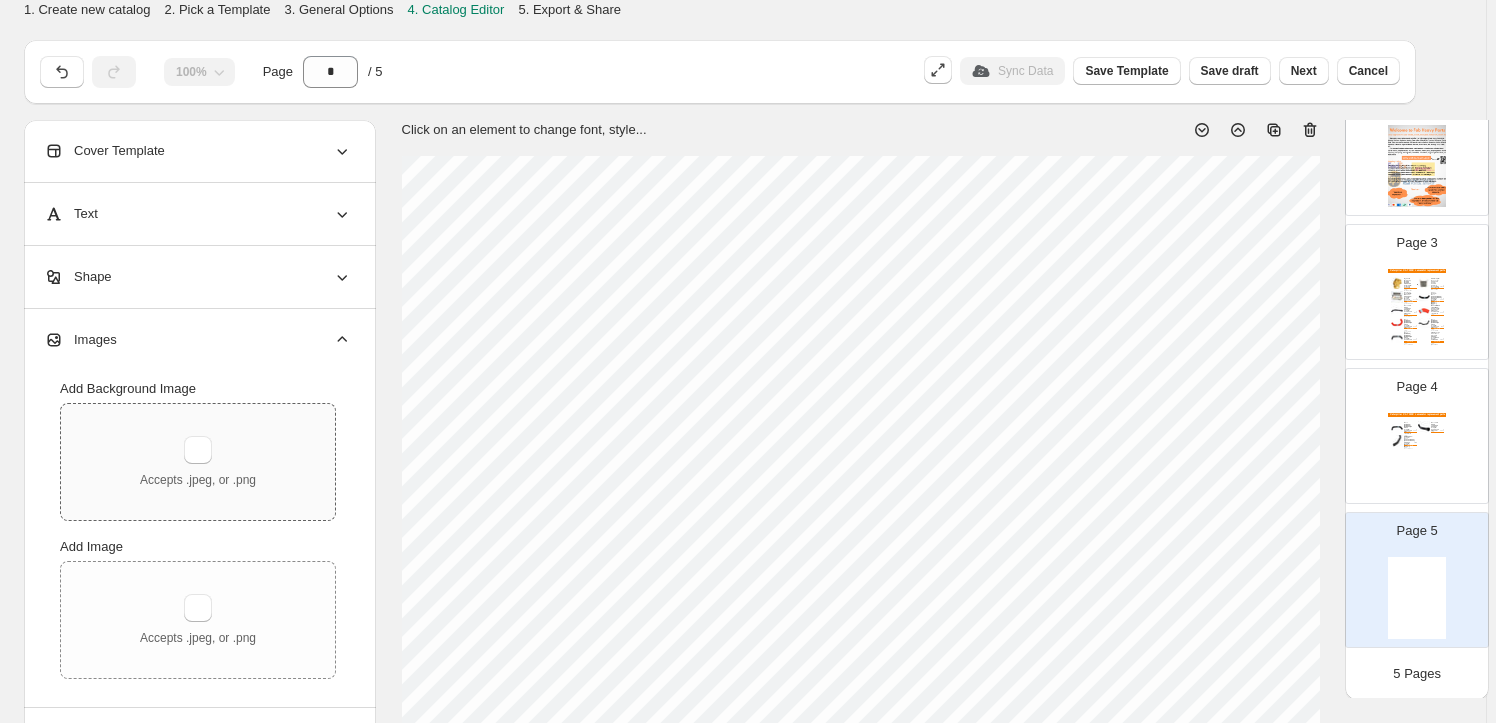 click on "Accepts .jpeg, or .png" at bounding box center [198, 462] 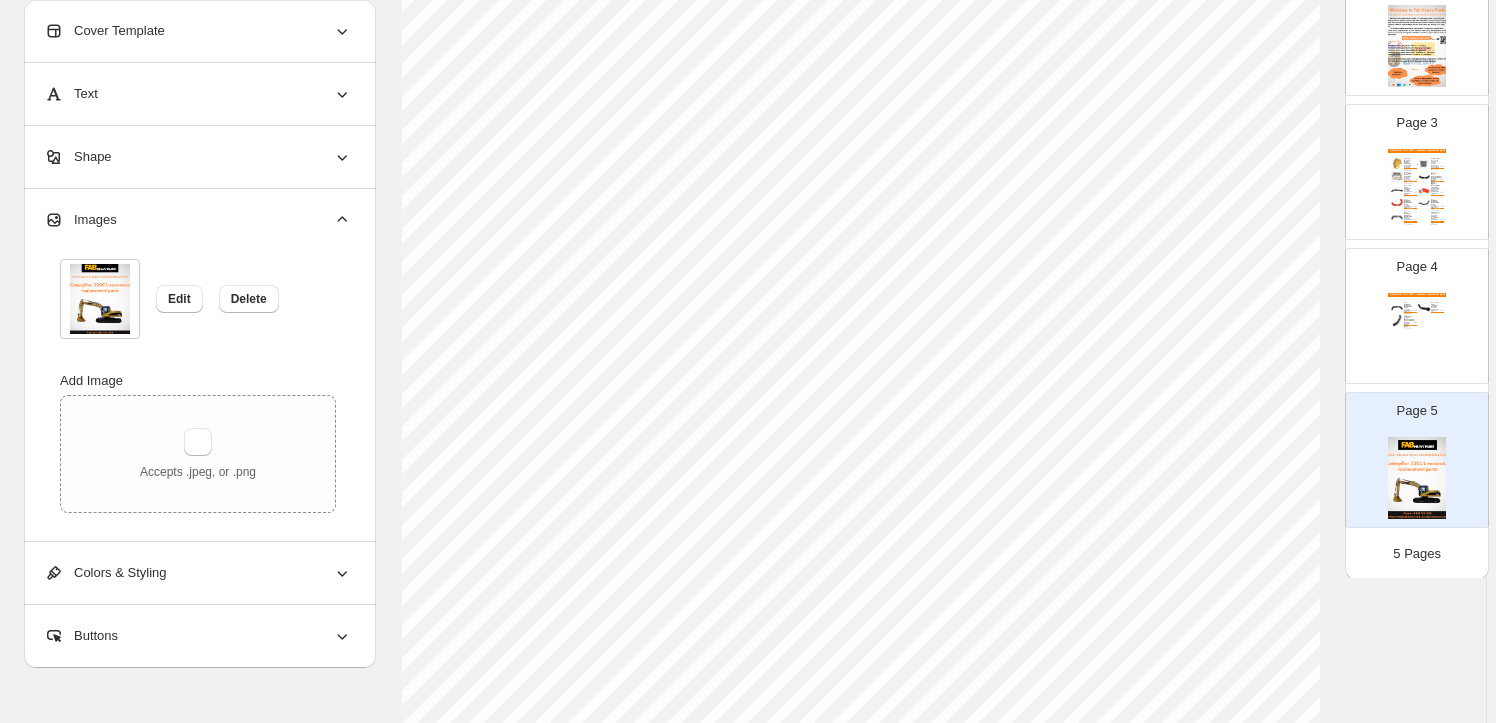 scroll, scrollTop: 181, scrollLeft: 0, axis: vertical 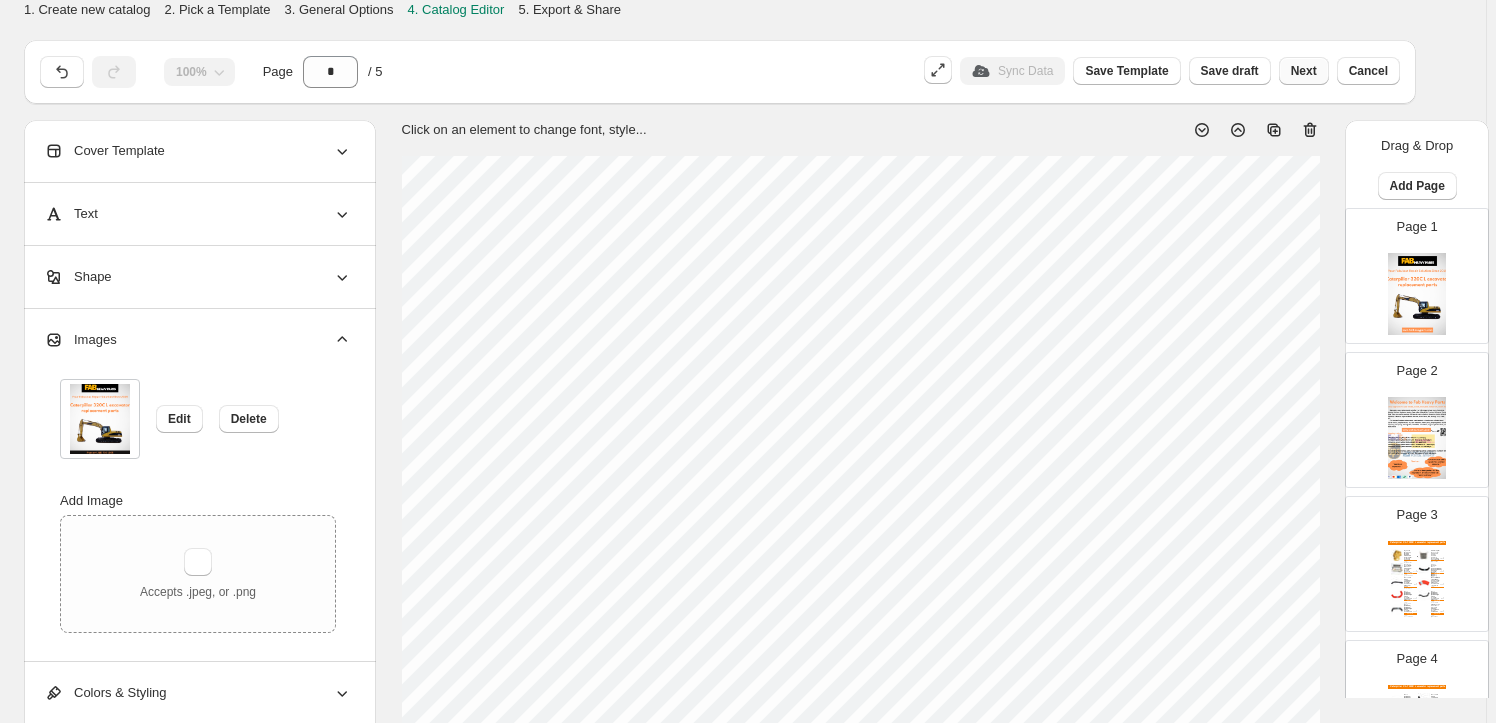 click on "Next" at bounding box center [1304, 71] 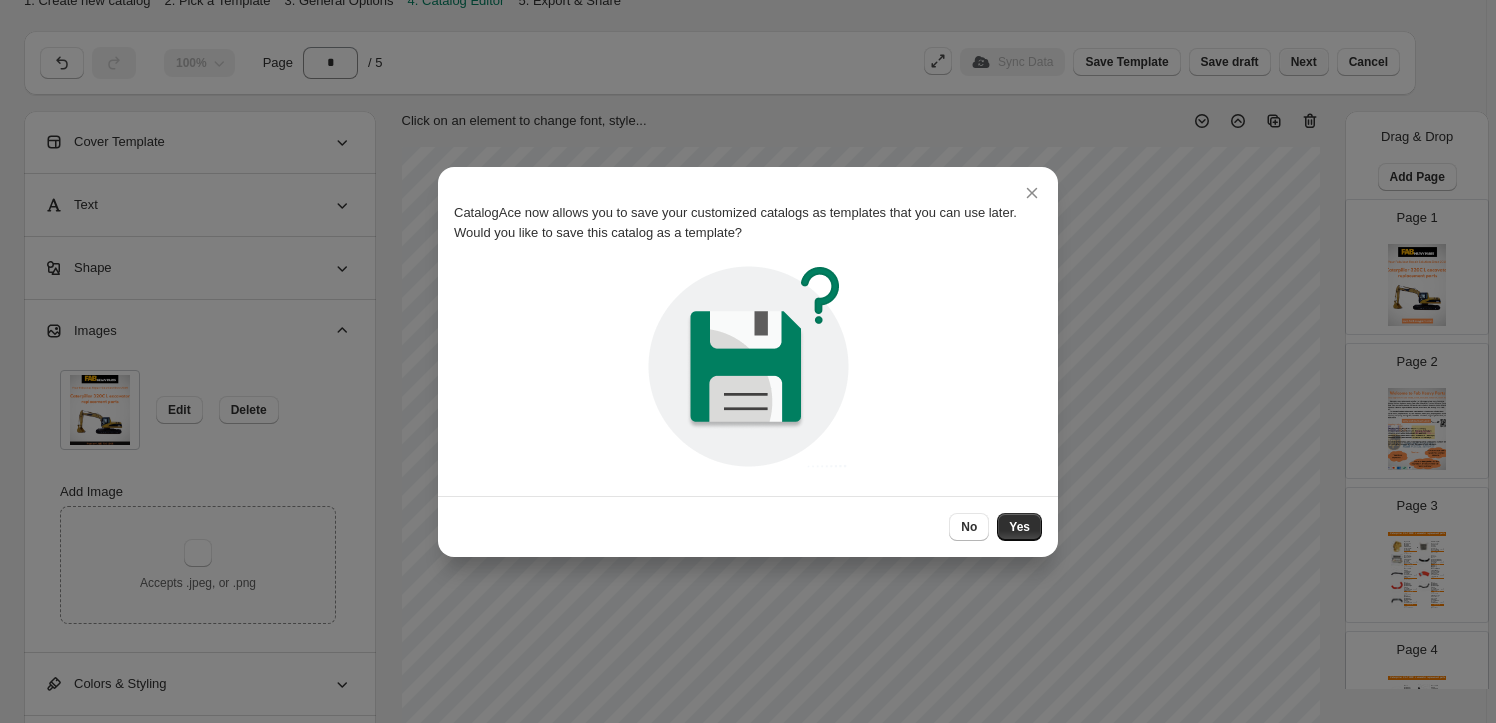 scroll, scrollTop: 0, scrollLeft: 0, axis: both 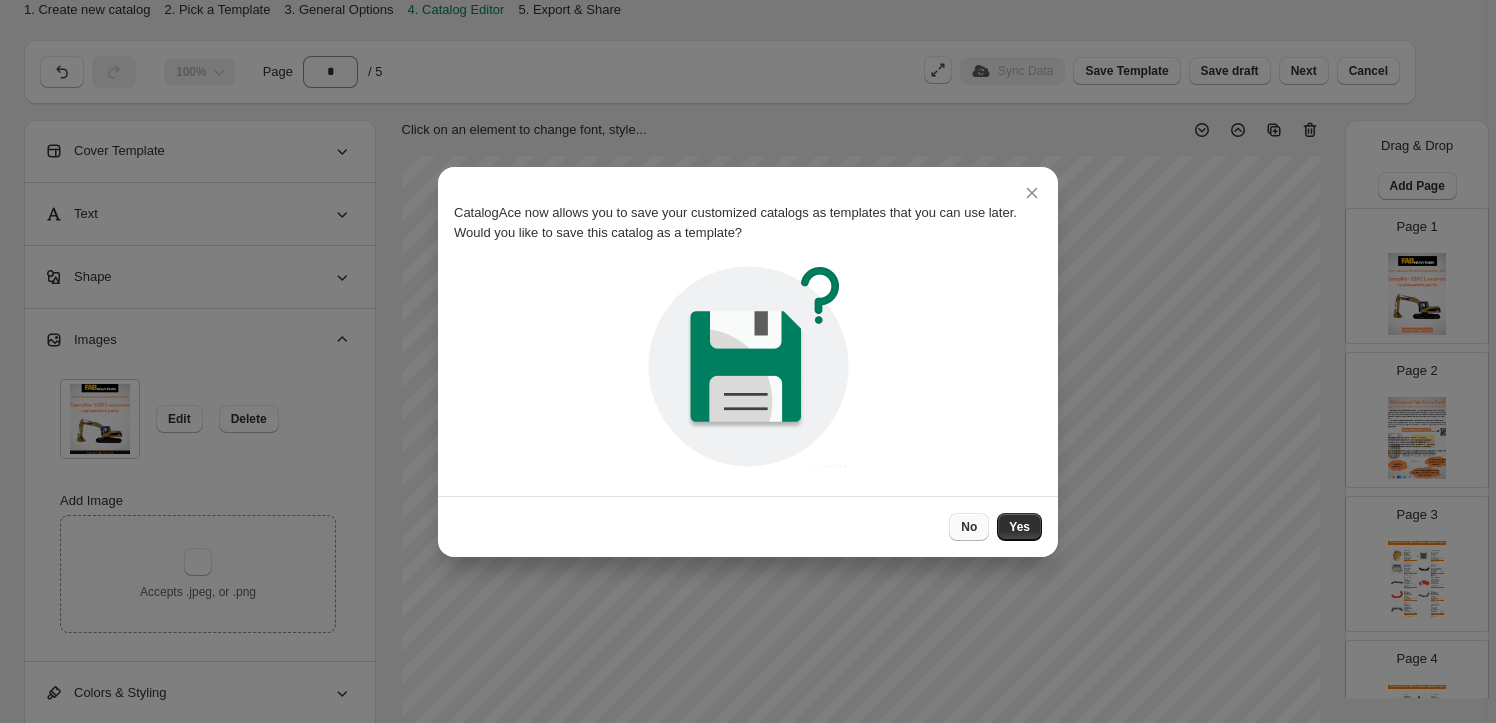 click on "No" at bounding box center [969, 527] 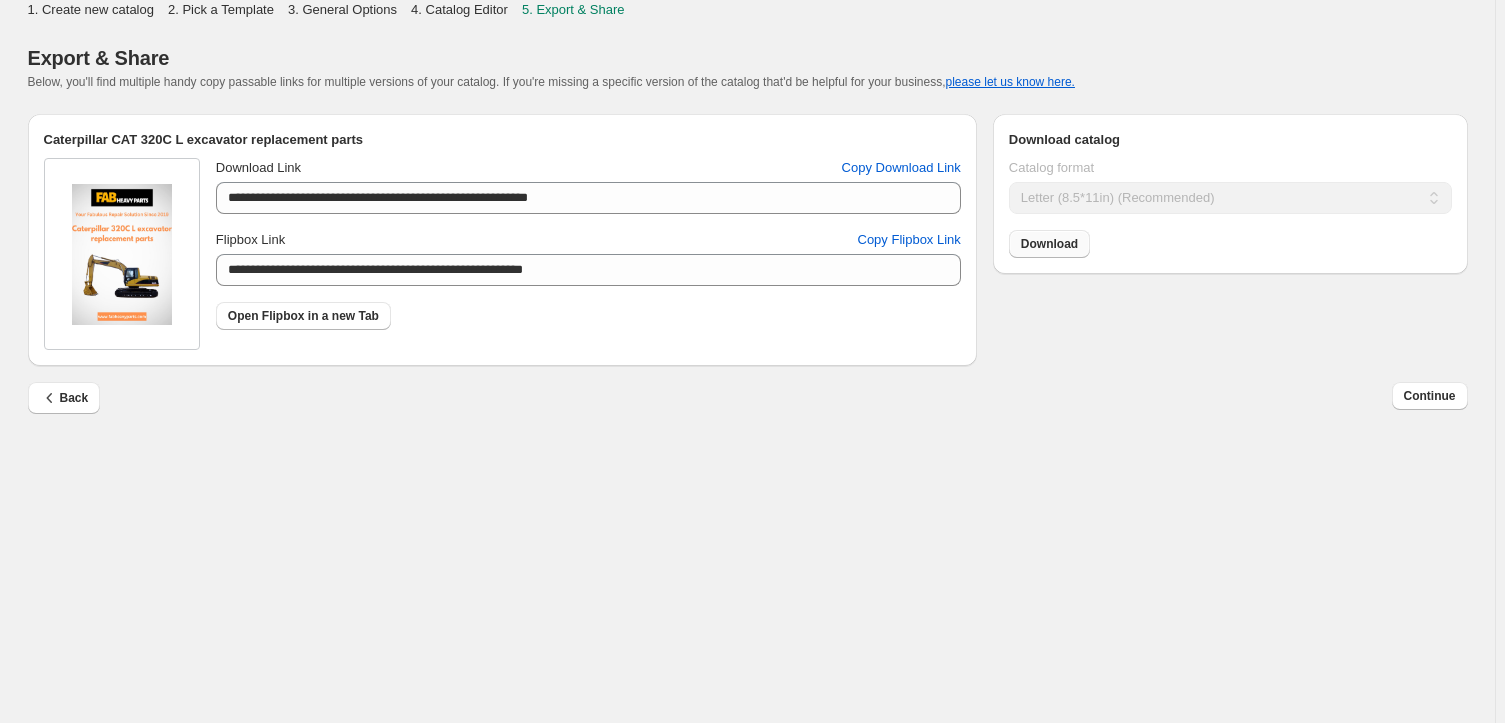 click on "Download" at bounding box center (1049, 244) 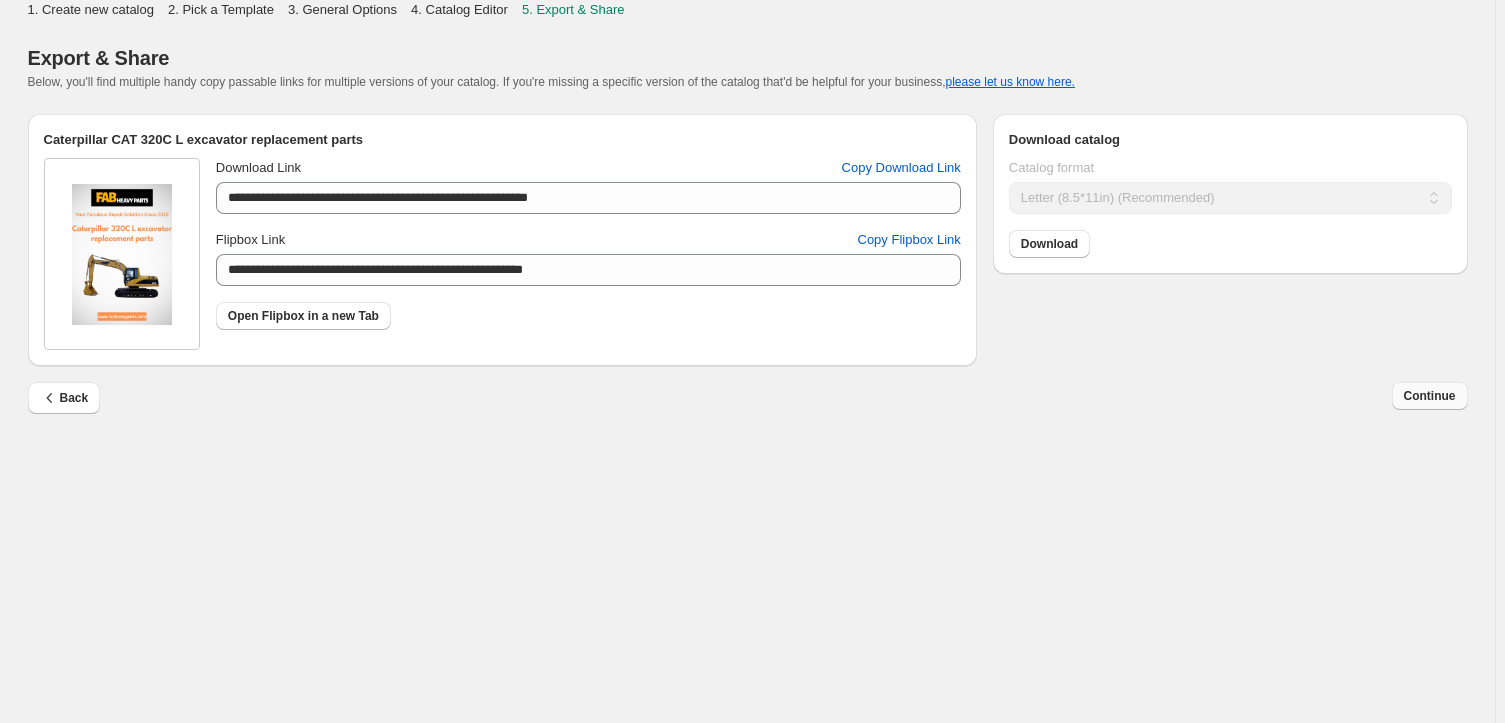 click on "Continue" at bounding box center (1430, 396) 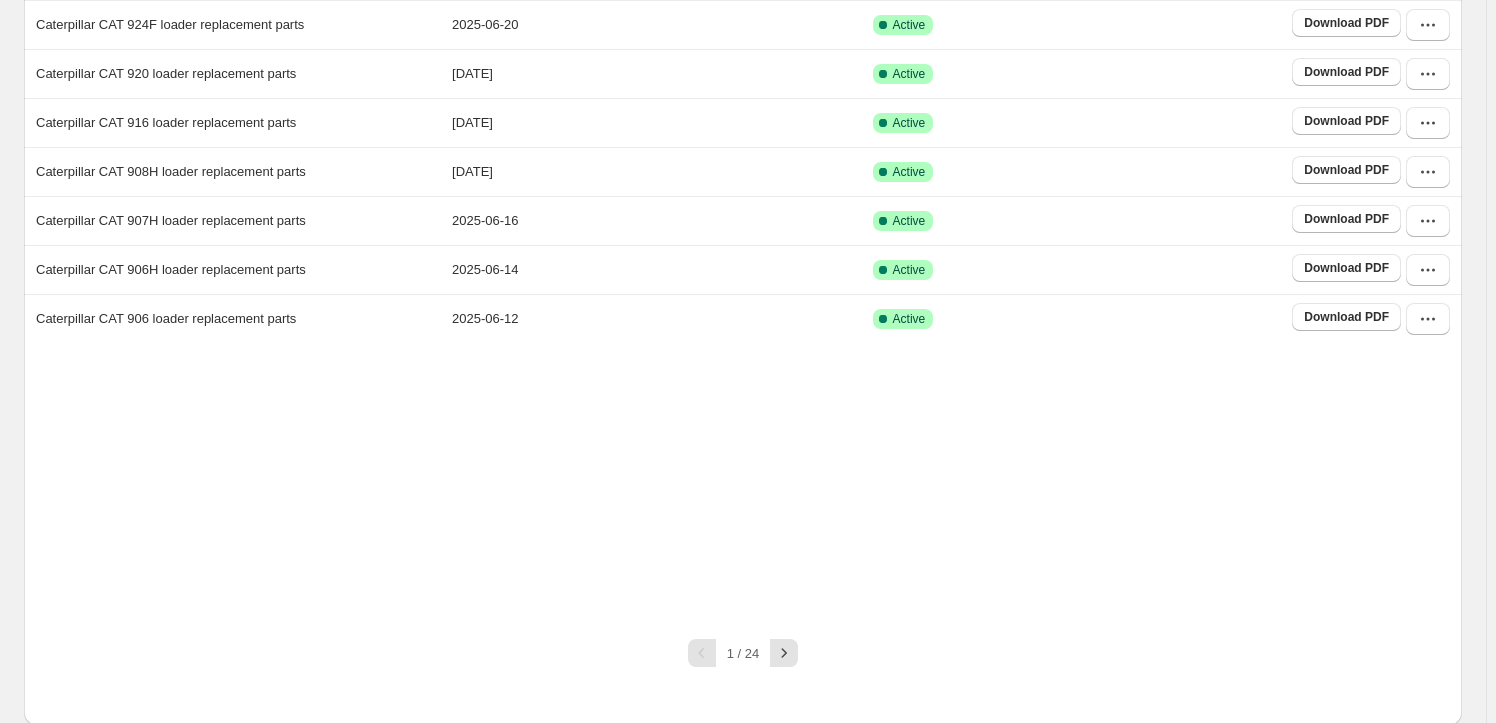 scroll, scrollTop: 372, scrollLeft: 0, axis: vertical 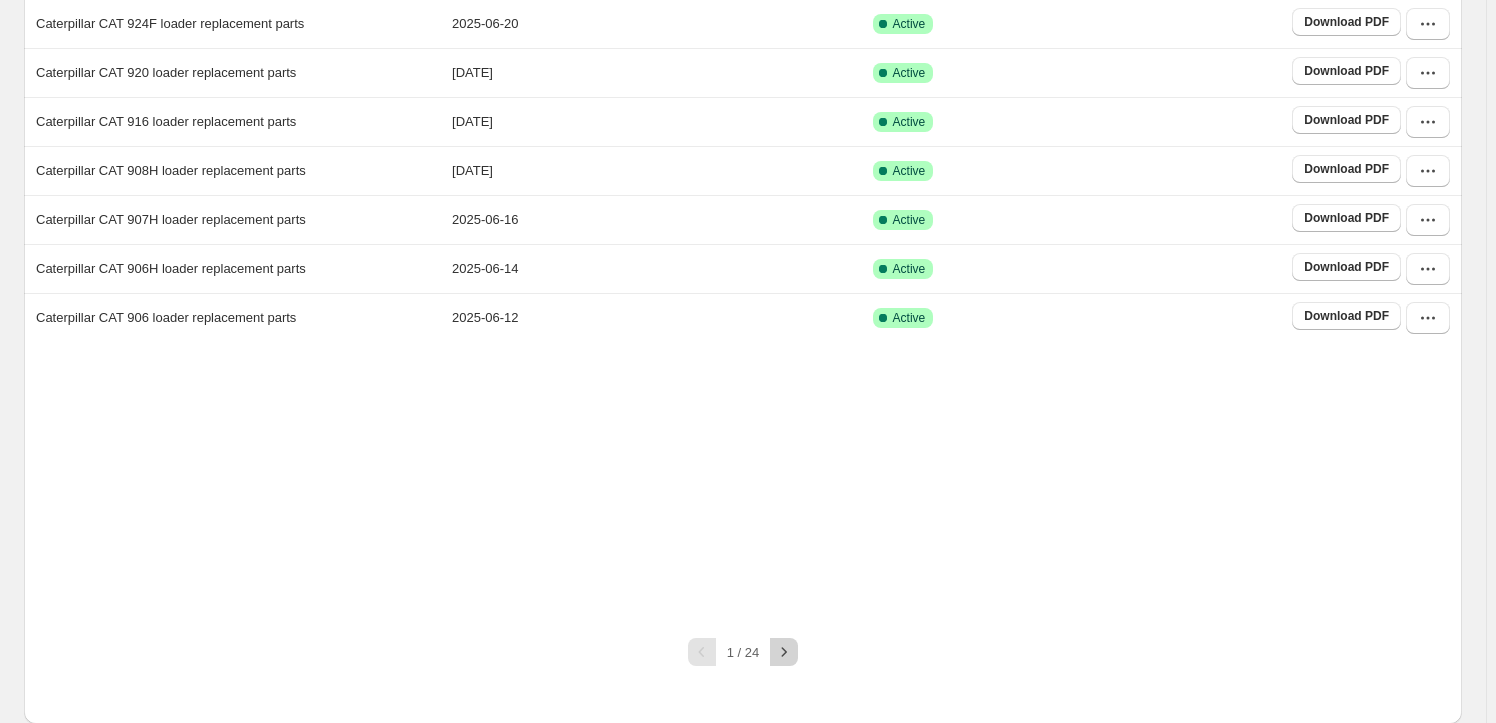 click 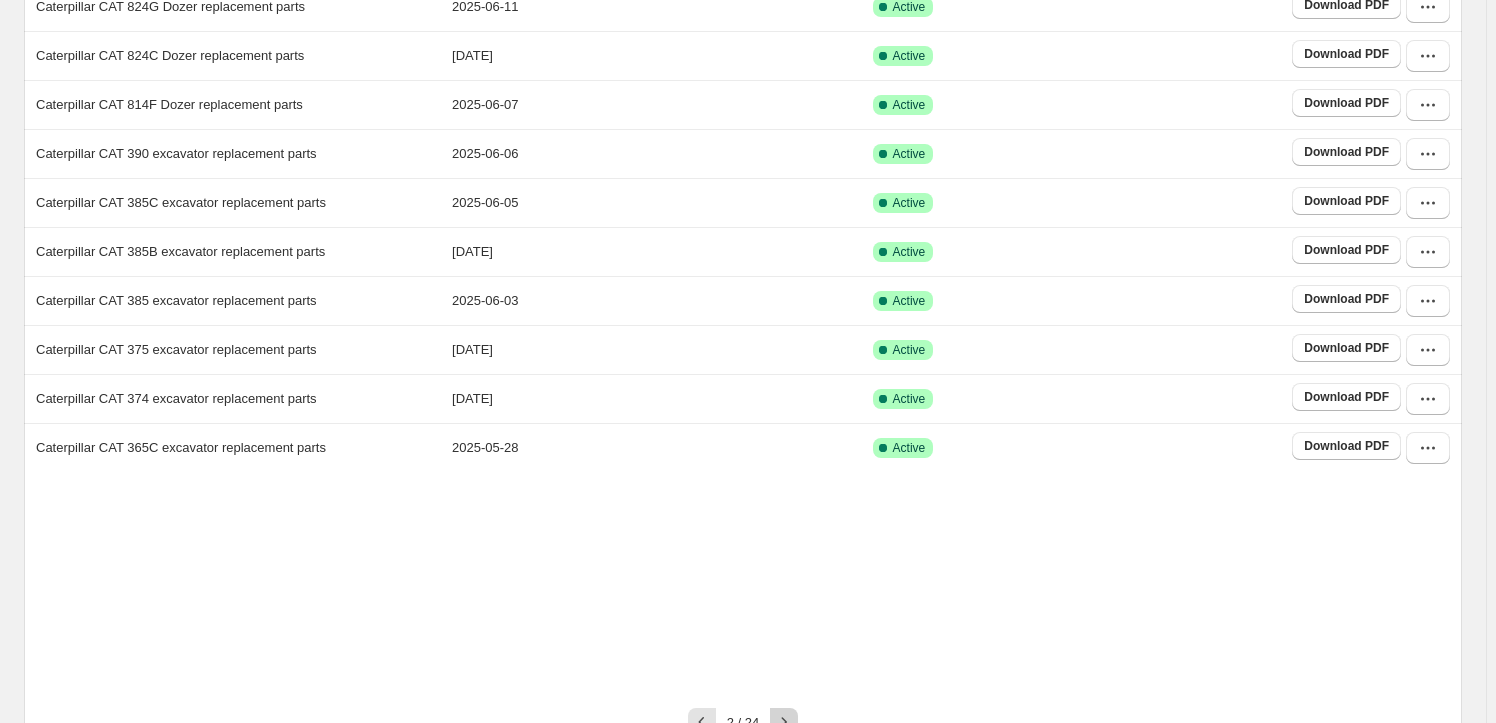 scroll, scrollTop: 312, scrollLeft: 0, axis: vertical 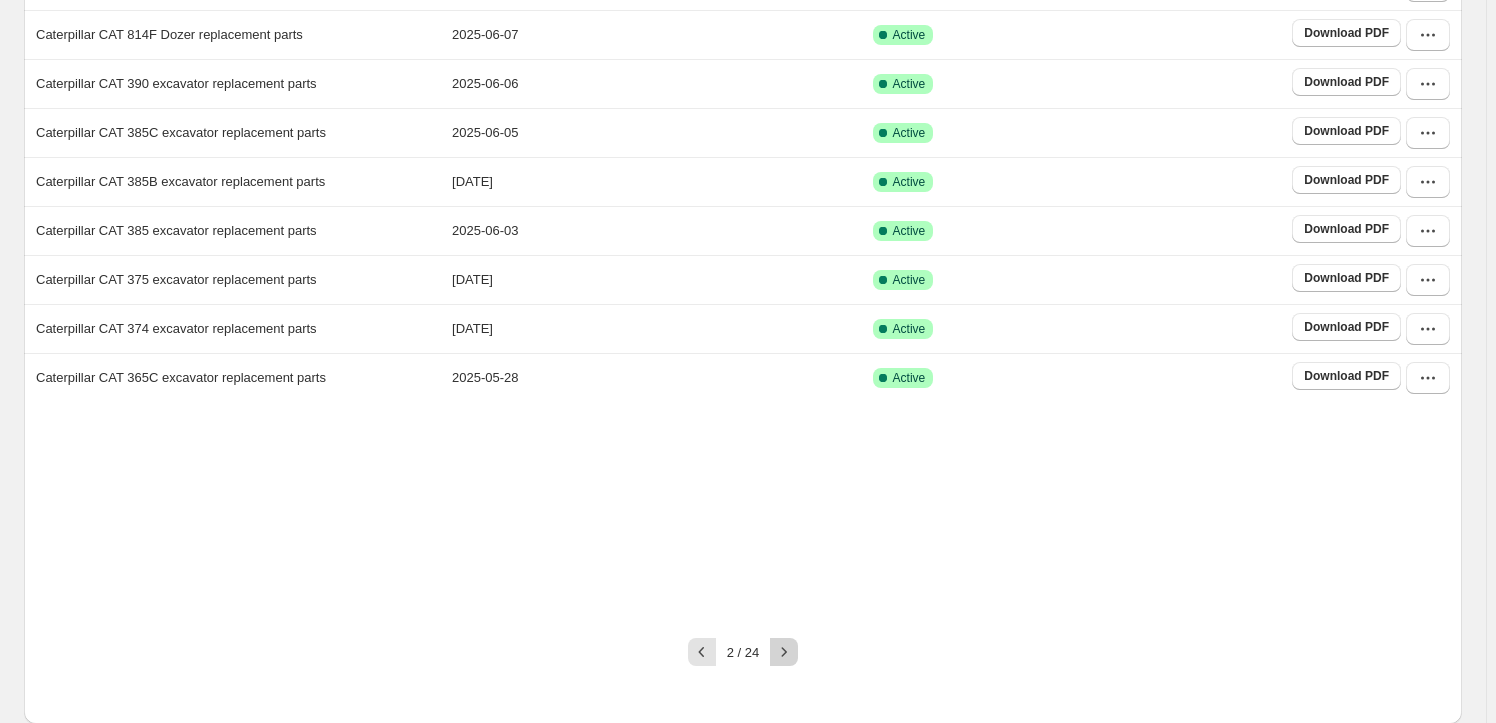 click 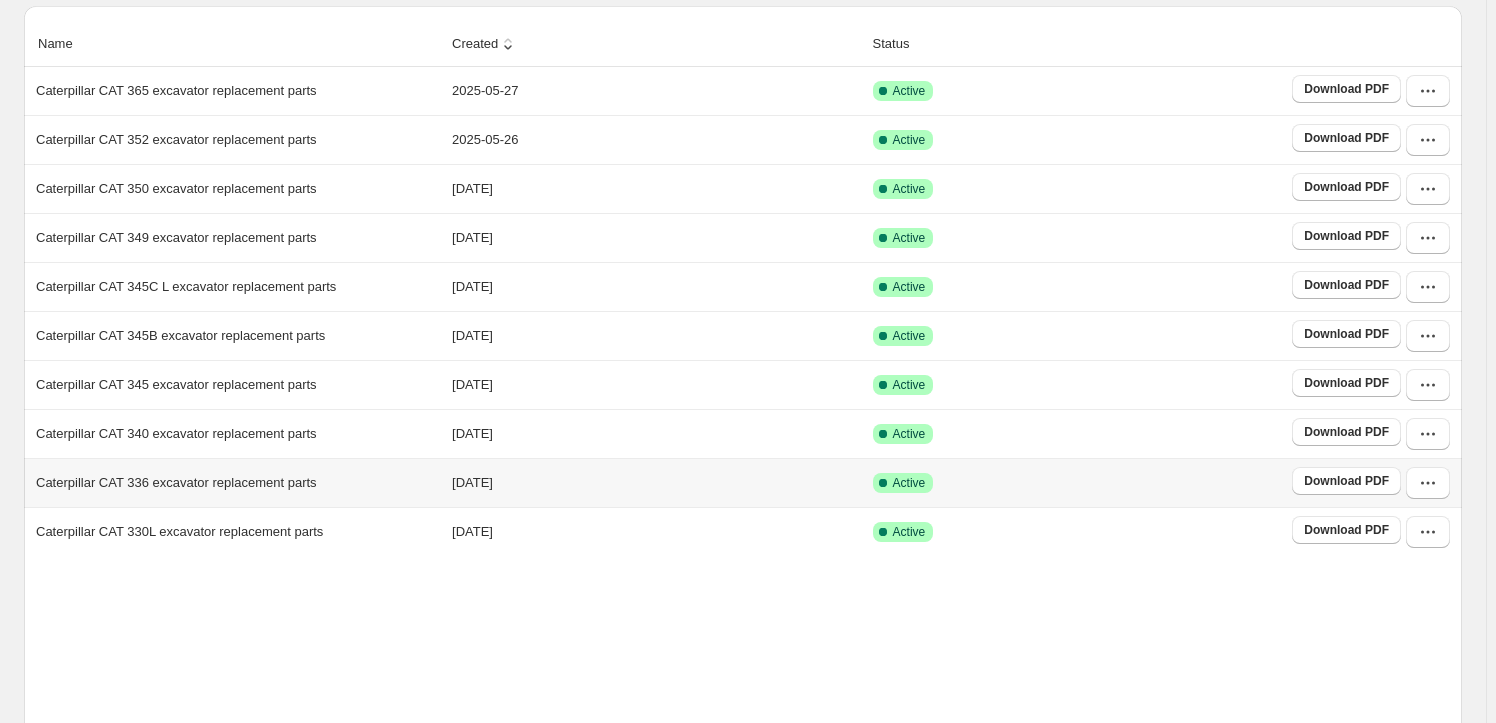 scroll, scrollTop: 372, scrollLeft: 0, axis: vertical 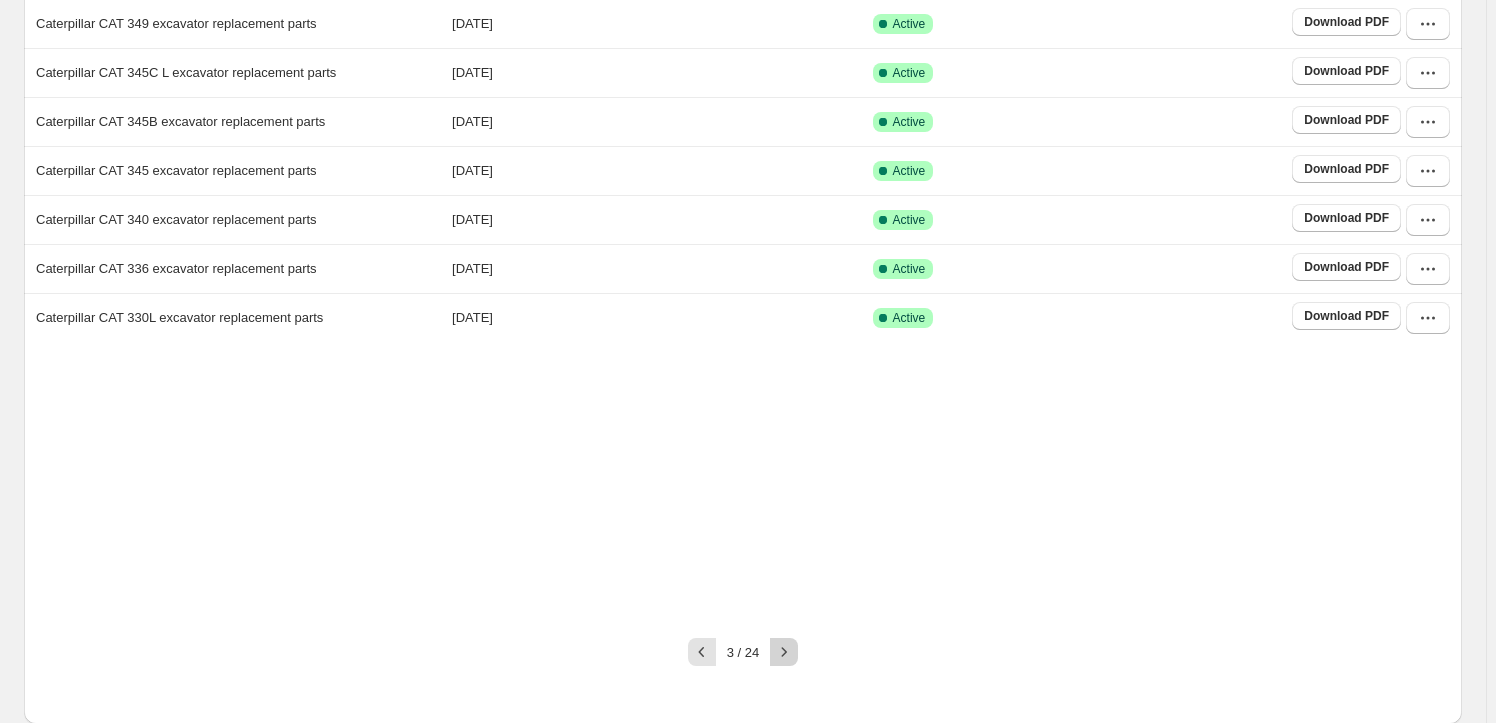 click 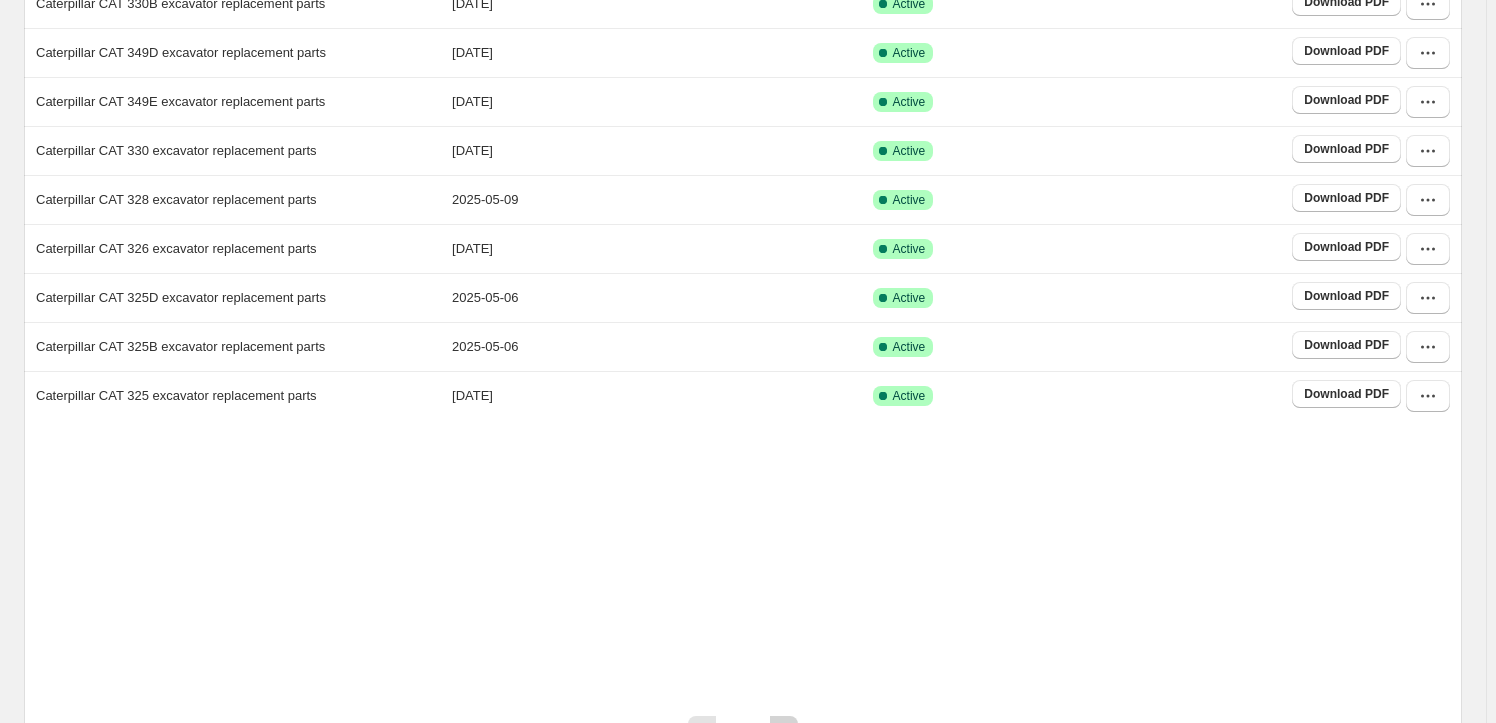 scroll, scrollTop: 372, scrollLeft: 0, axis: vertical 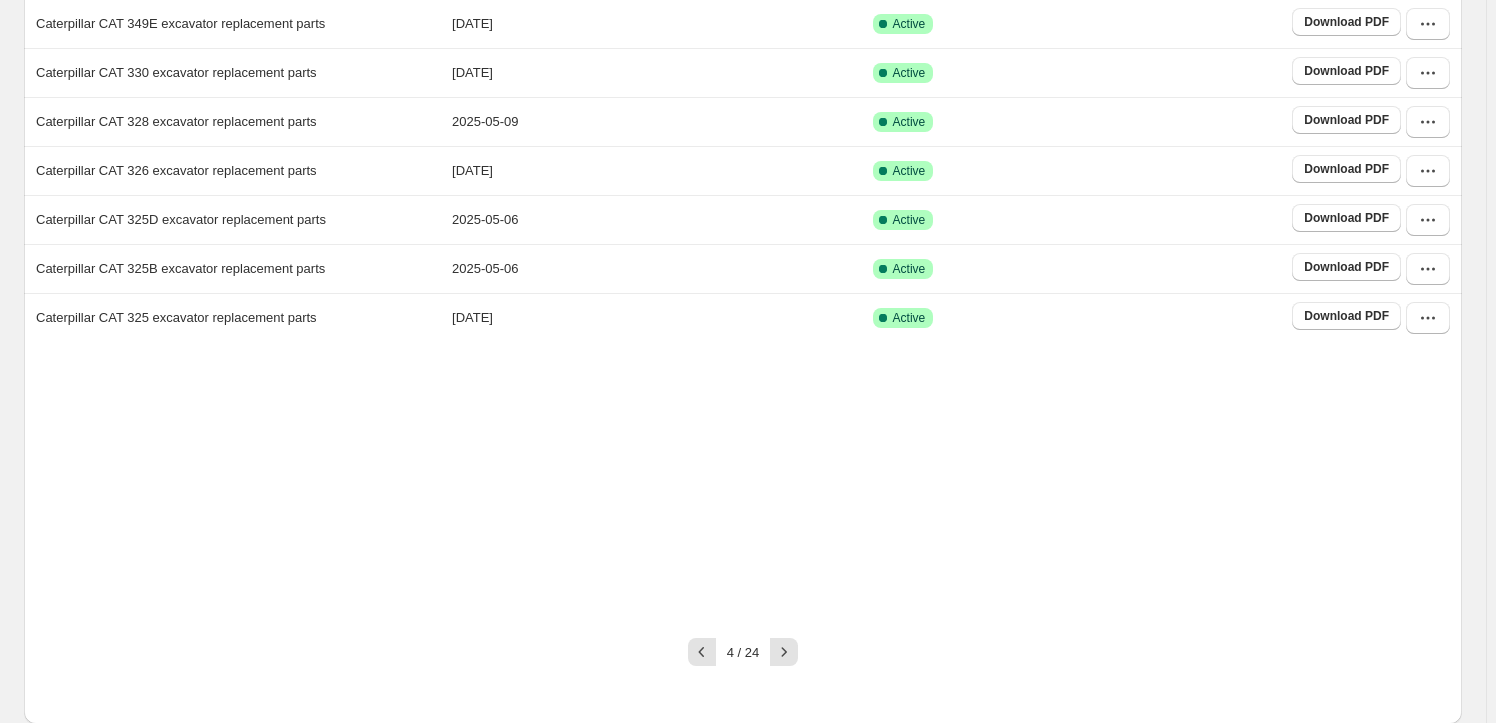 click 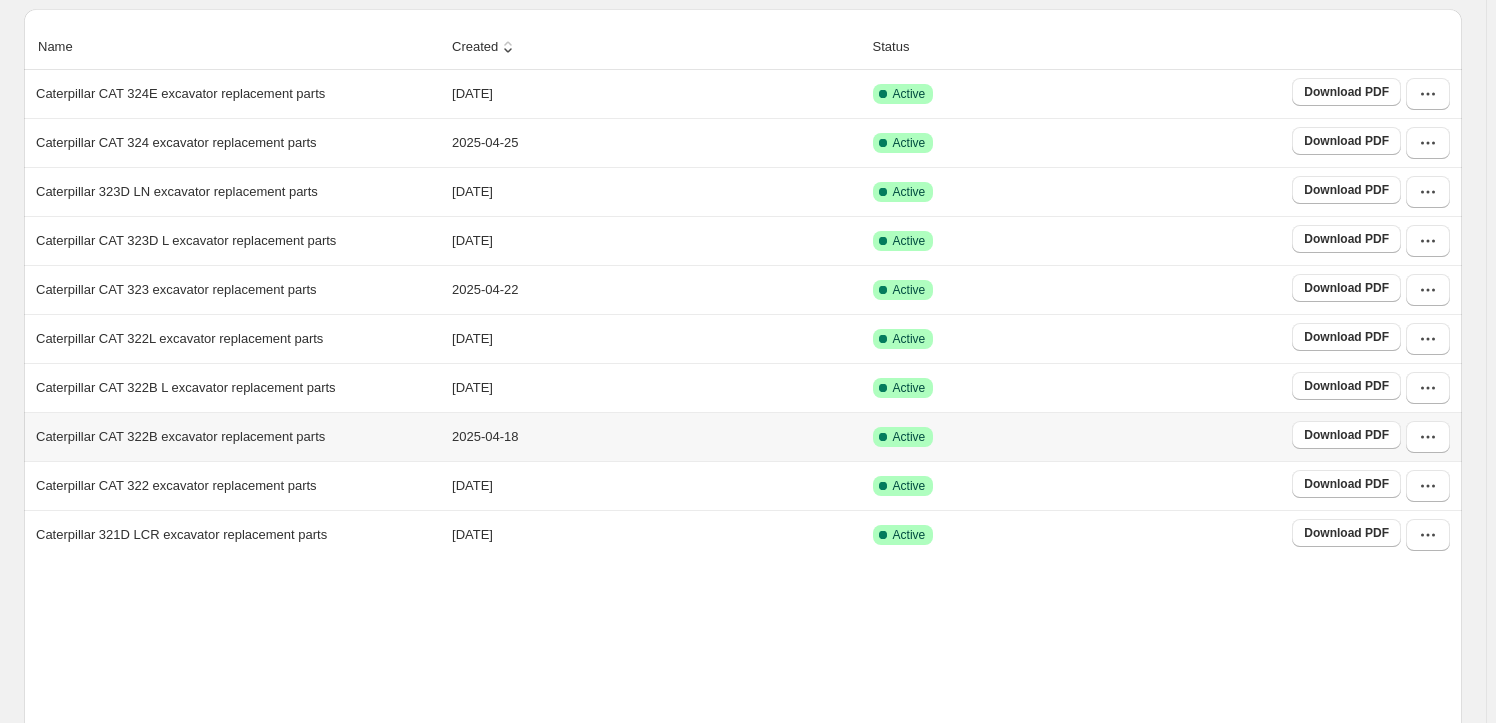 scroll, scrollTop: 372, scrollLeft: 0, axis: vertical 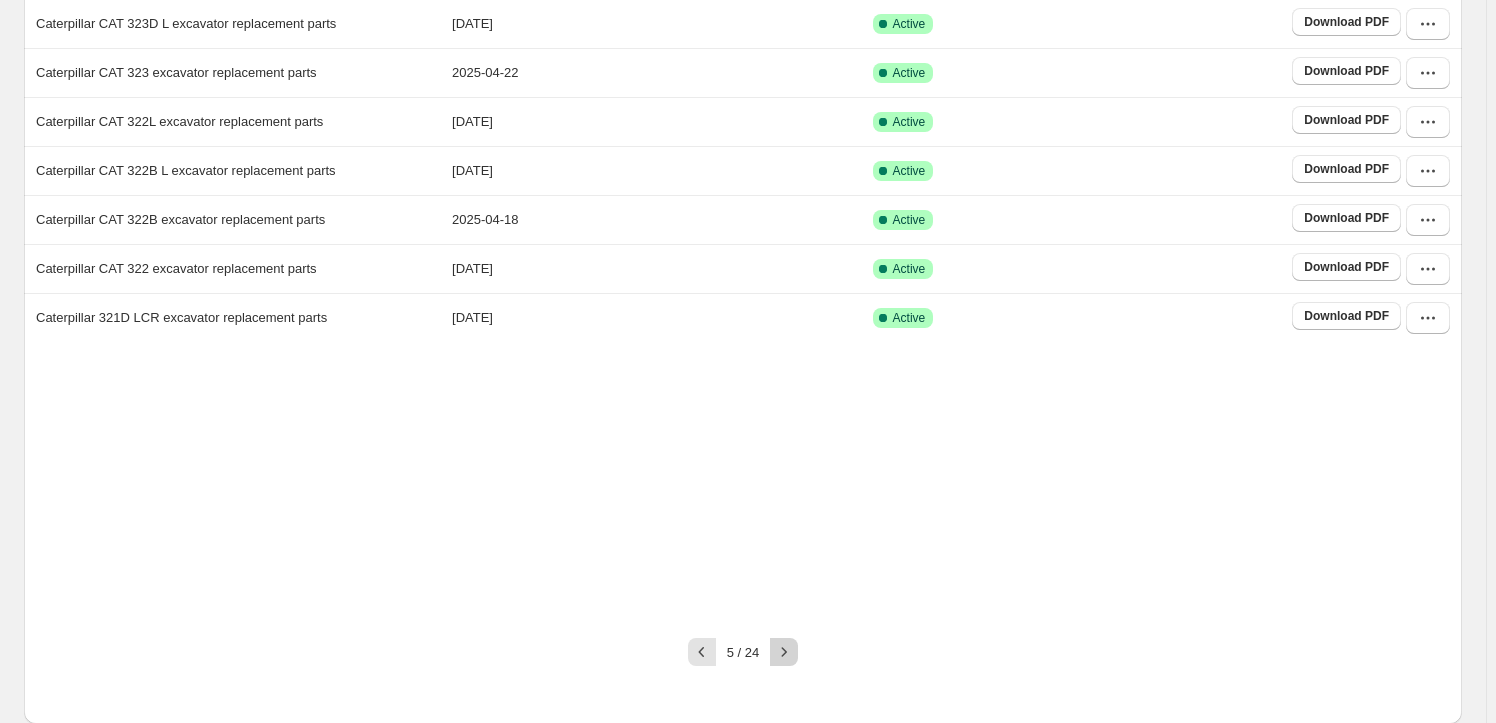 click at bounding box center [784, 652] 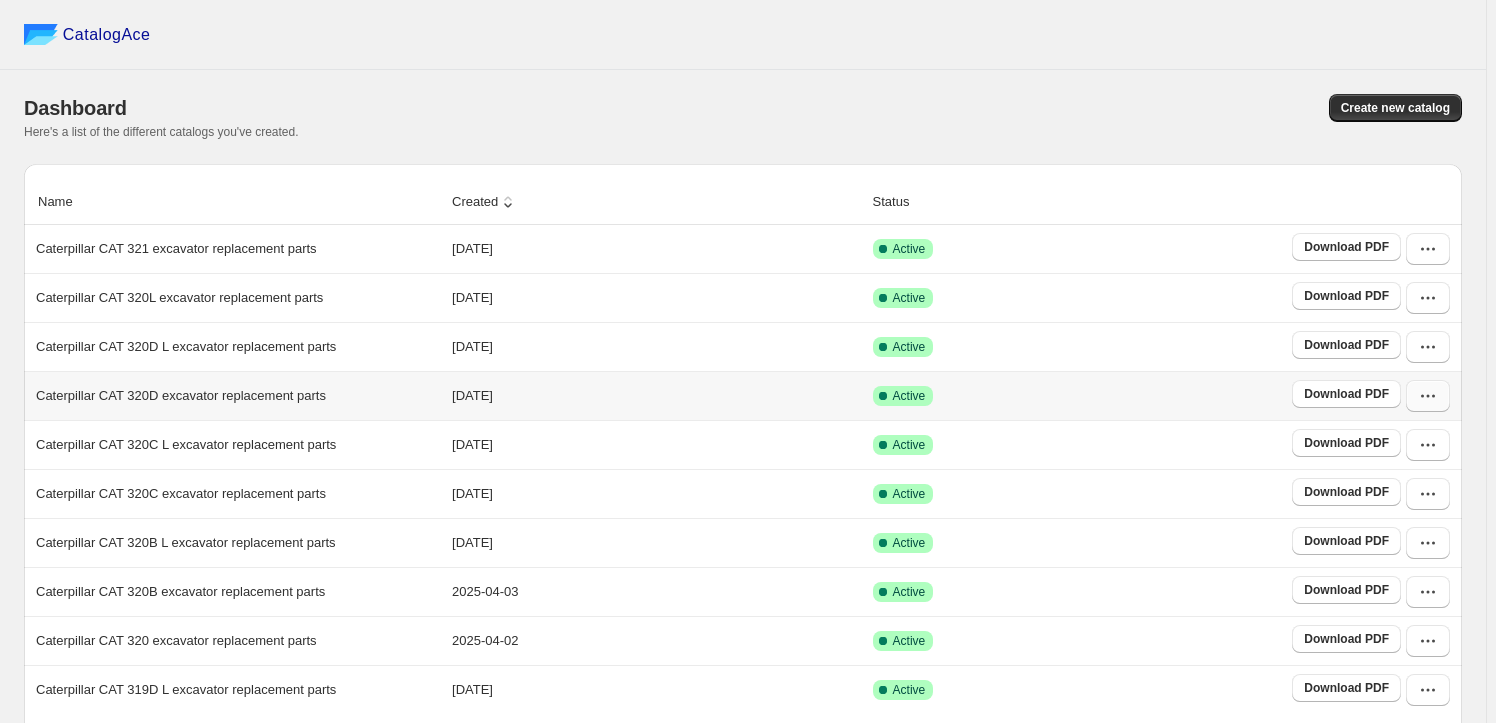 click at bounding box center [1428, 396] 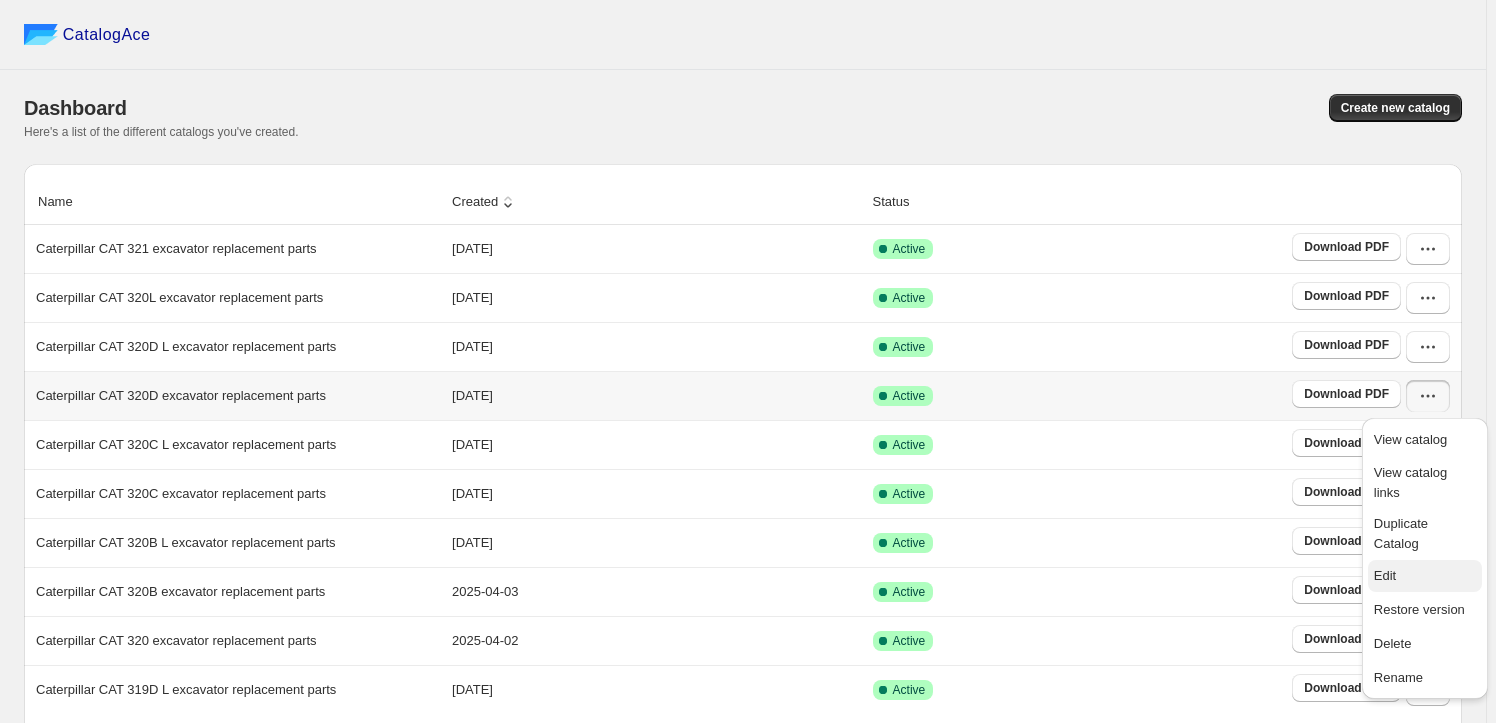 click on "Edit" at bounding box center (1385, 575) 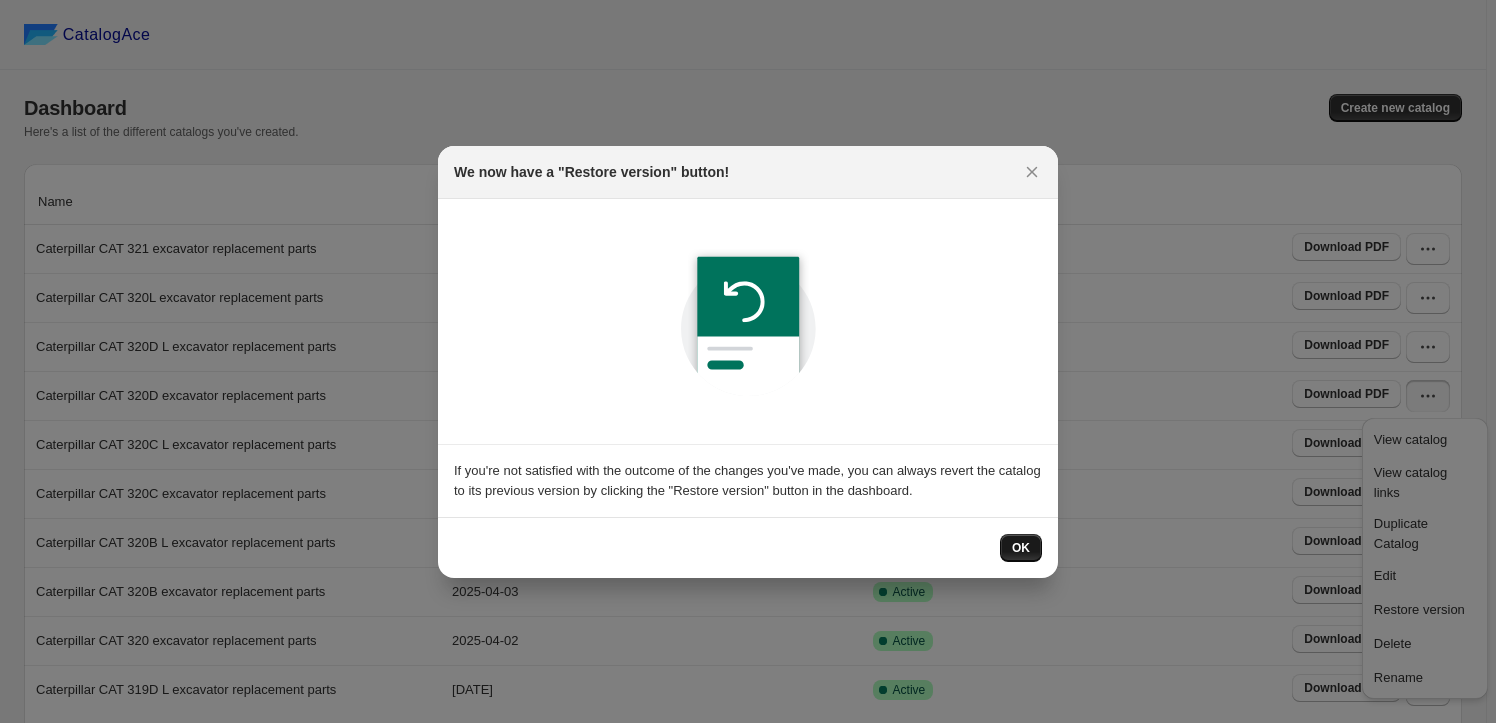 click on "OK" at bounding box center (1021, 548) 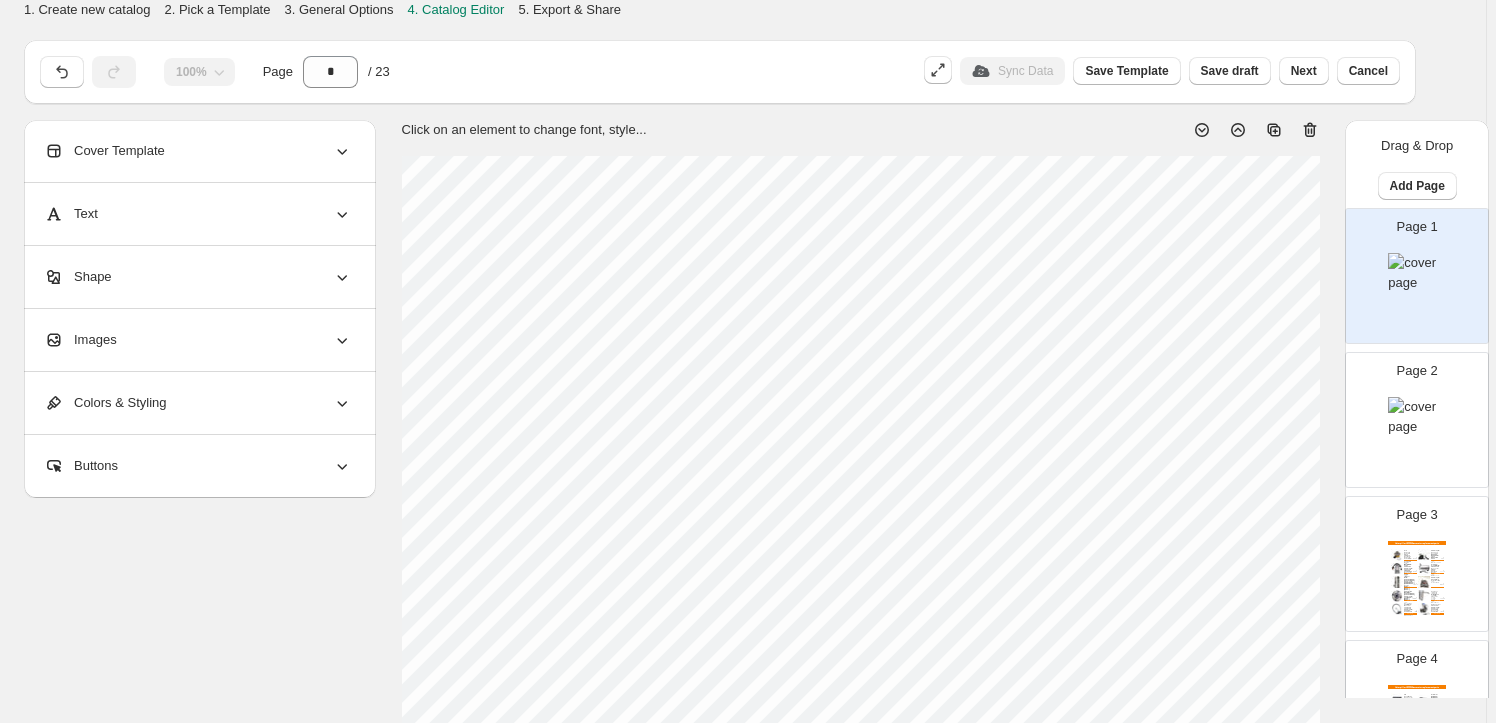 click on "Images" at bounding box center (198, 340) 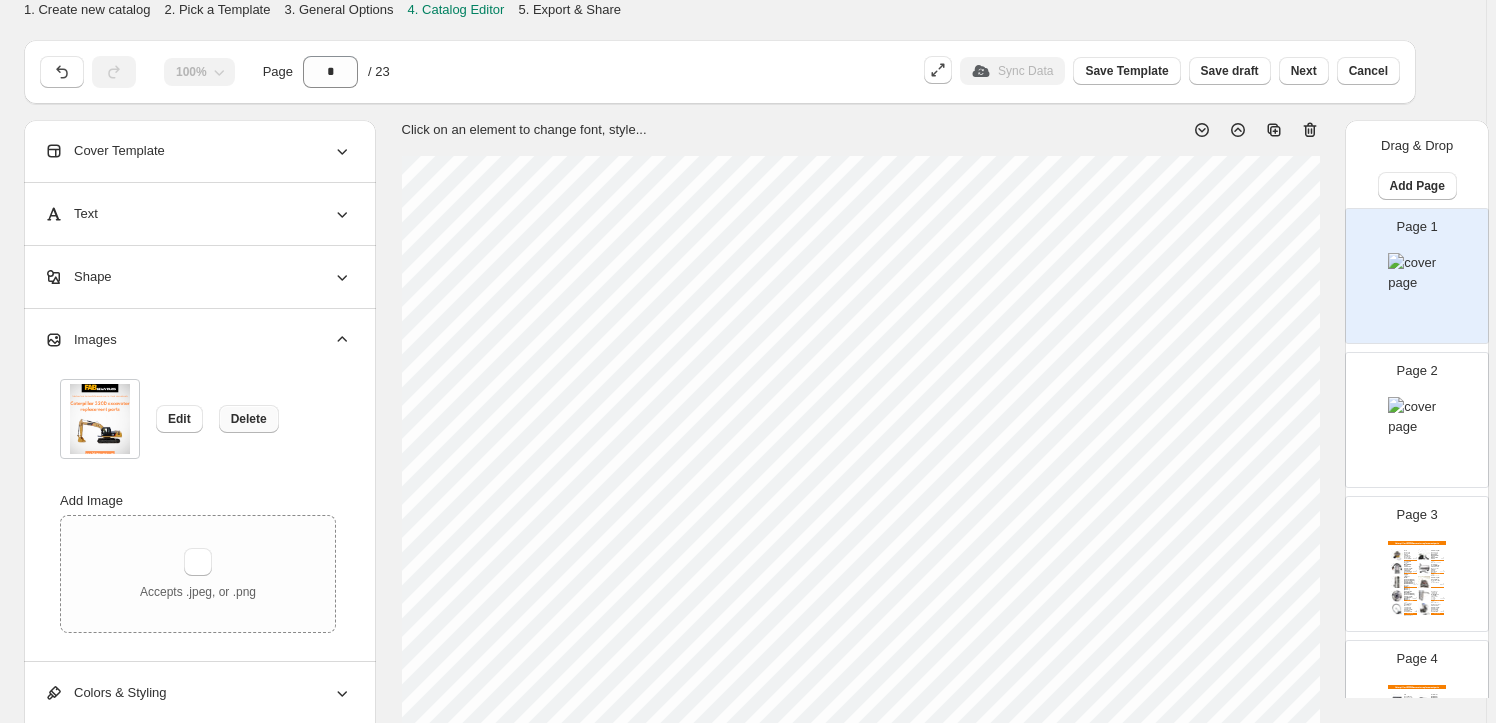 click on "Delete" at bounding box center (249, 419) 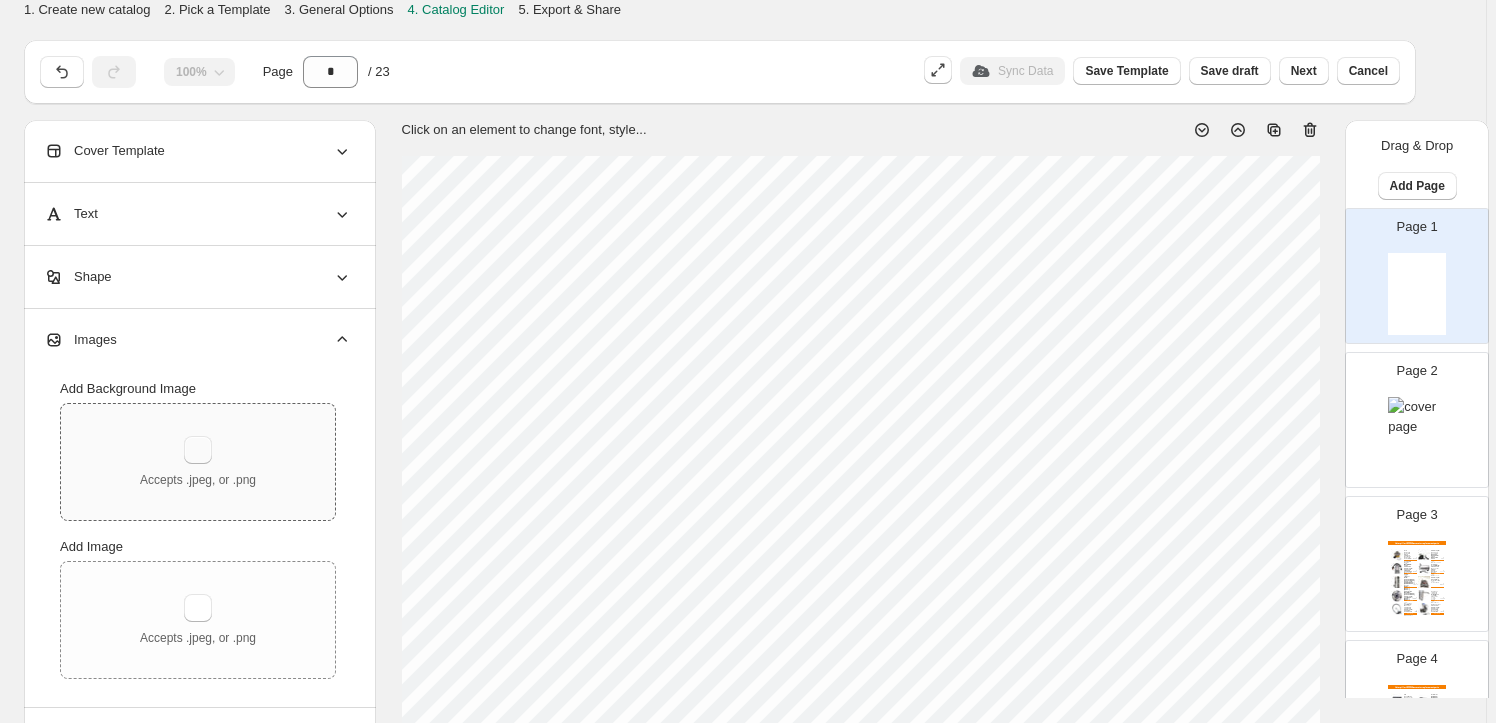 click at bounding box center [198, 450] 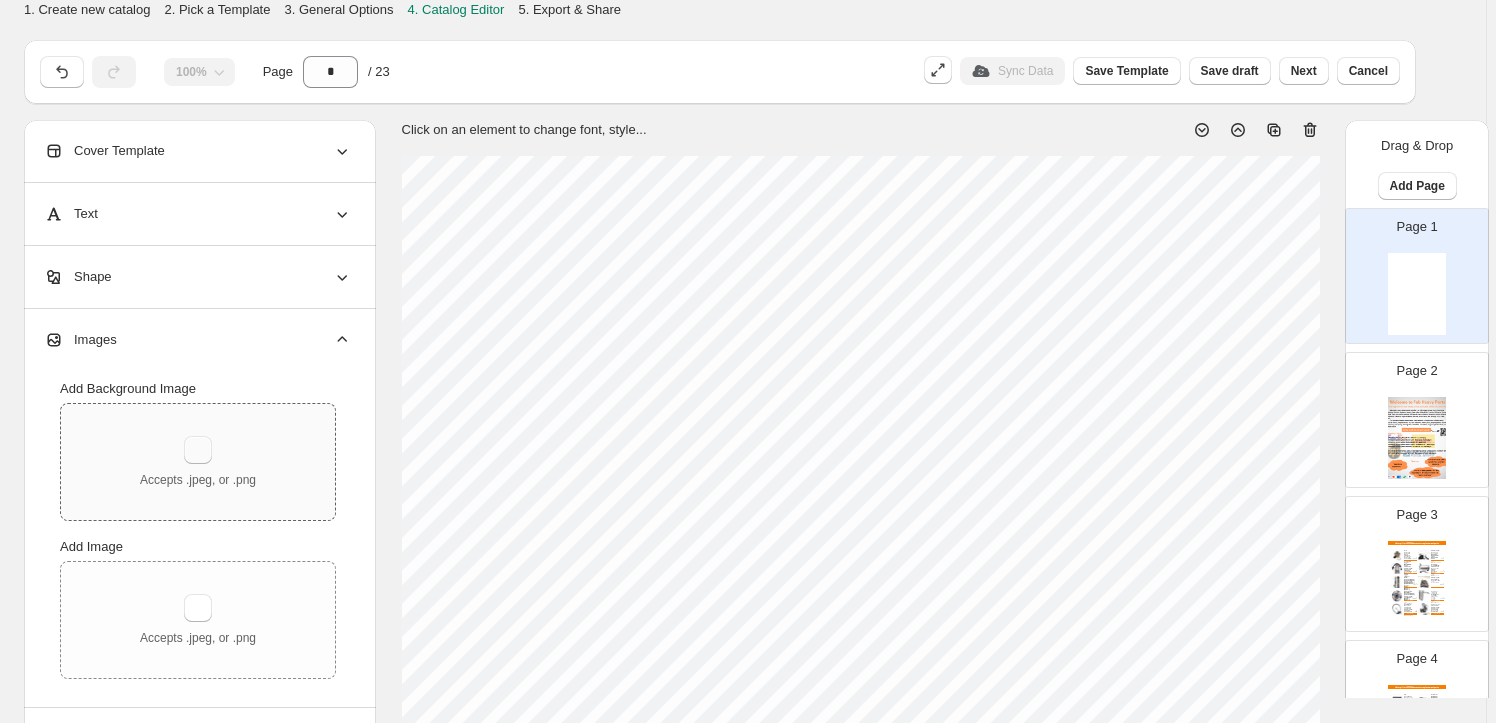 type on "**********" 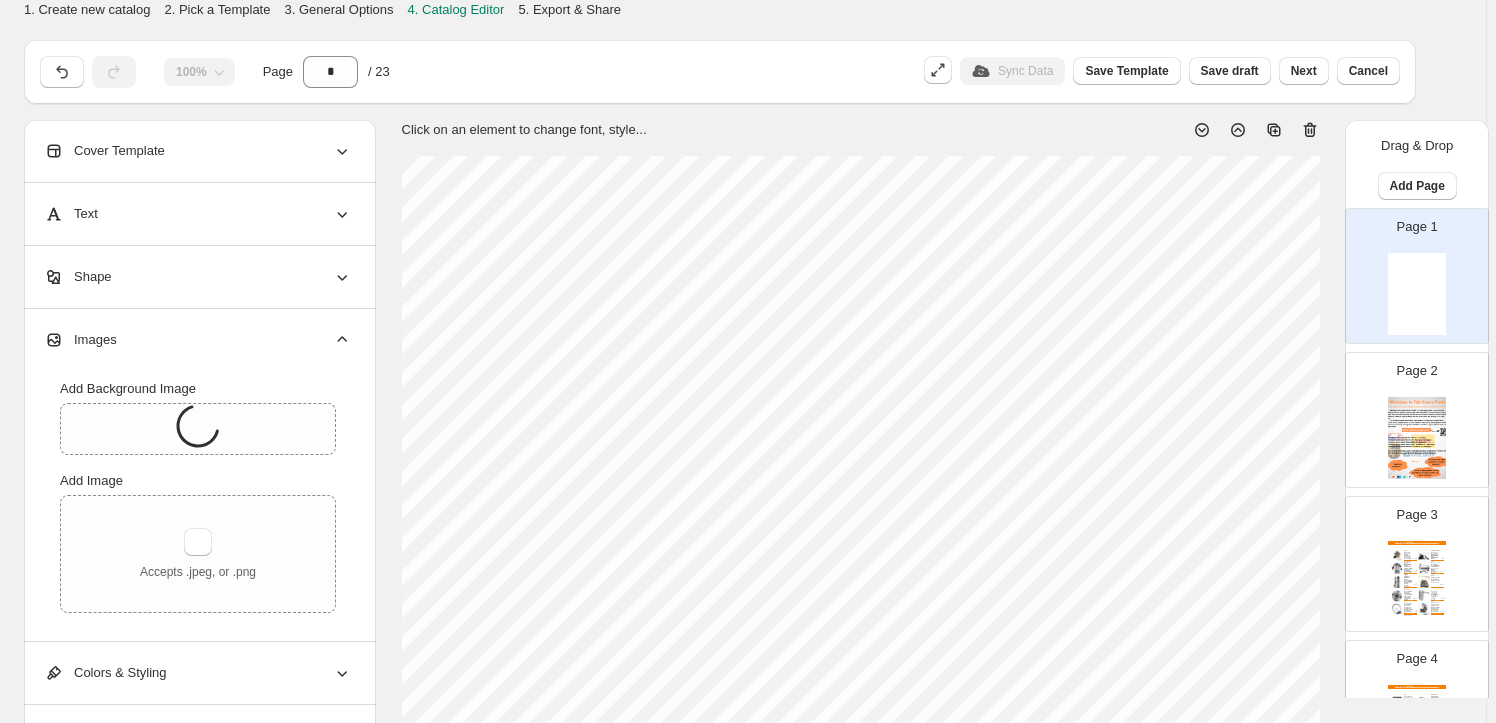scroll, scrollTop: 0, scrollLeft: 0, axis: both 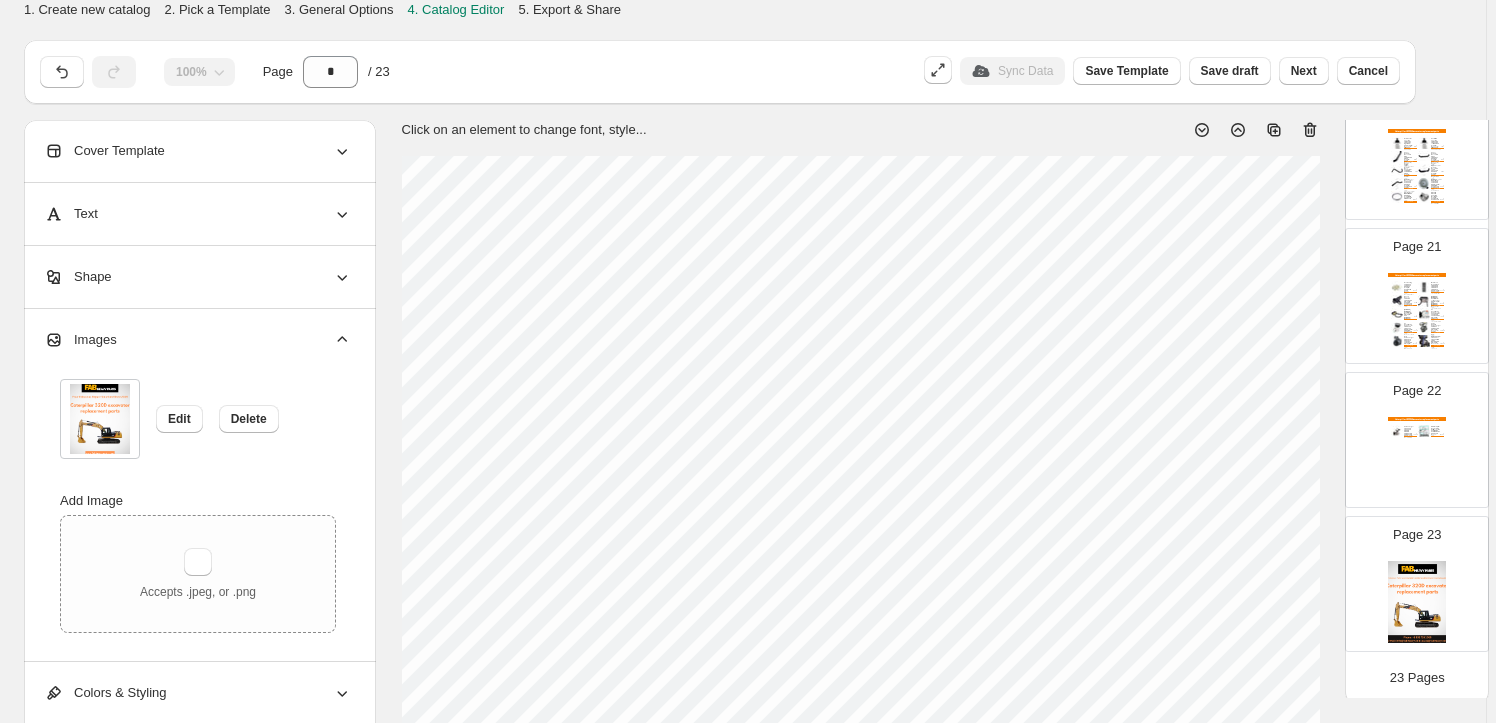 click on "Page 23" at bounding box center [1409, 576] 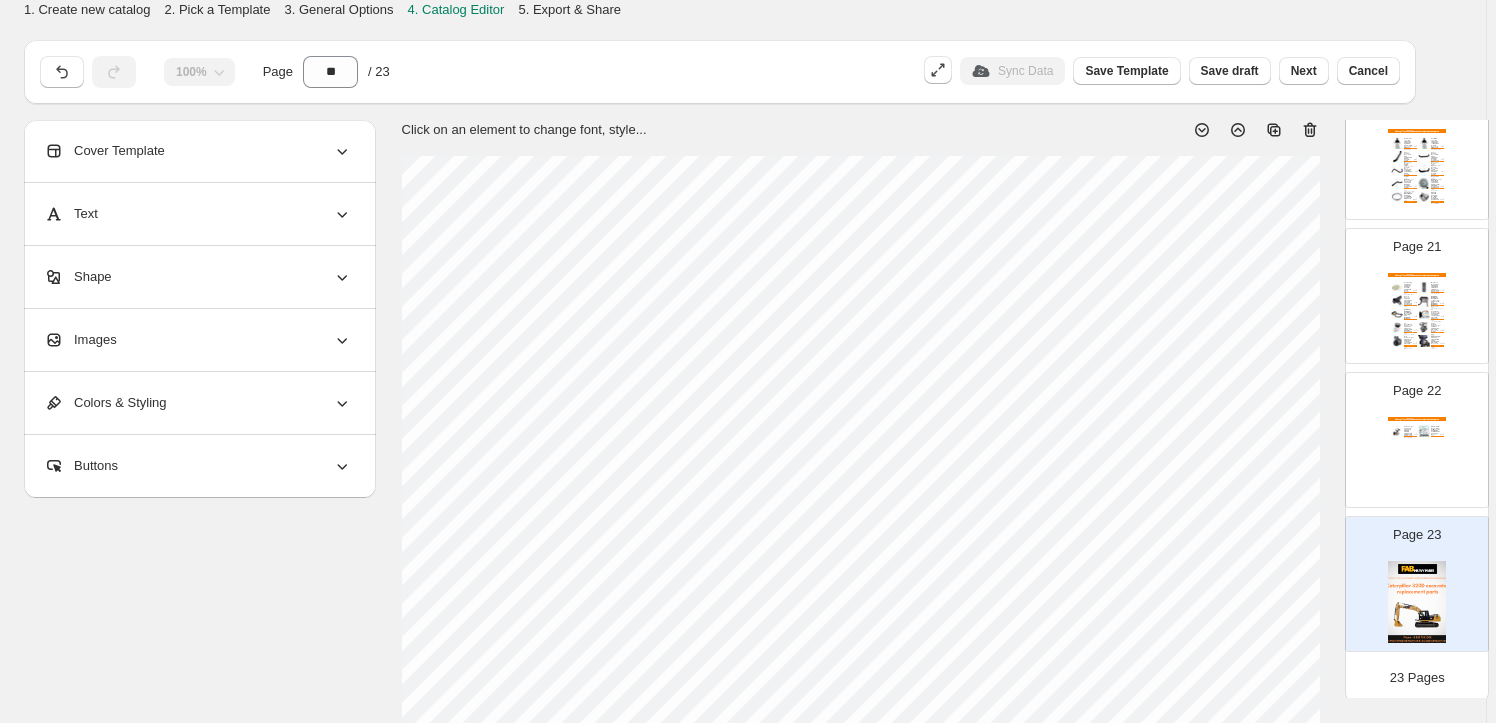 click on "Images" at bounding box center [198, 340] 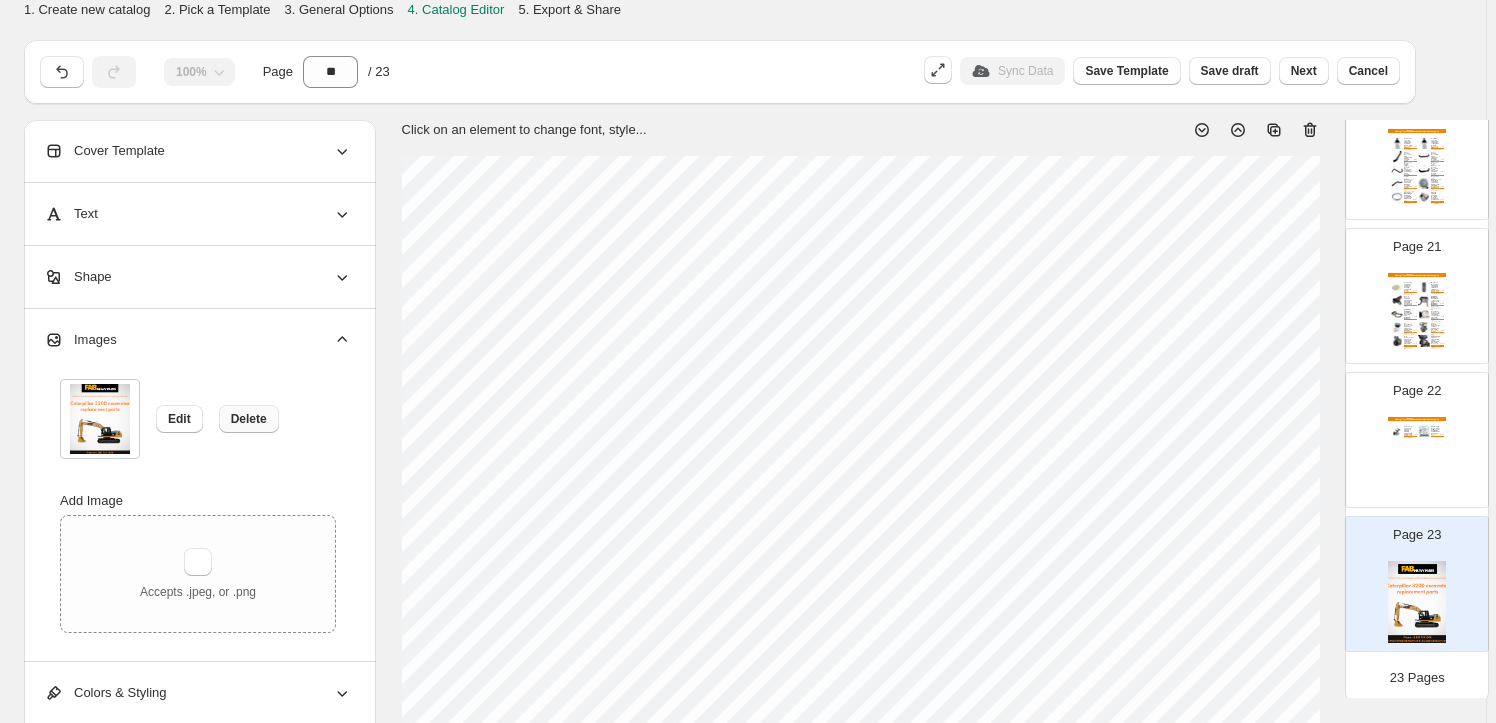 click on "Delete" at bounding box center (249, 419) 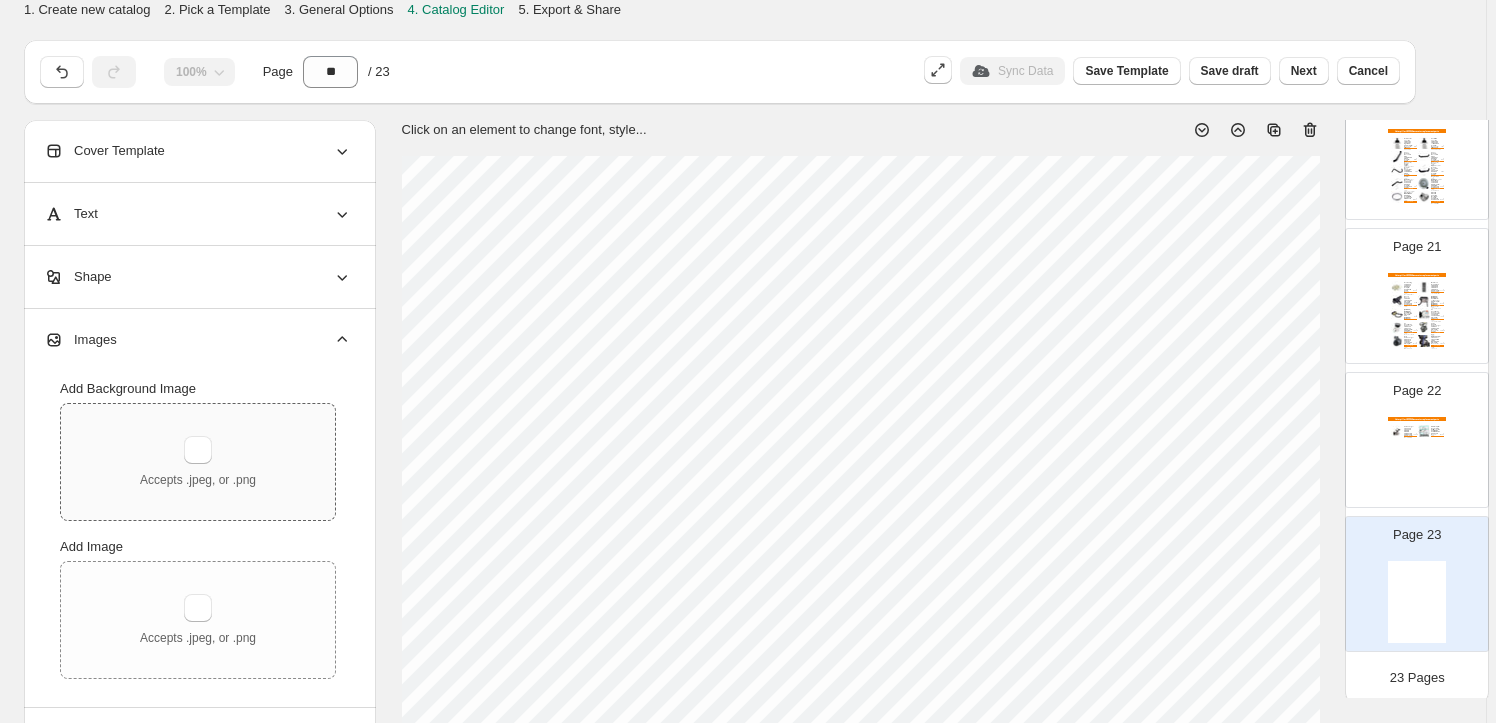 click on "Accepts .jpeg, or .png" at bounding box center (198, 462) 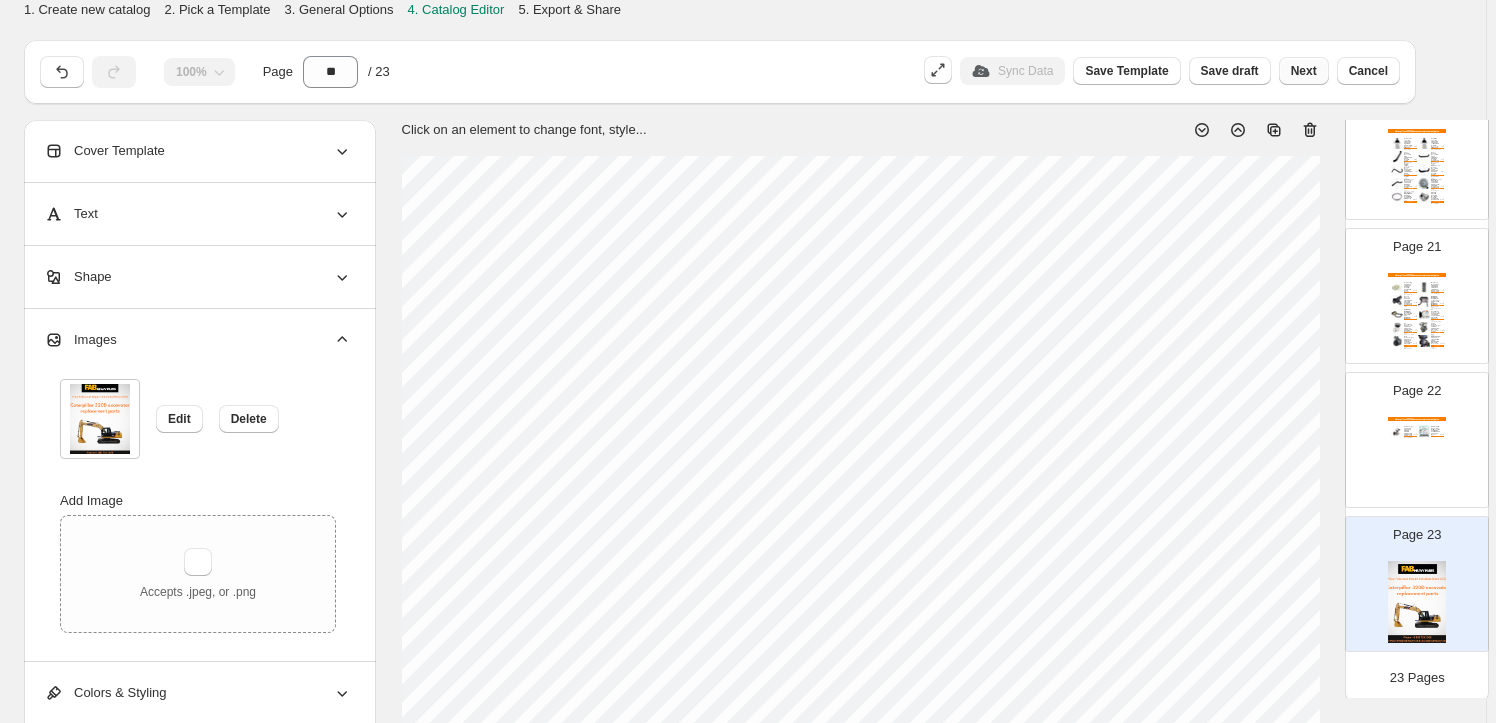 click on "Next" at bounding box center [1304, 71] 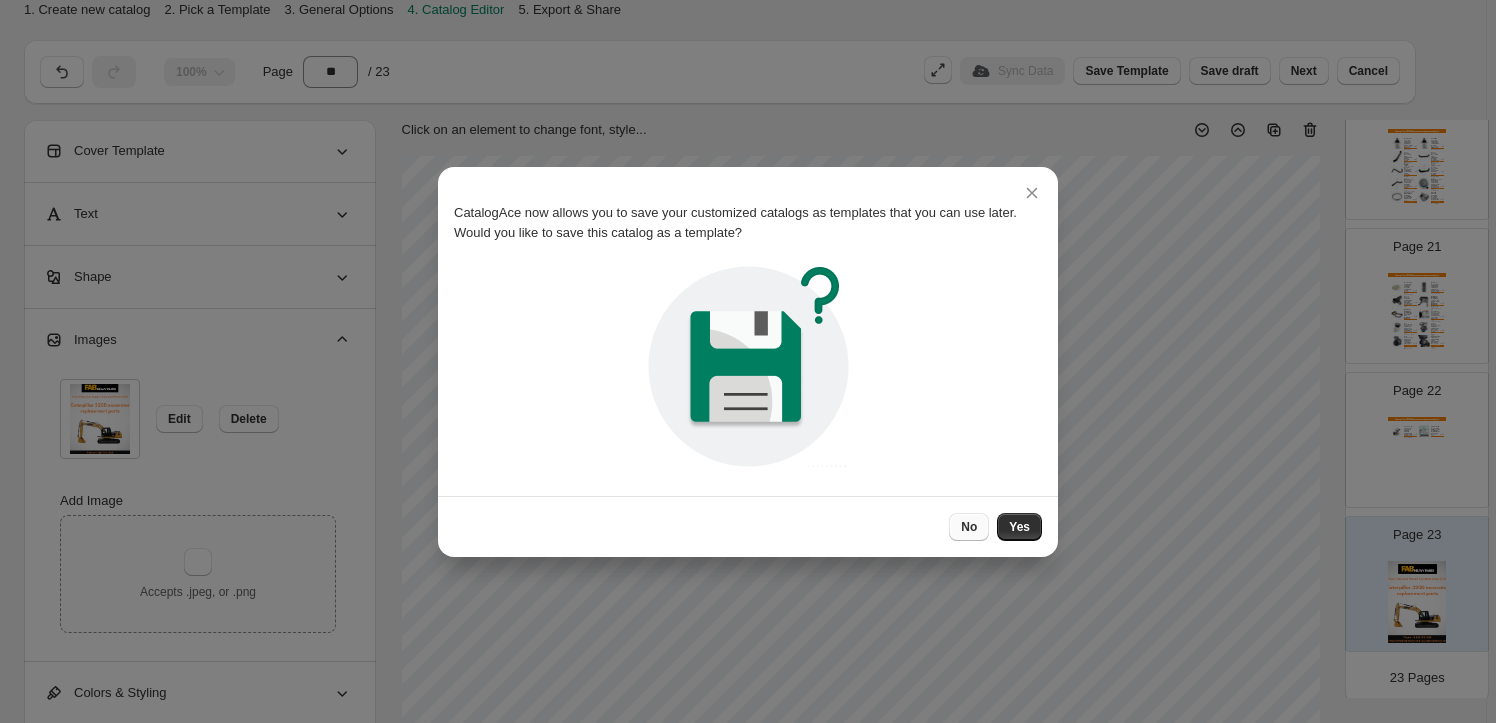 click on "No" at bounding box center (969, 527) 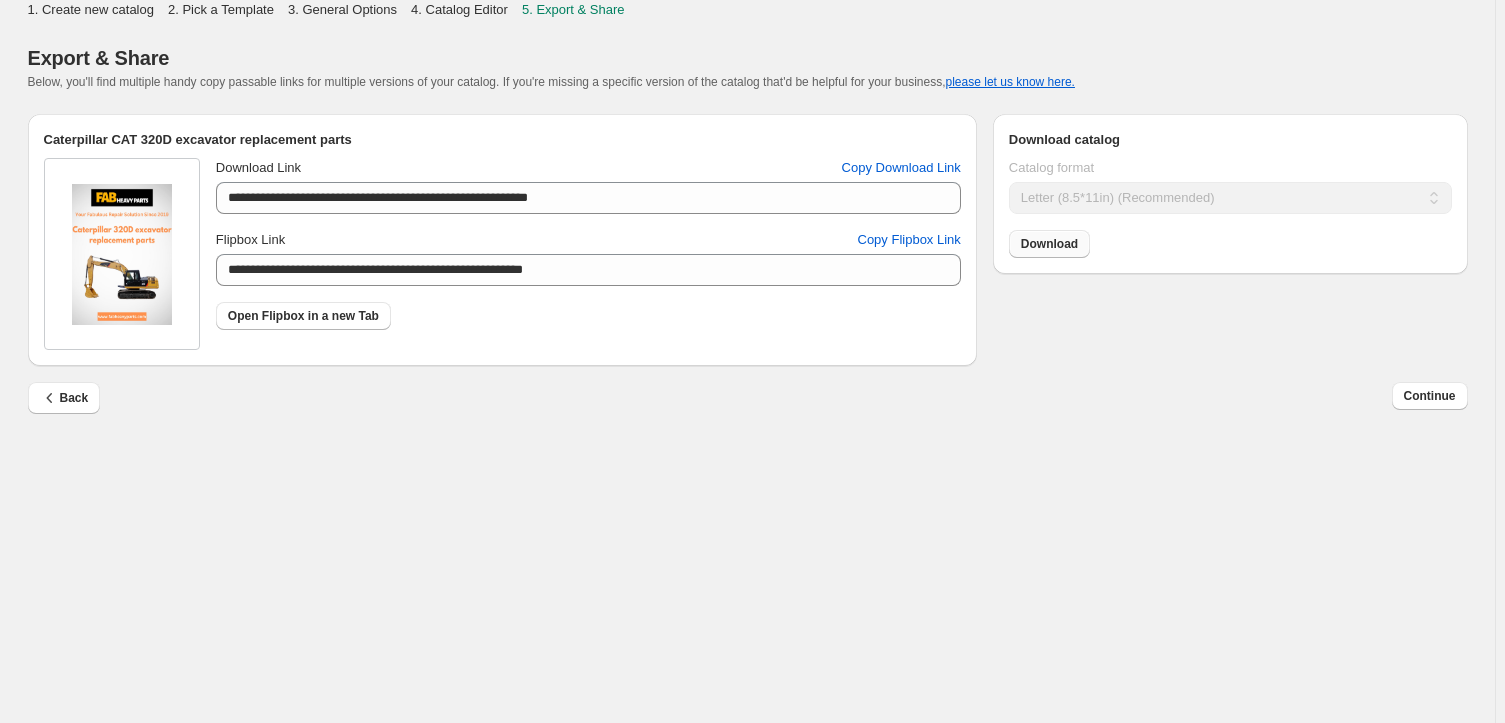 click on "Download" at bounding box center [1049, 244] 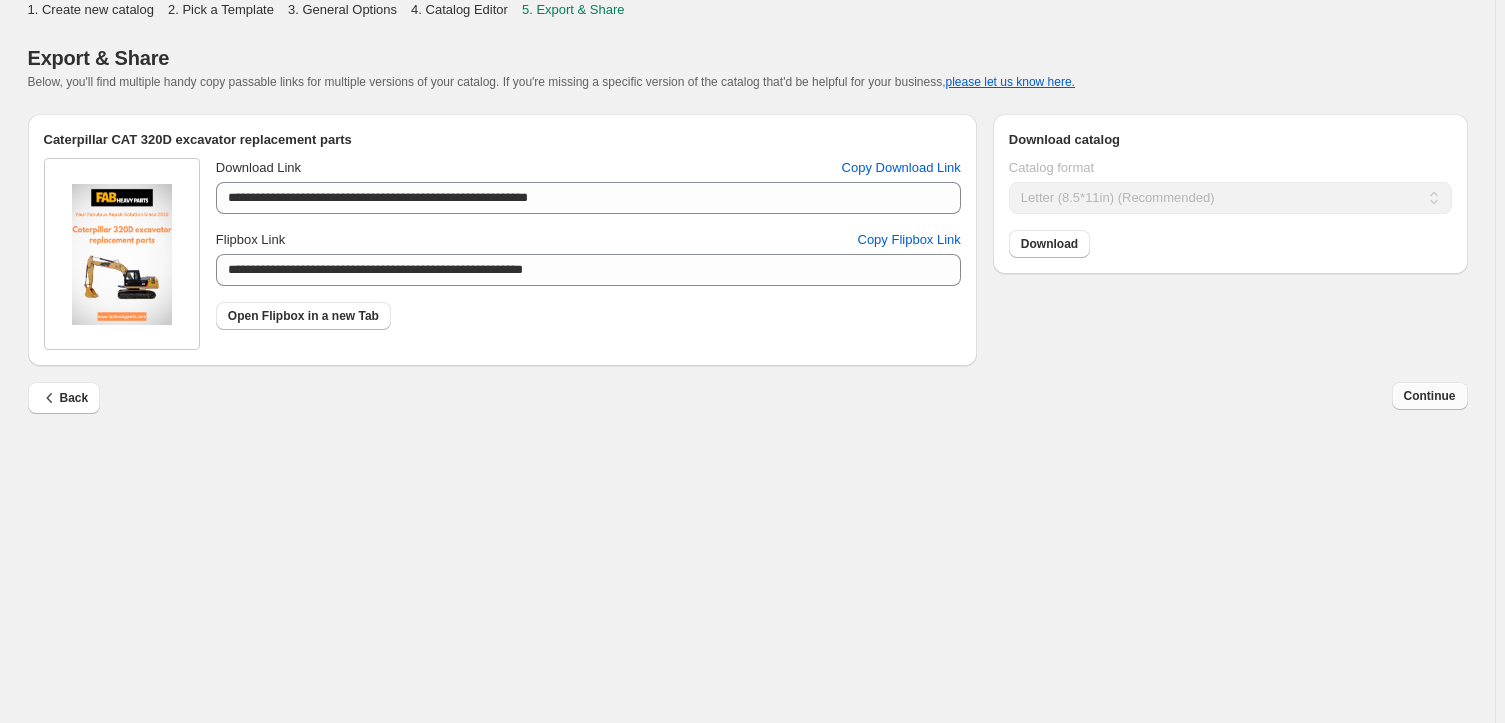 click on "Continue" at bounding box center [1430, 396] 